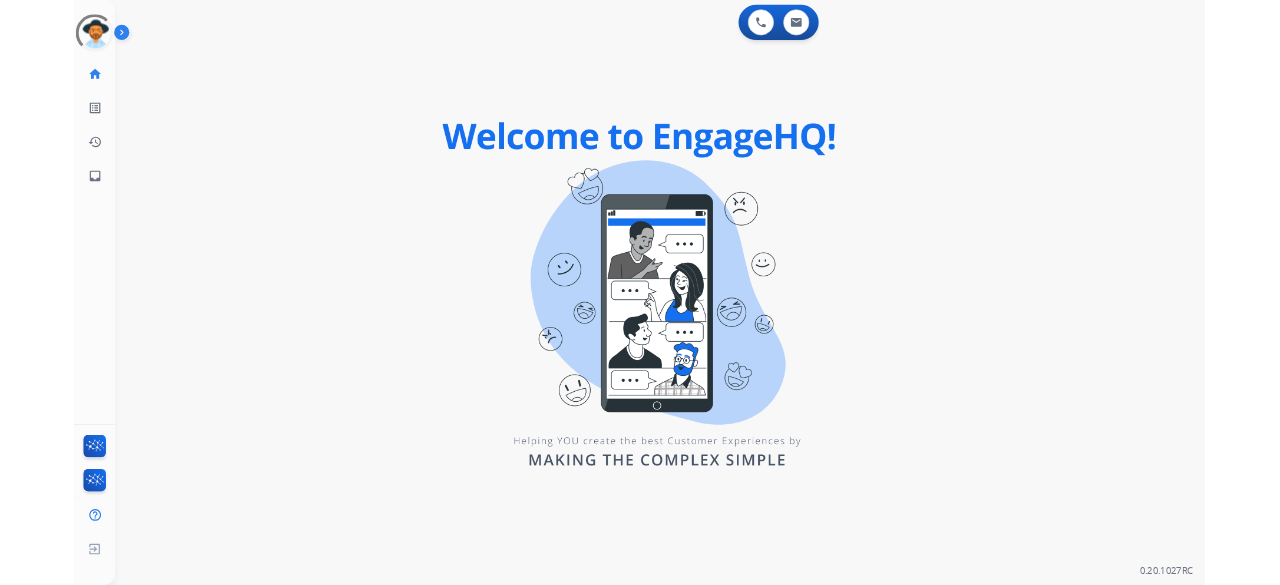 scroll, scrollTop: 0, scrollLeft: 0, axis: both 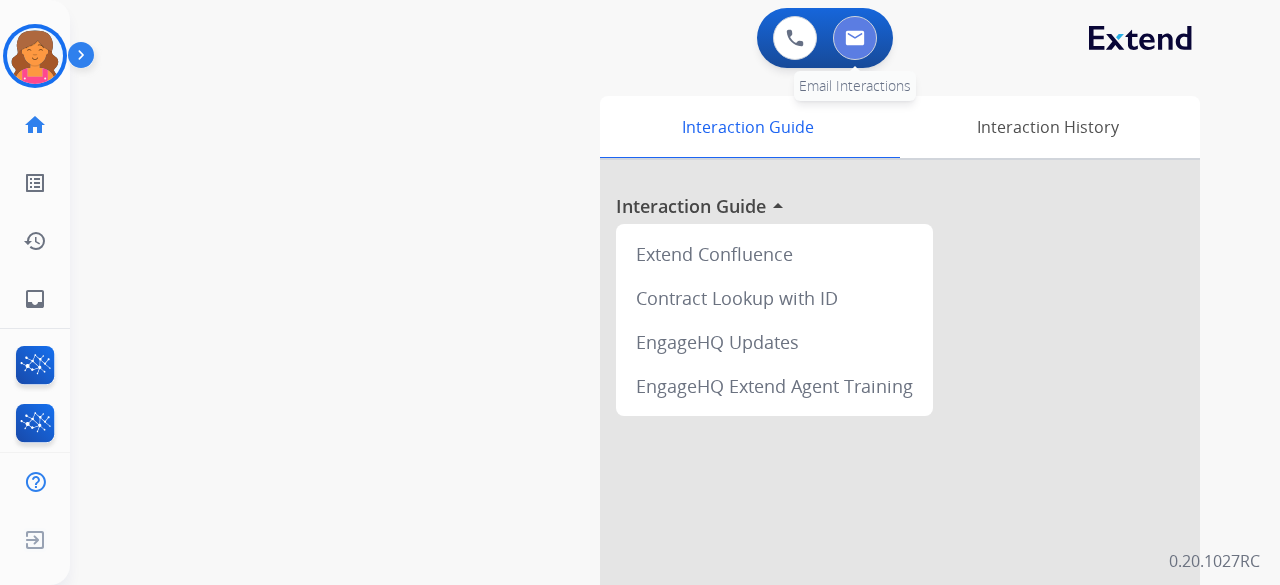 click at bounding box center [855, 38] 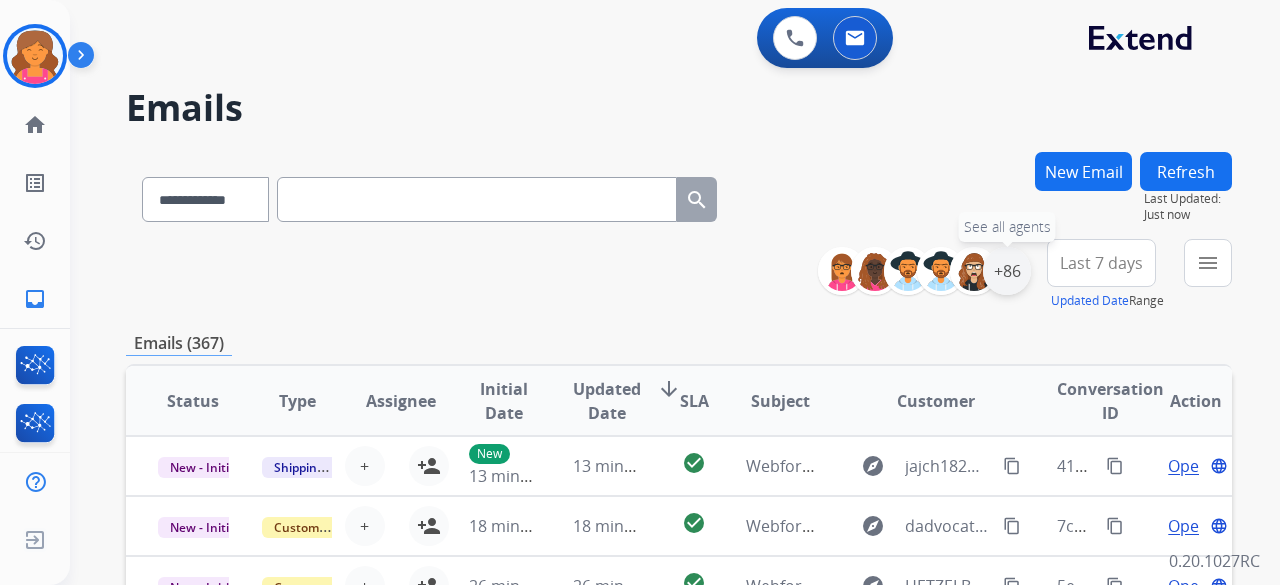 click on "+86" at bounding box center [1007, 271] 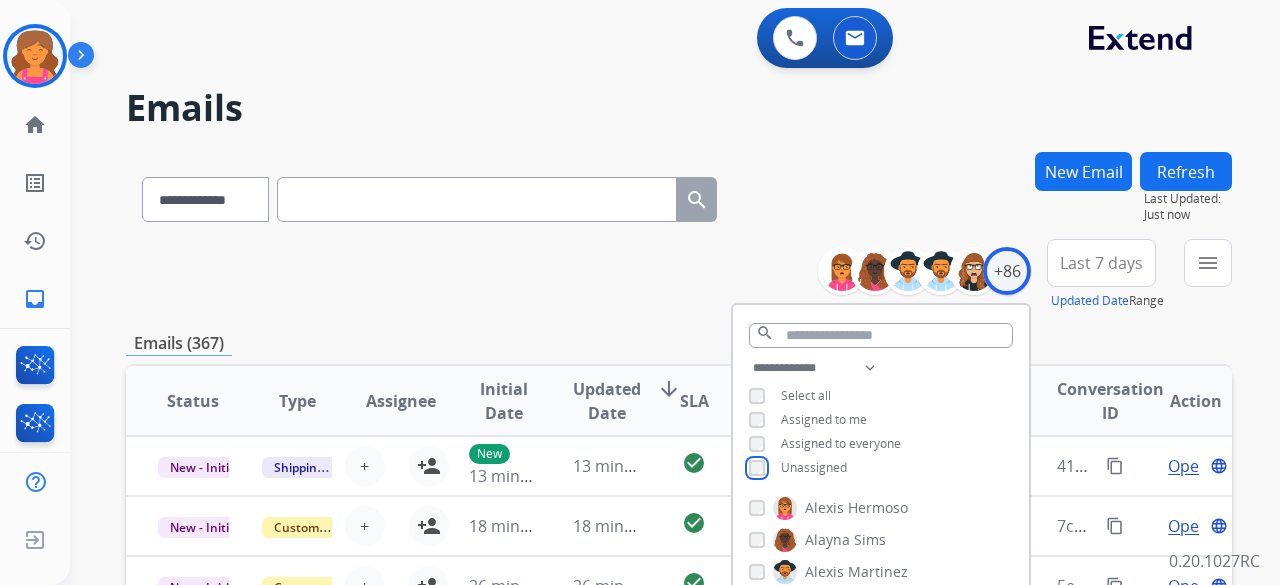 scroll, scrollTop: 2, scrollLeft: 0, axis: vertical 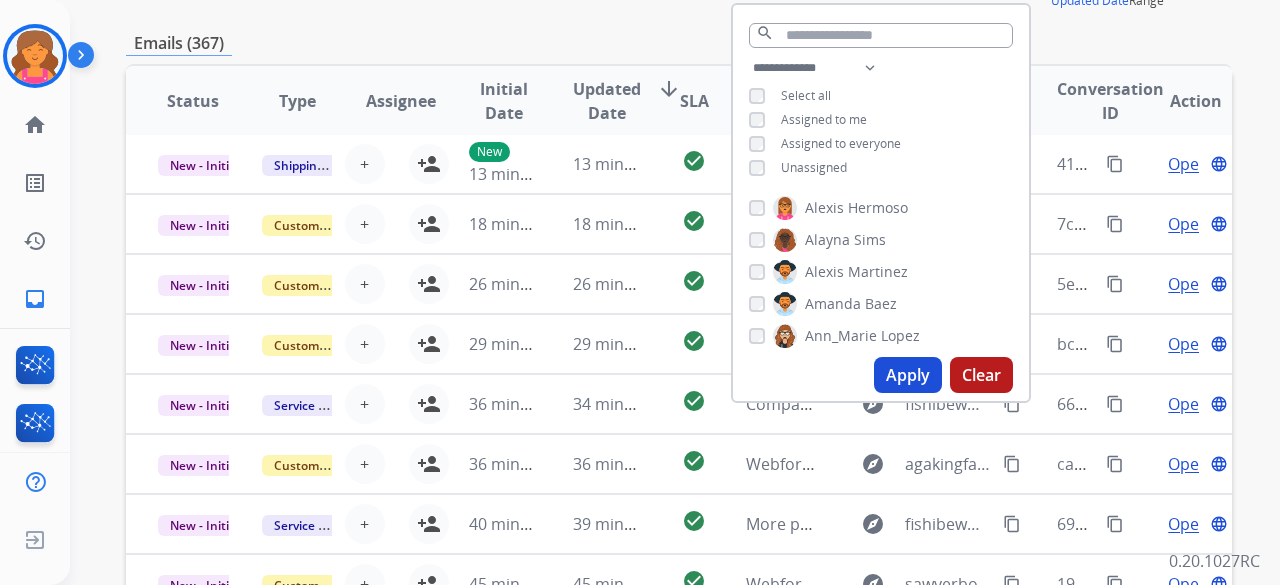 click on "Apply" at bounding box center [908, 375] 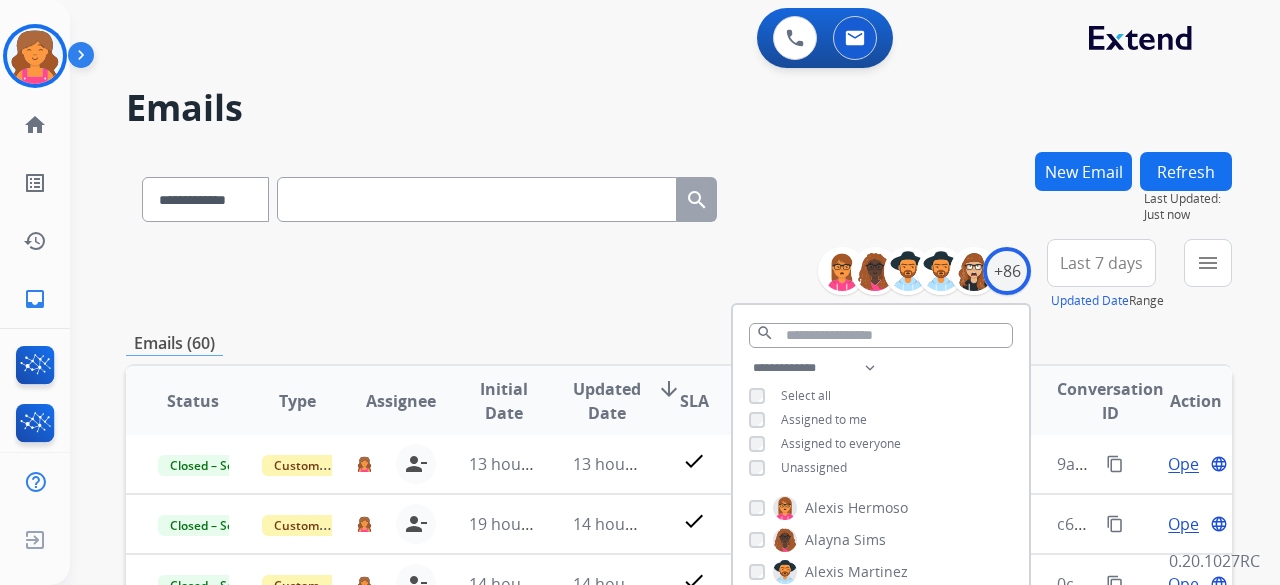 click on "**********" at bounding box center [679, 645] 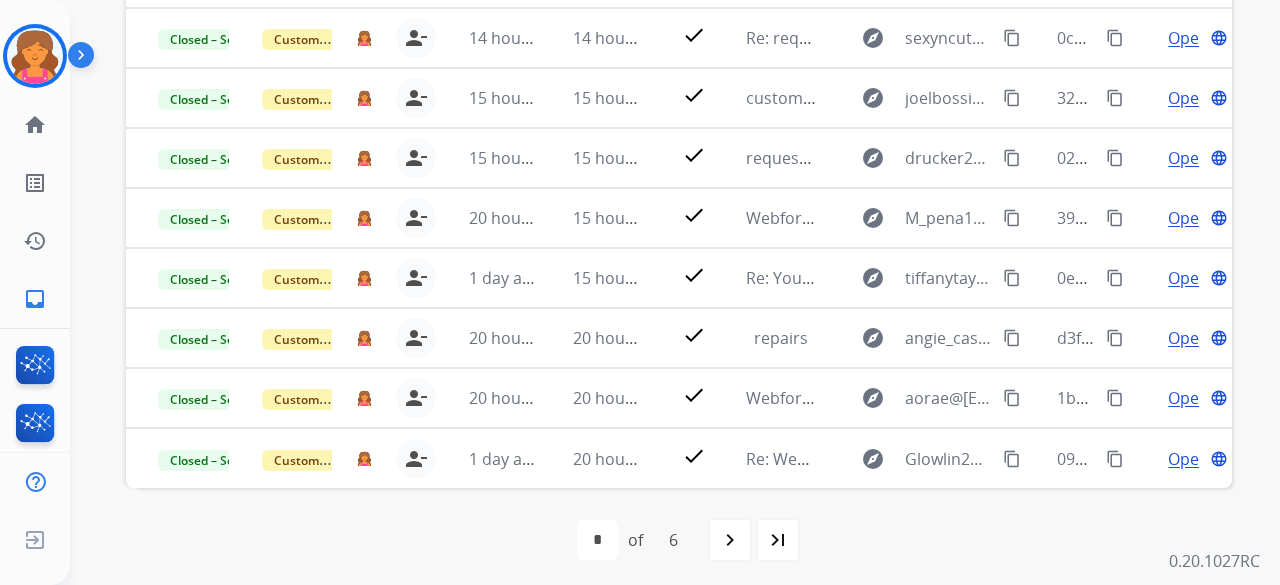 scroll, scrollTop: 552, scrollLeft: 0, axis: vertical 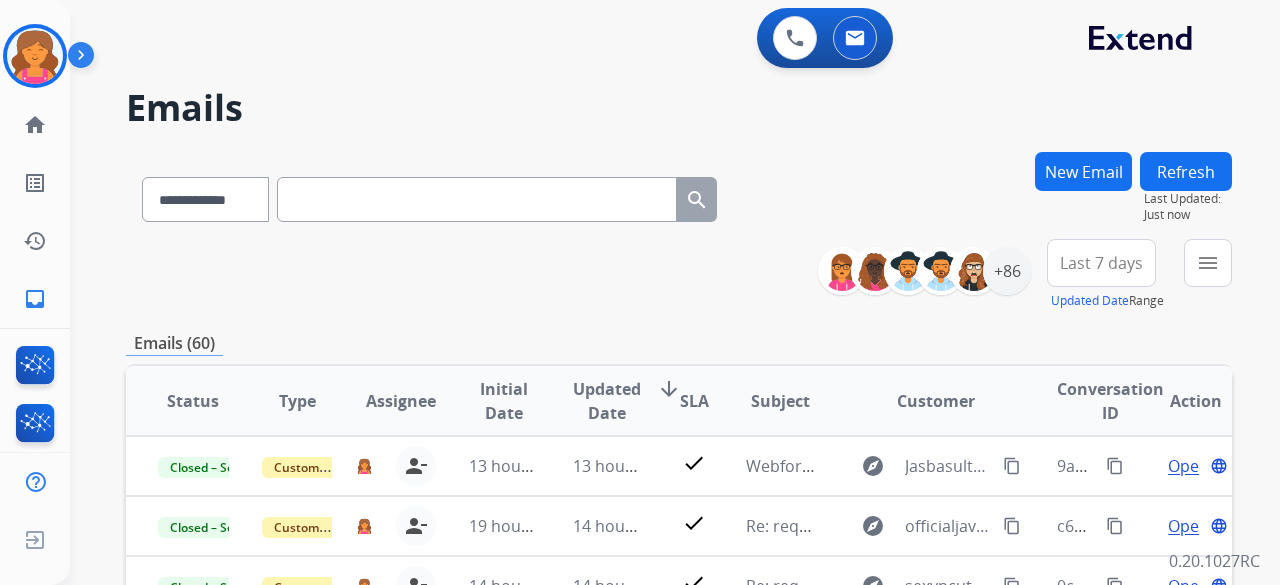 click on "Last 7 days" at bounding box center (1101, 263) 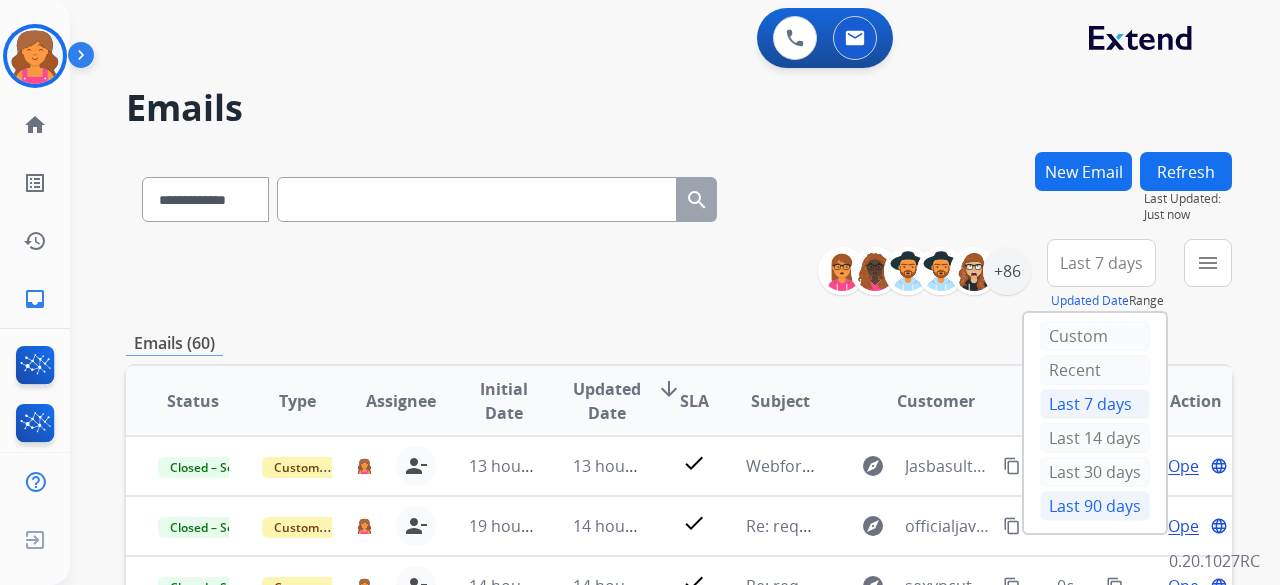 click on "Last 90 days" at bounding box center (1095, 506) 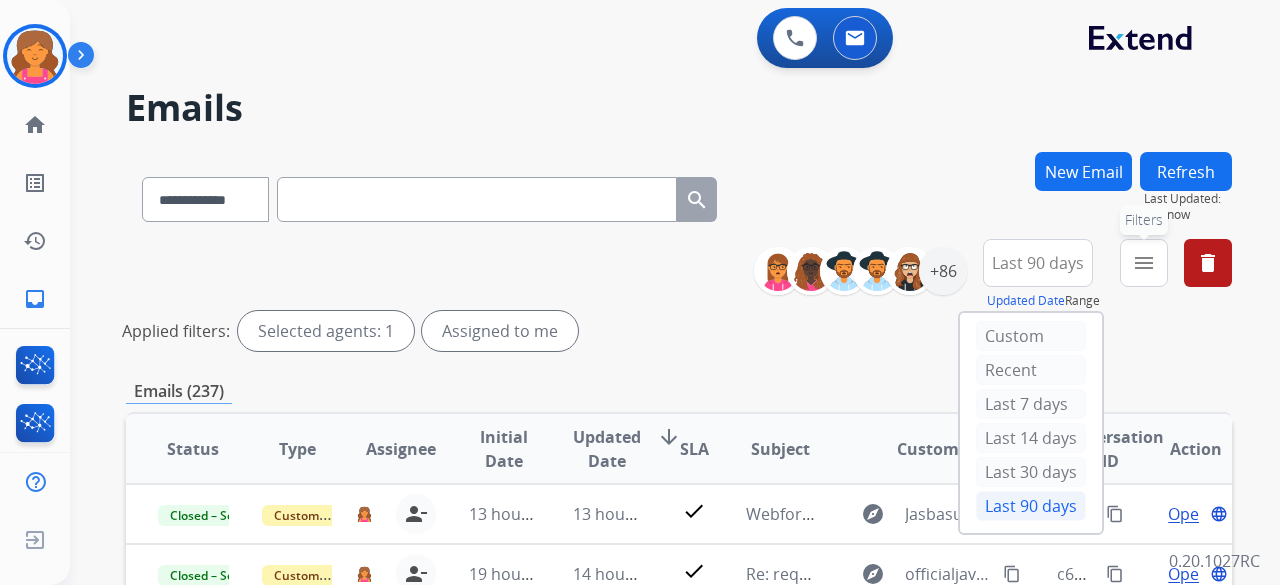 click on "menu" at bounding box center (1144, 263) 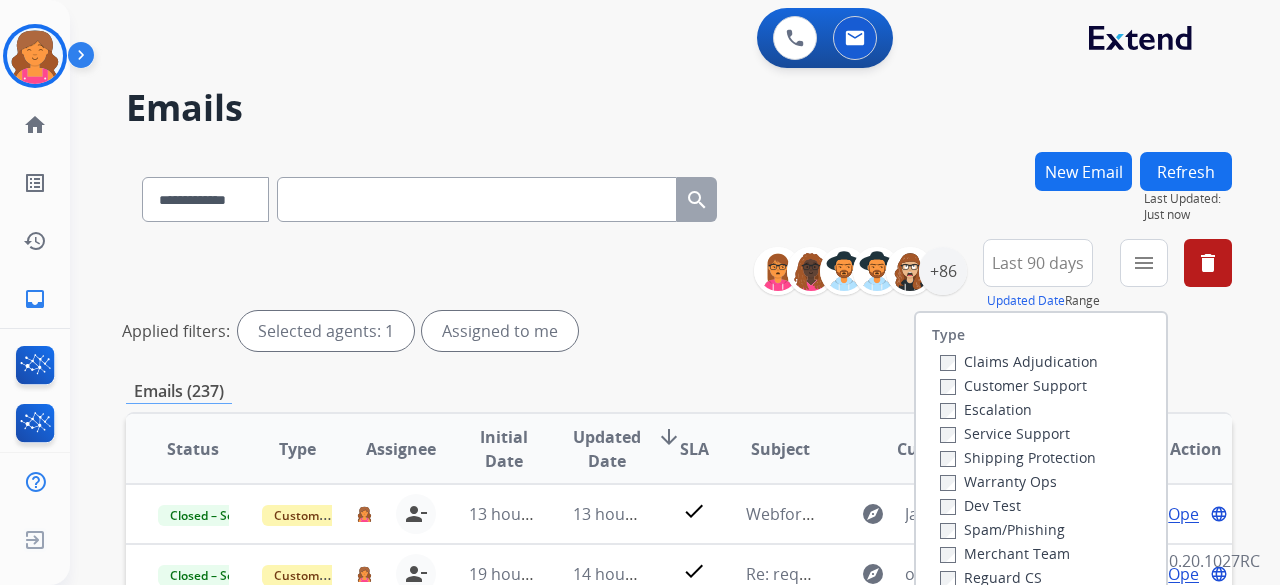 click on "Customer Support" at bounding box center [1013, 385] 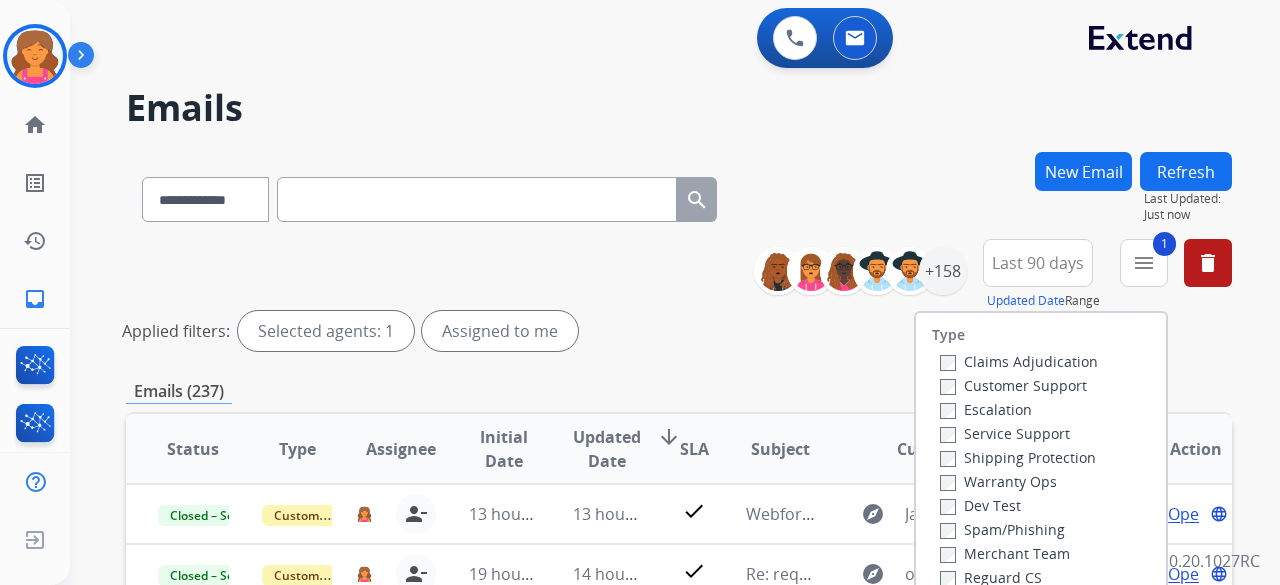 click on "Shipping Protection" at bounding box center [1018, 457] 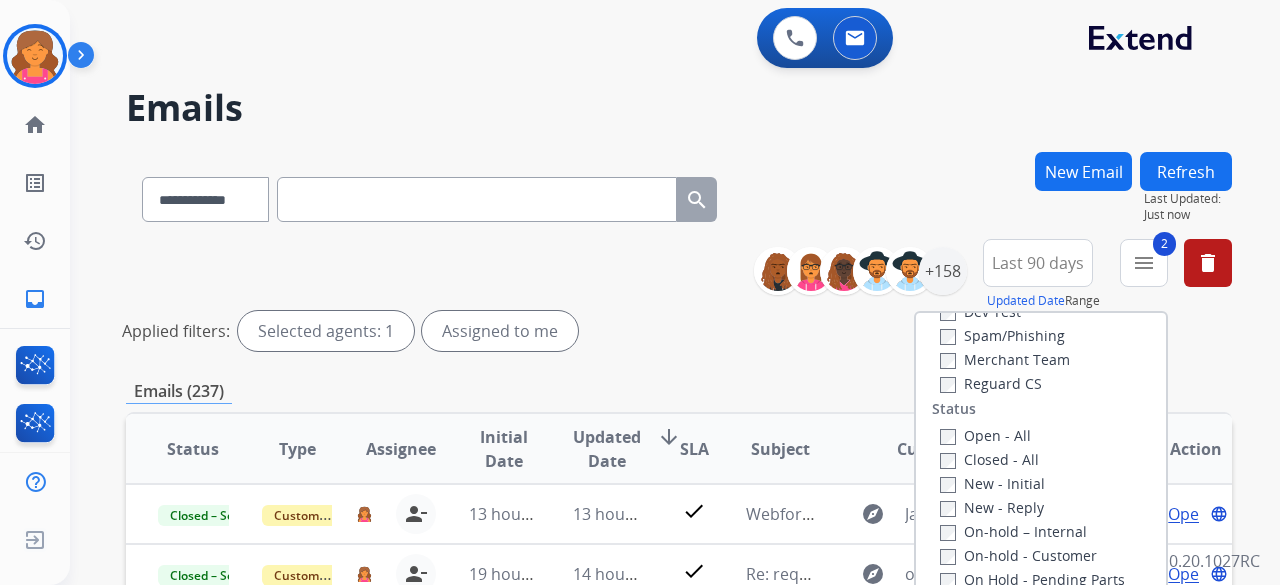 scroll, scrollTop: 200, scrollLeft: 0, axis: vertical 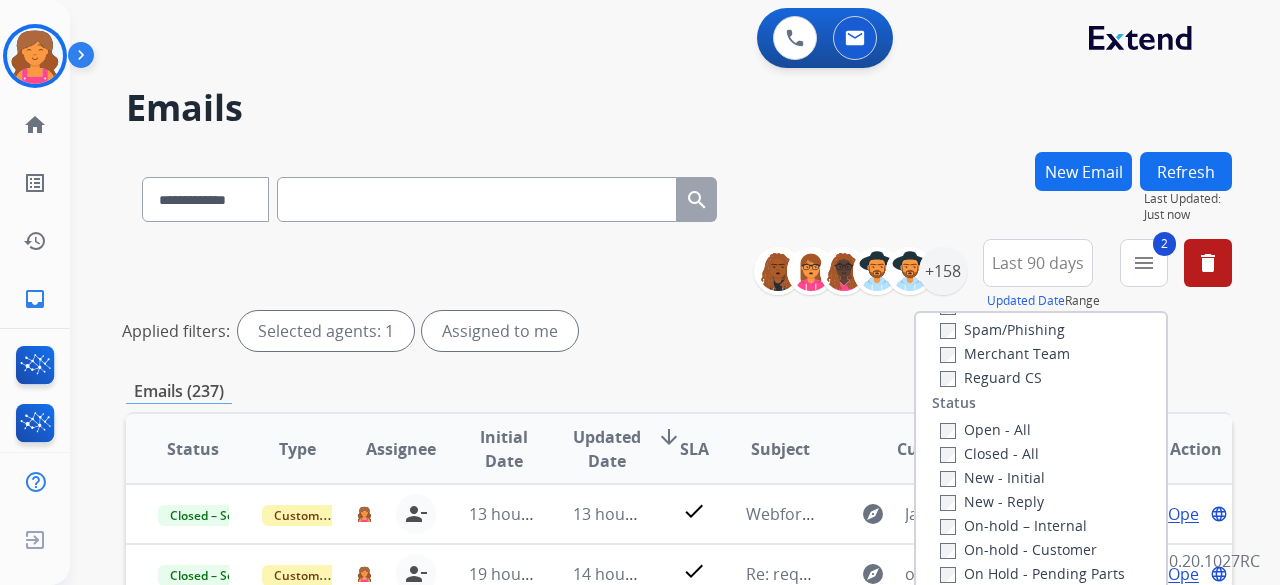 click on "Reguard CS" at bounding box center (991, 377) 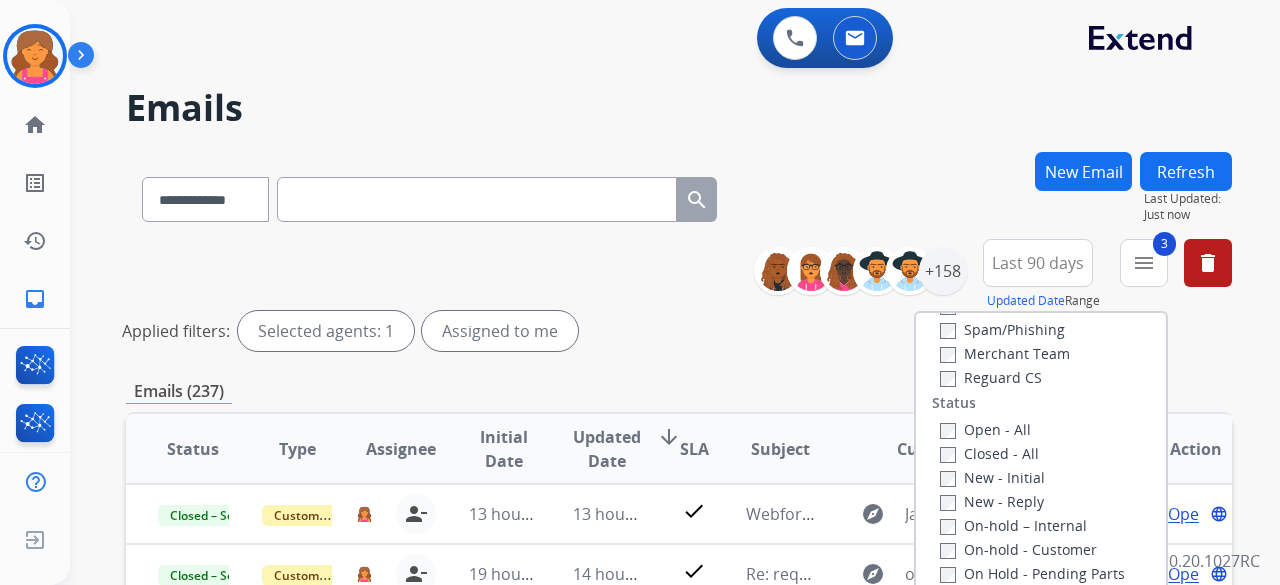 click on "Open - All" at bounding box center [1045, 429] 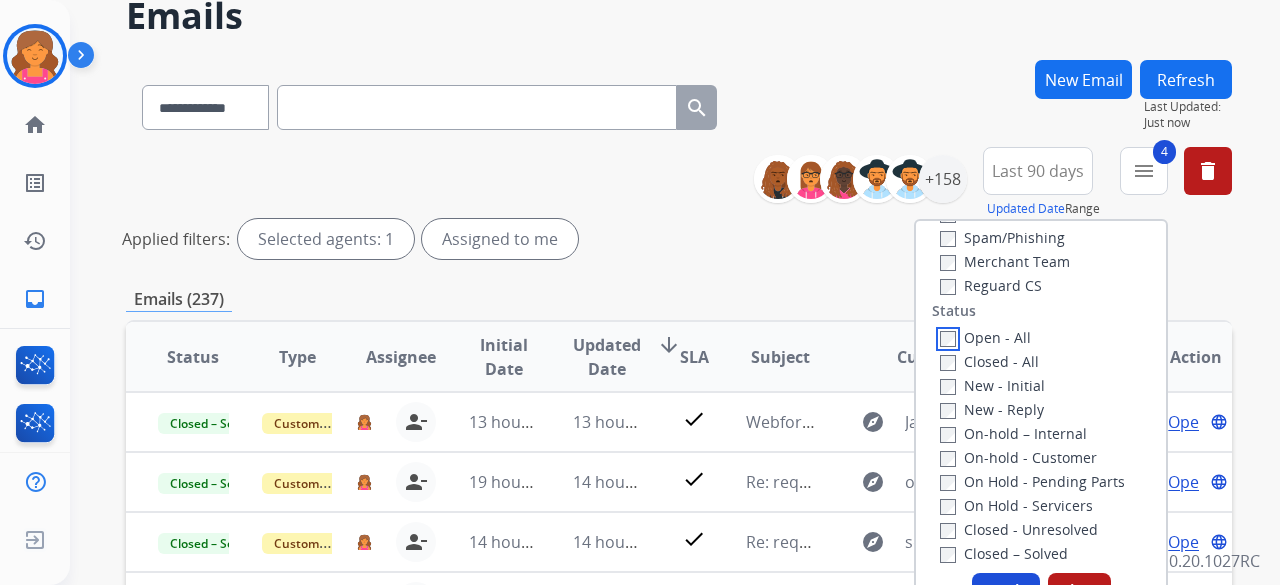scroll, scrollTop: 300, scrollLeft: 0, axis: vertical 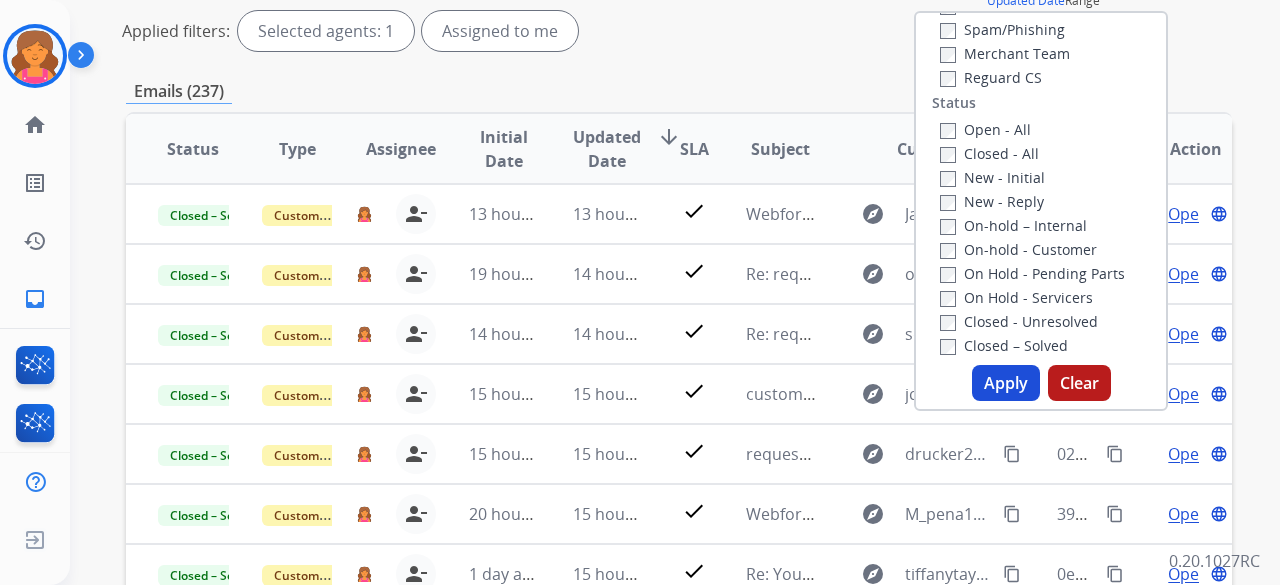 click on "Apply" at bounding box center [1006, 383] 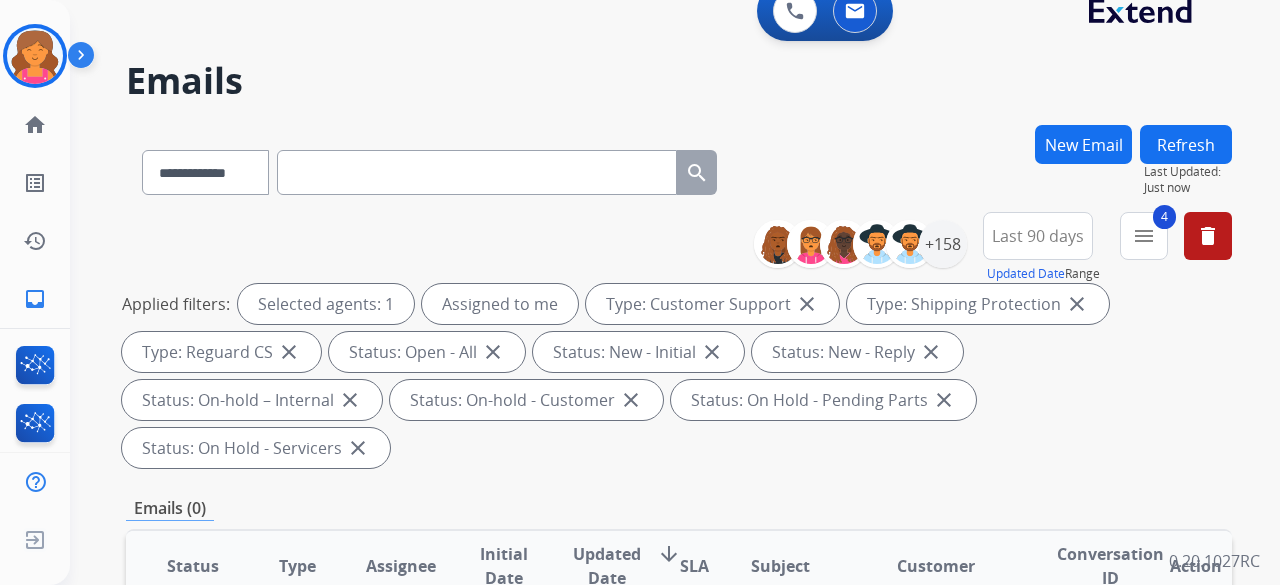 scroll, scrollTop: 0, scrollLeft: 0, axis: both 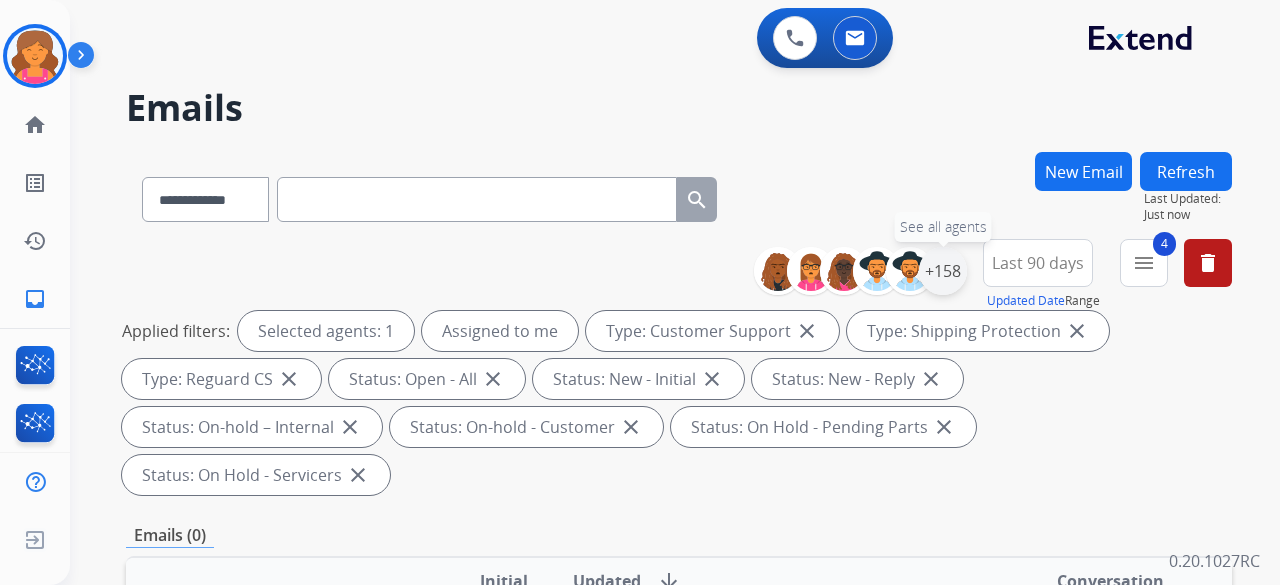 click on "+158" at bounding box center [943, 271] 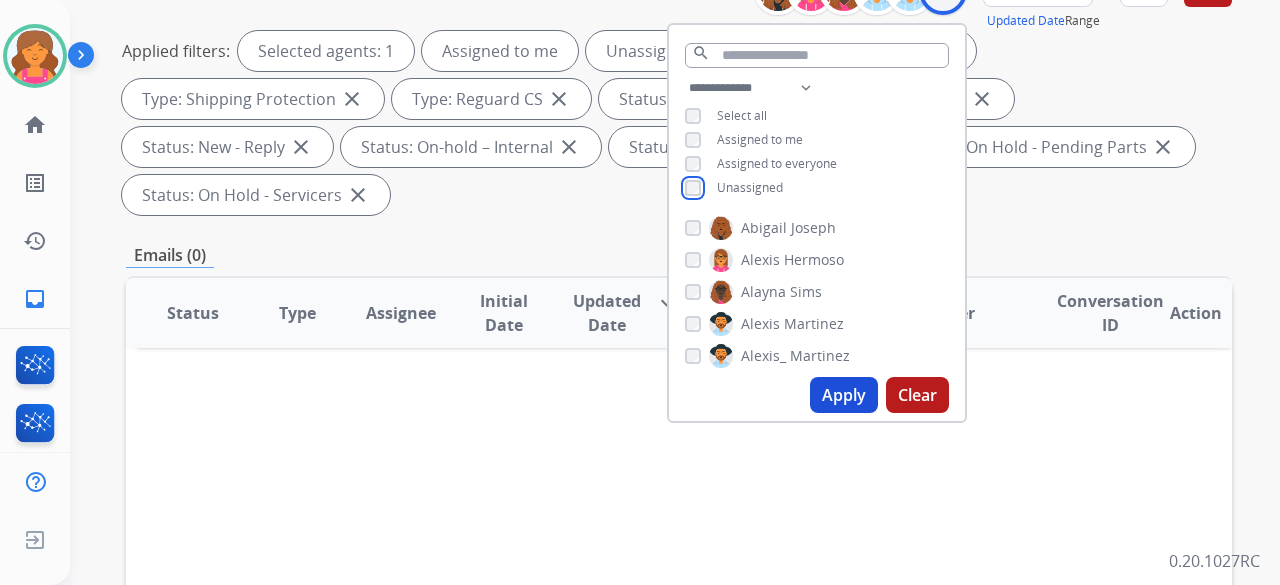 scroll, scrollTop: 300, scrollLeft: 0, axis: vertical 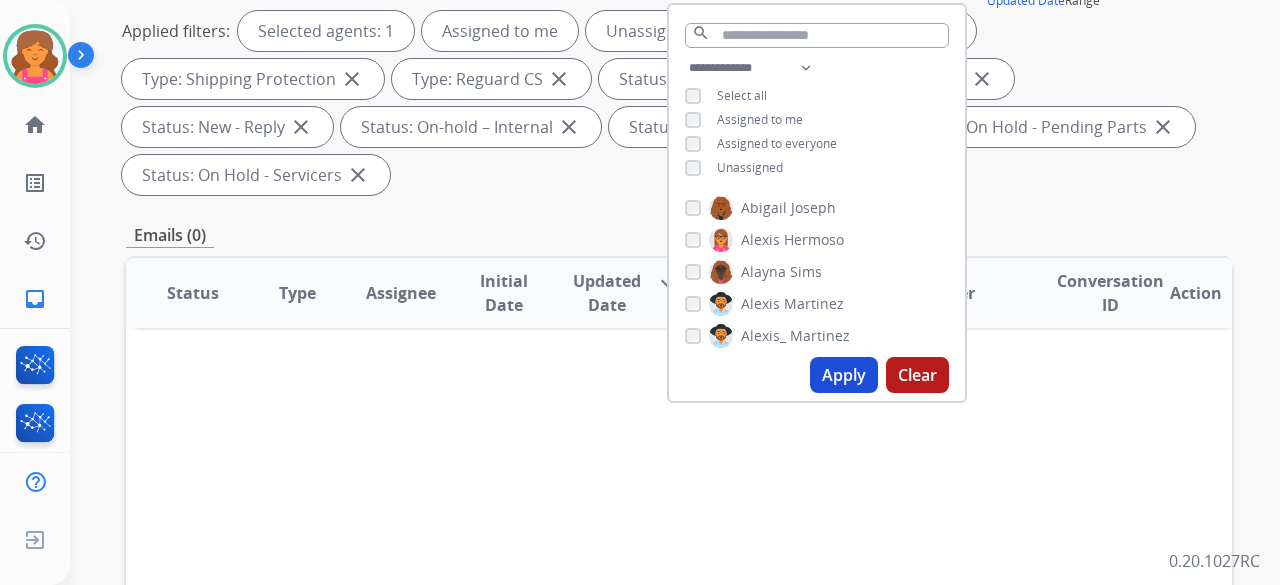 click on "Apply" at bounding box center [844, 375] 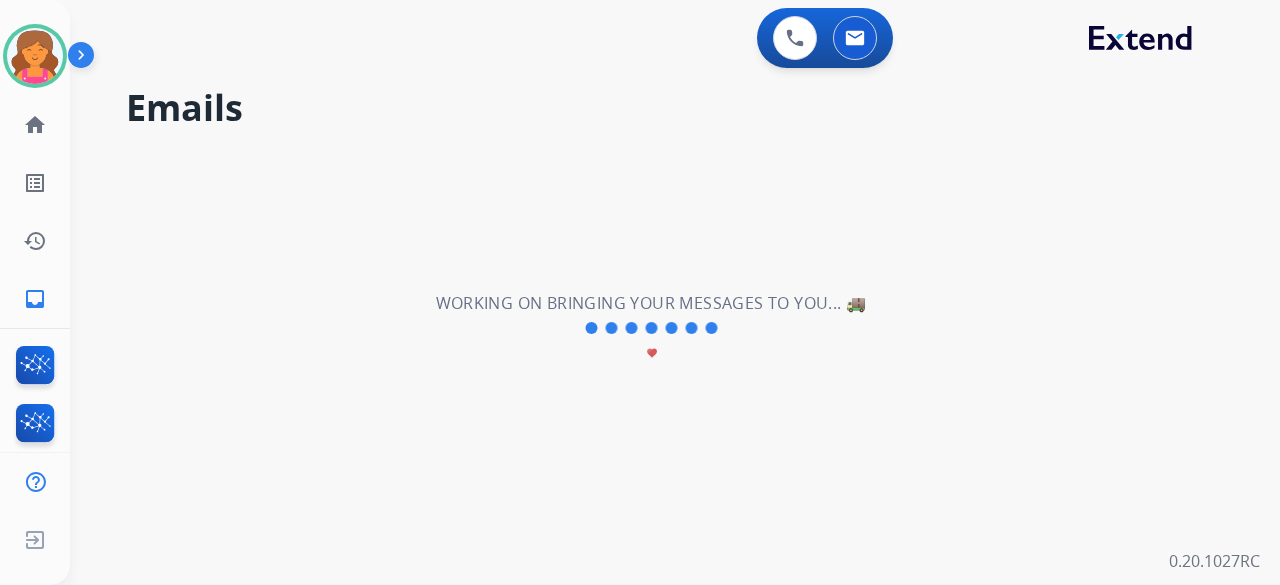 scroll, scrollTop: 0, scrollLeft: 0, axis: both 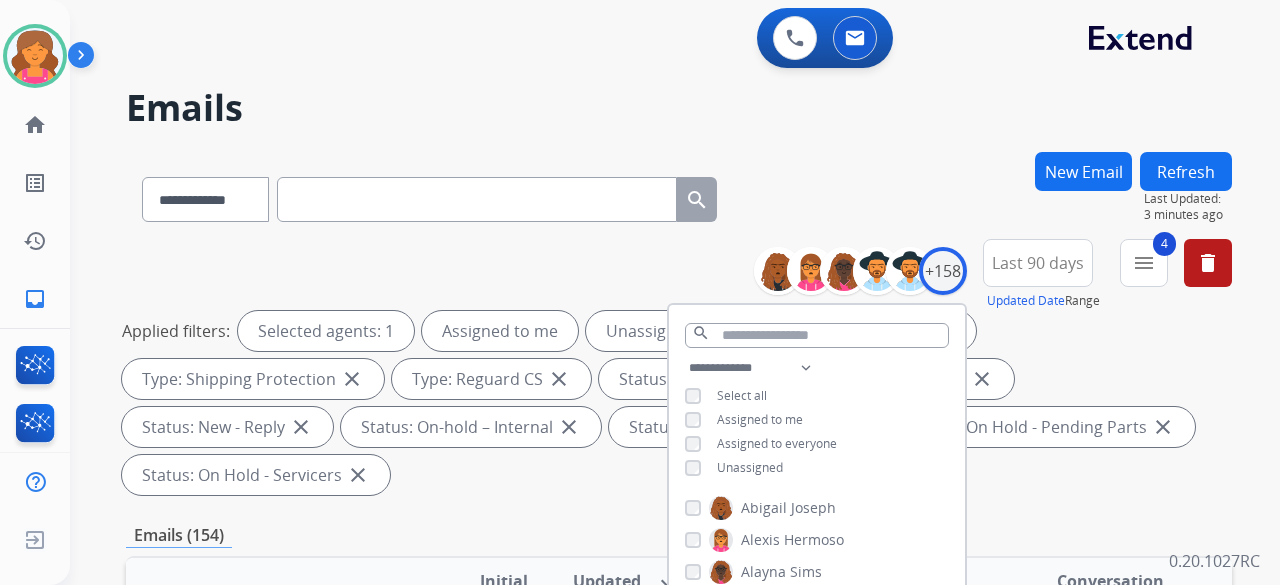 drag, startPoint x: 650, startPoint y: 513, endPoint x: 656, endPoint y: 523, distance: 11.661903 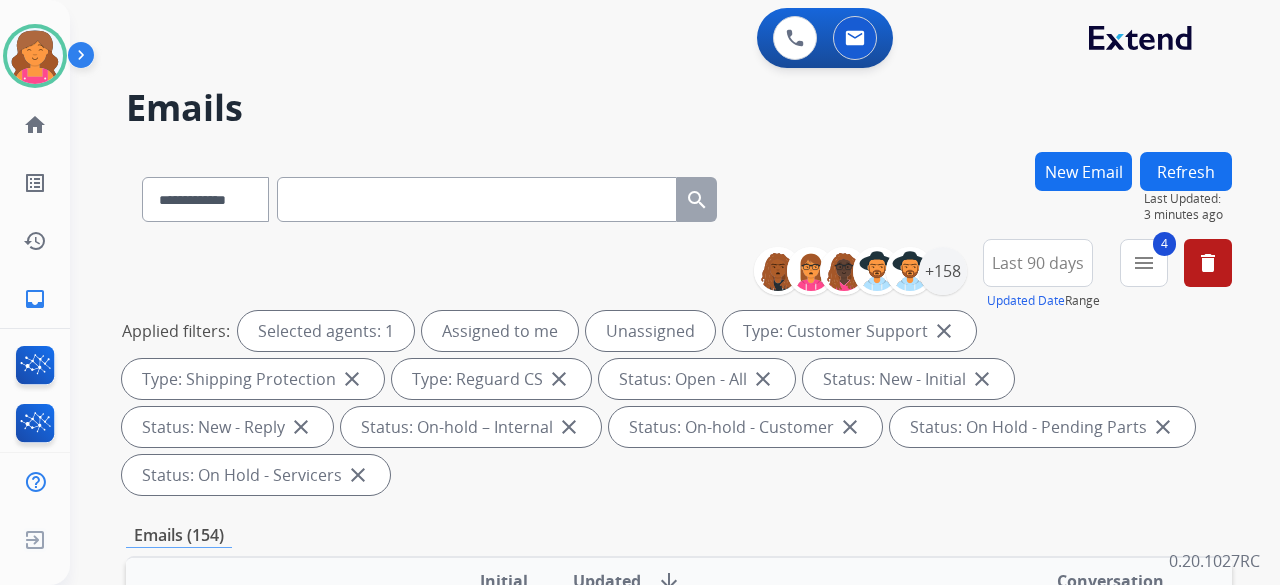 scroll, scrollTop: 400, scrollLeft: 0, axis: vertical 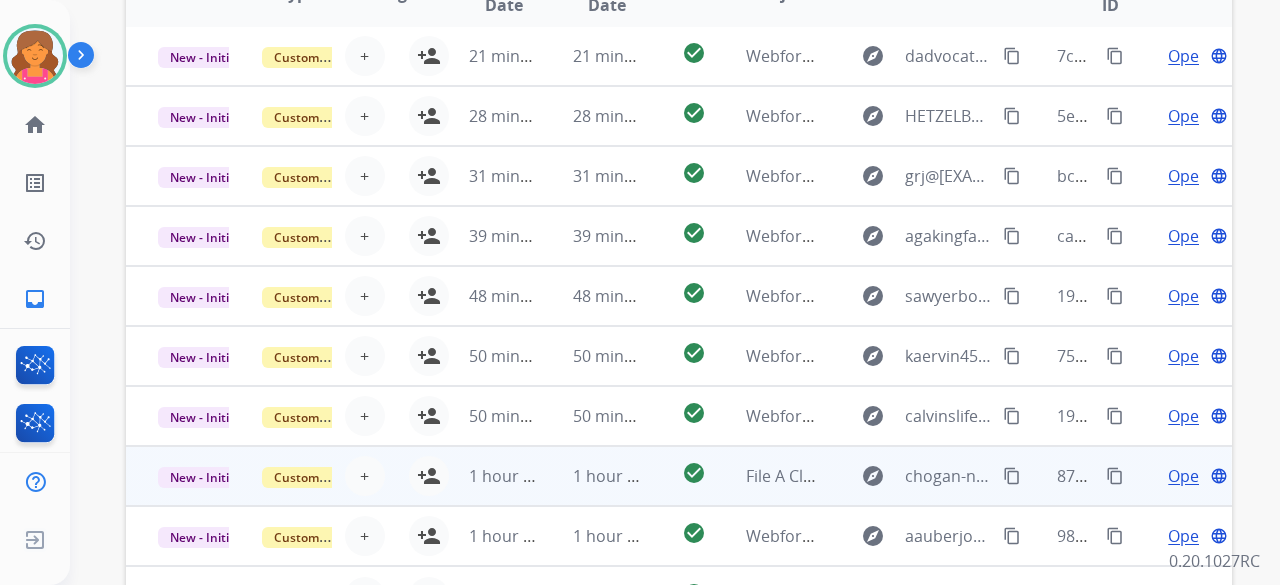 click on "explore chogan-newgren2@[EXAMPLE.COM] content_copy" at bounding box center (920, 476) 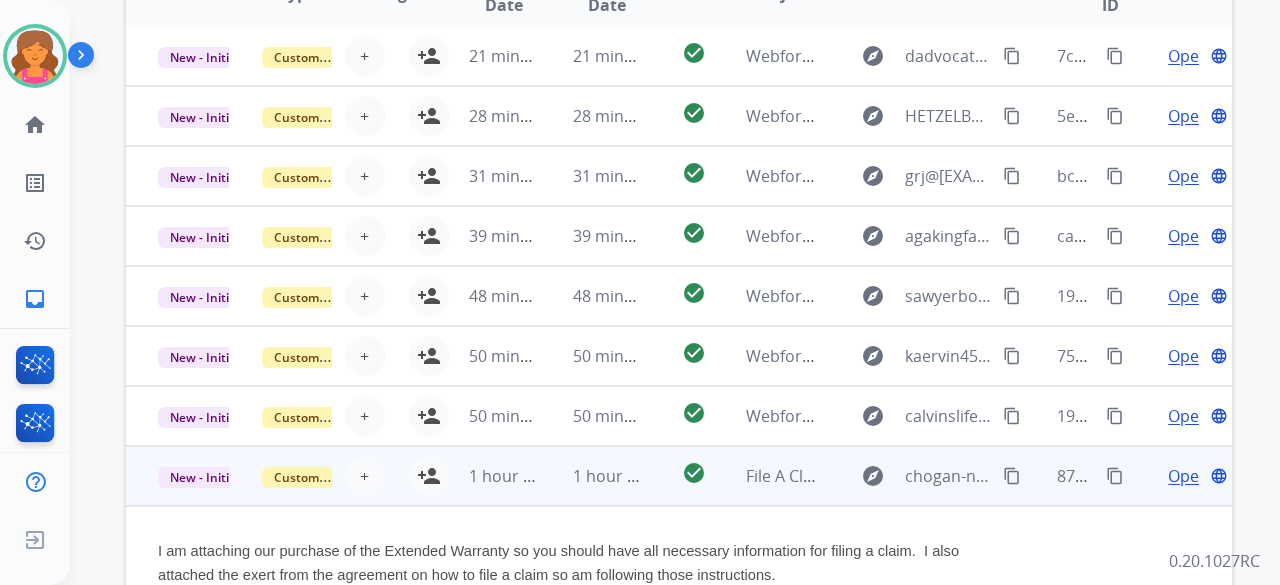 scroll, scrollTop: 0, scrollLeft: 0, axis: both 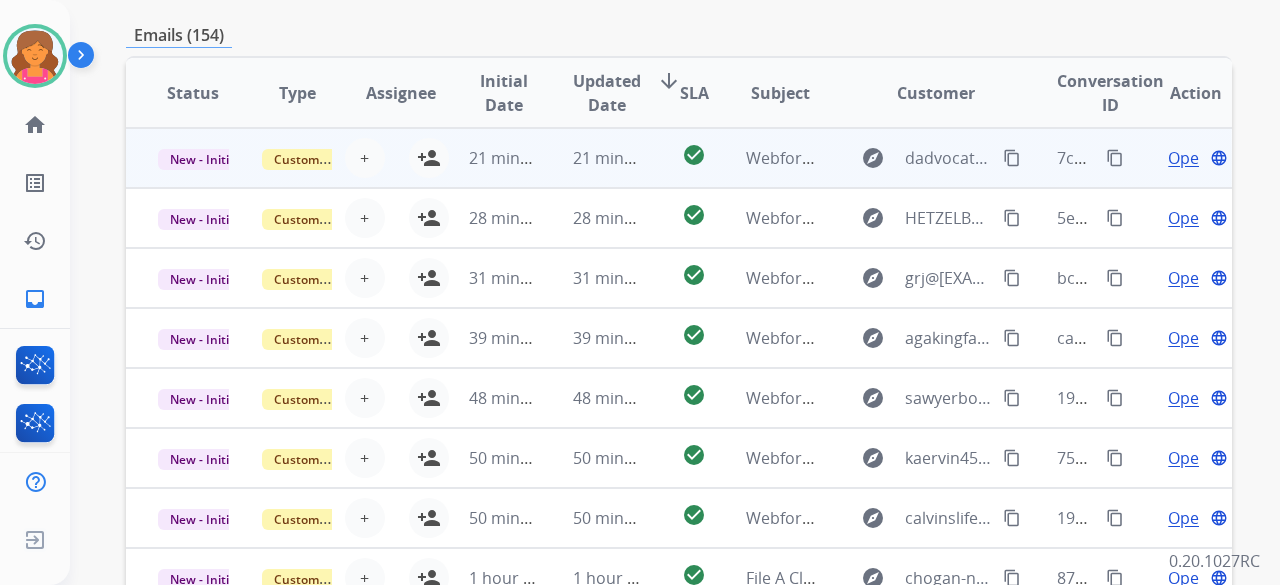 click on "explore dadvocate@[EXAMPLE.COM] content_copy" at bounding box center [920, 158] 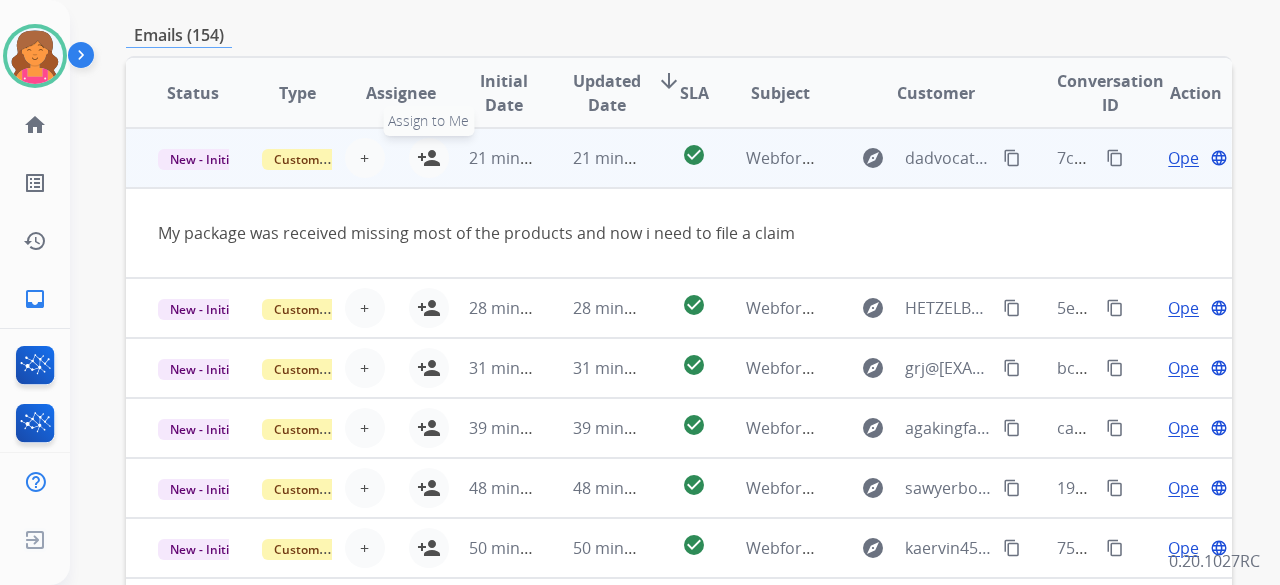 click on "person_add Assign to Me" at bounding box center (429, 158) 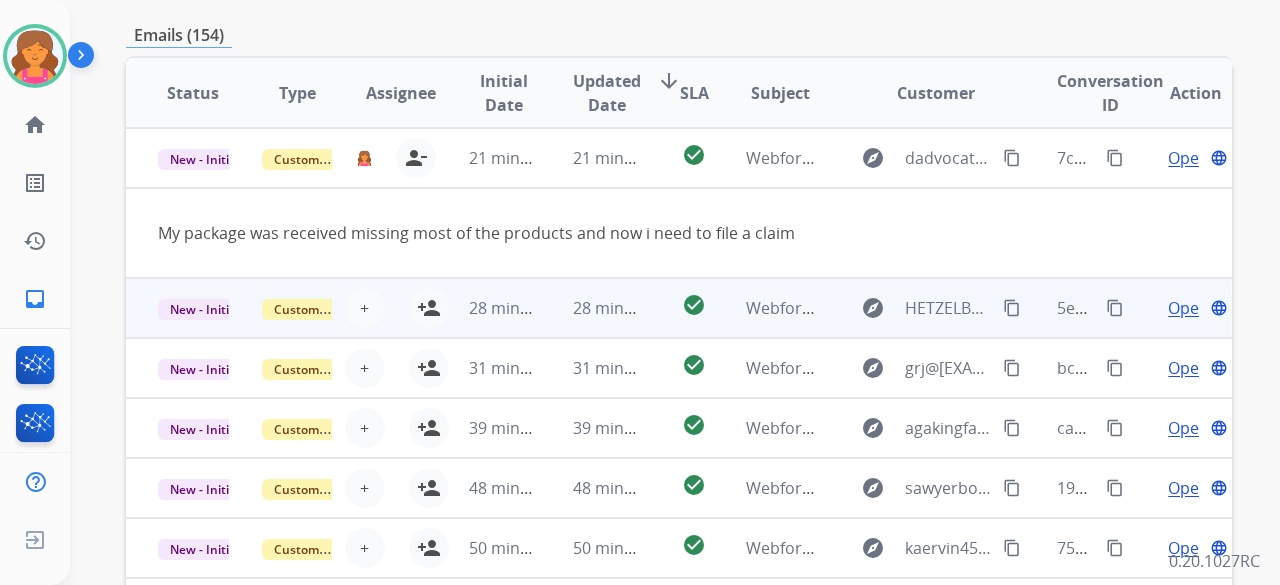 click on "check_circle" at bounding box center (678, 308) 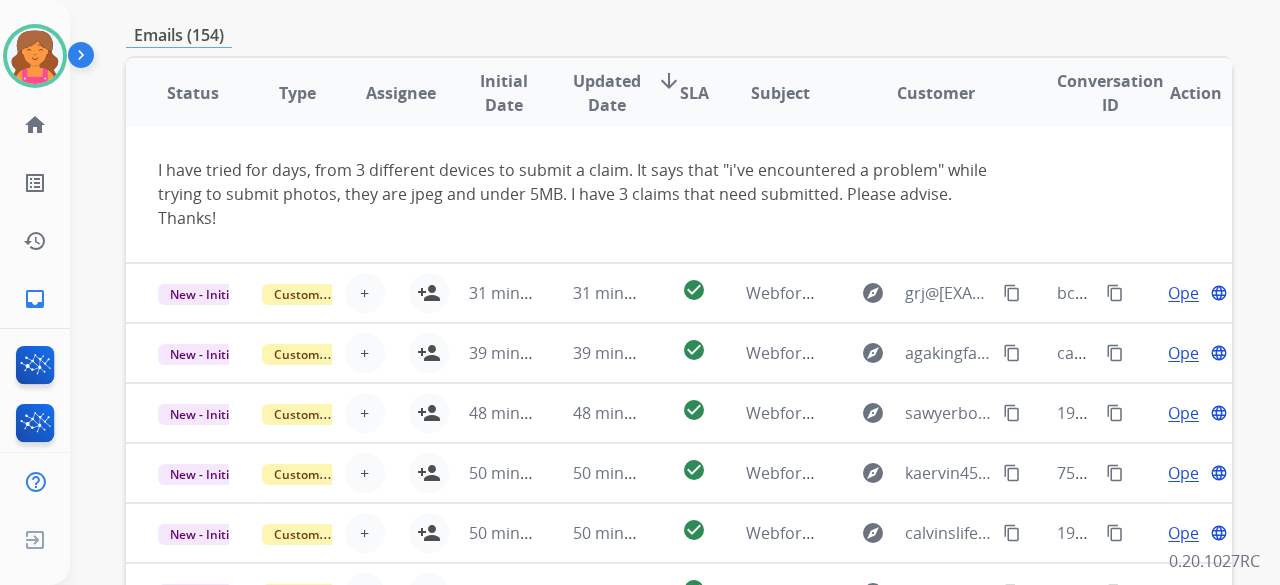 scroll, scrollTop: 140, scrollLeft: 0, axis: vertical 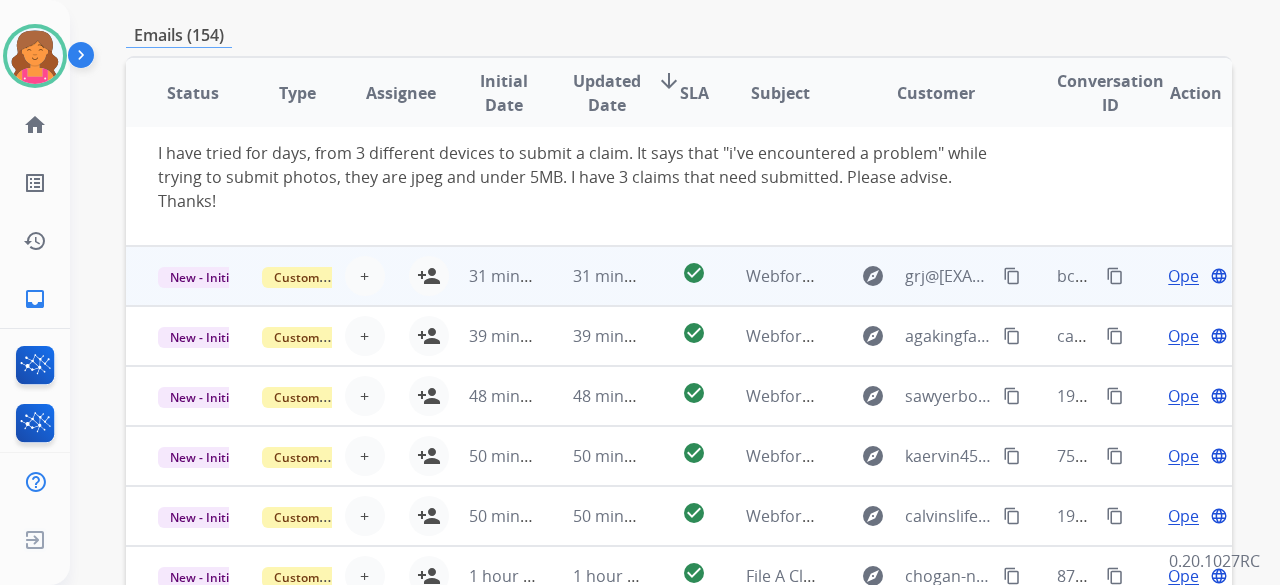 click on "31 minutes ago" at bounding box center (593, 276) 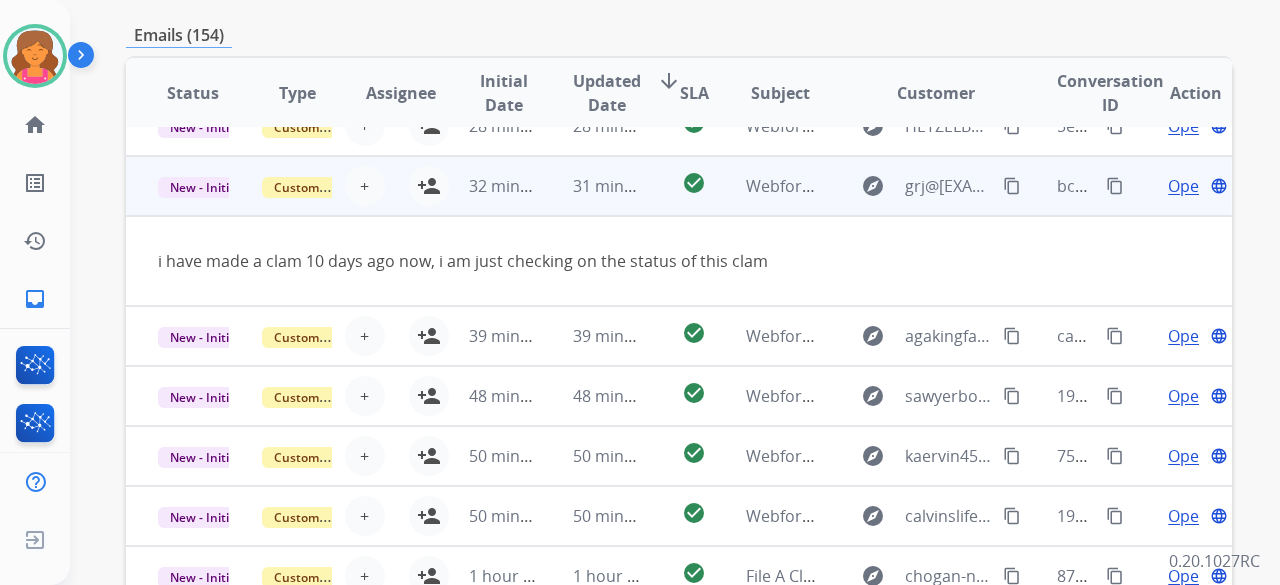 scroll, scrollTop: 92, scrollLeft: 0, axis: vertical 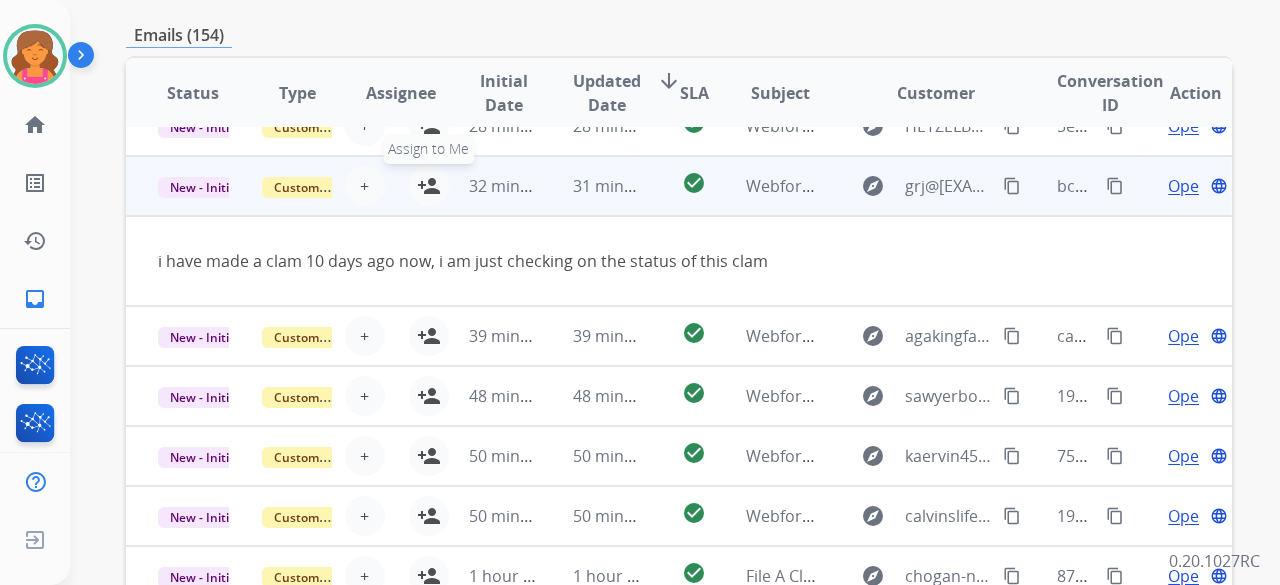 click on "person_add" at bounding box center (429, 186) 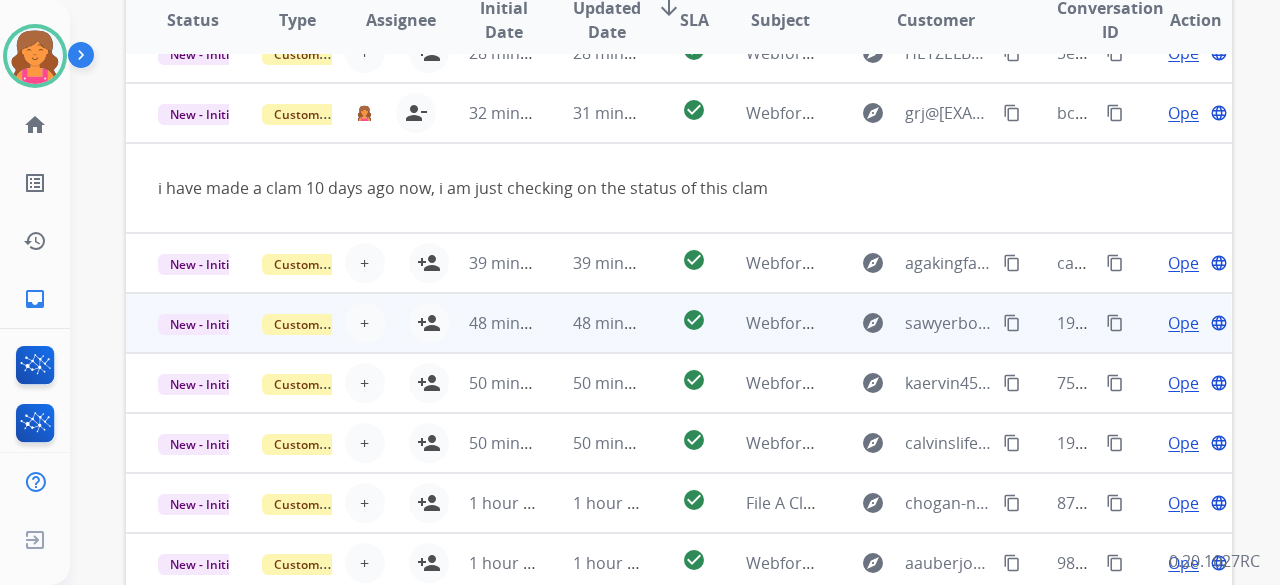 scroll, scrollTop: 600, scrollLeft: 0, axis: vertical 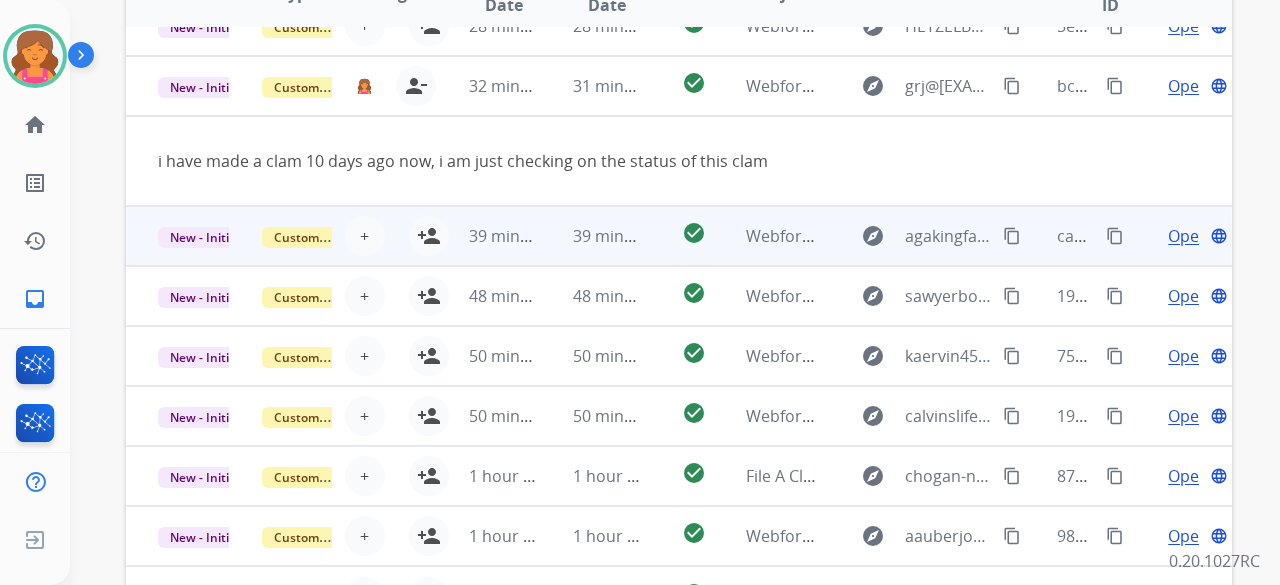 click on "check_circle" at bounding box center [678, 236] 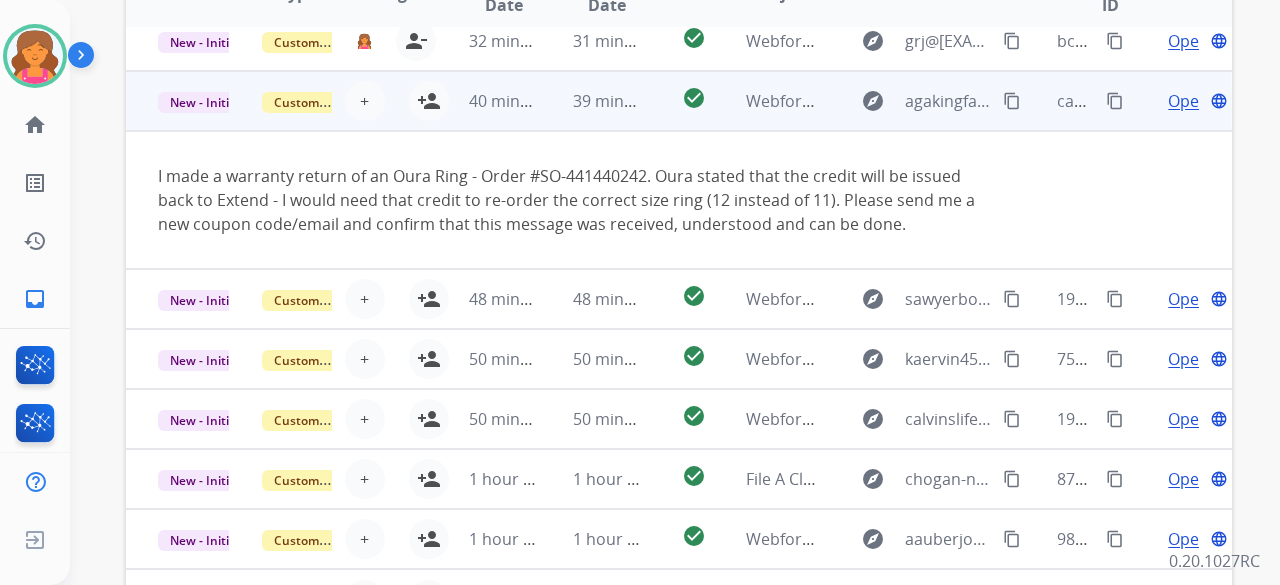 scroll, scrollTop: 140, scrollLeft: 0, axis: vertical 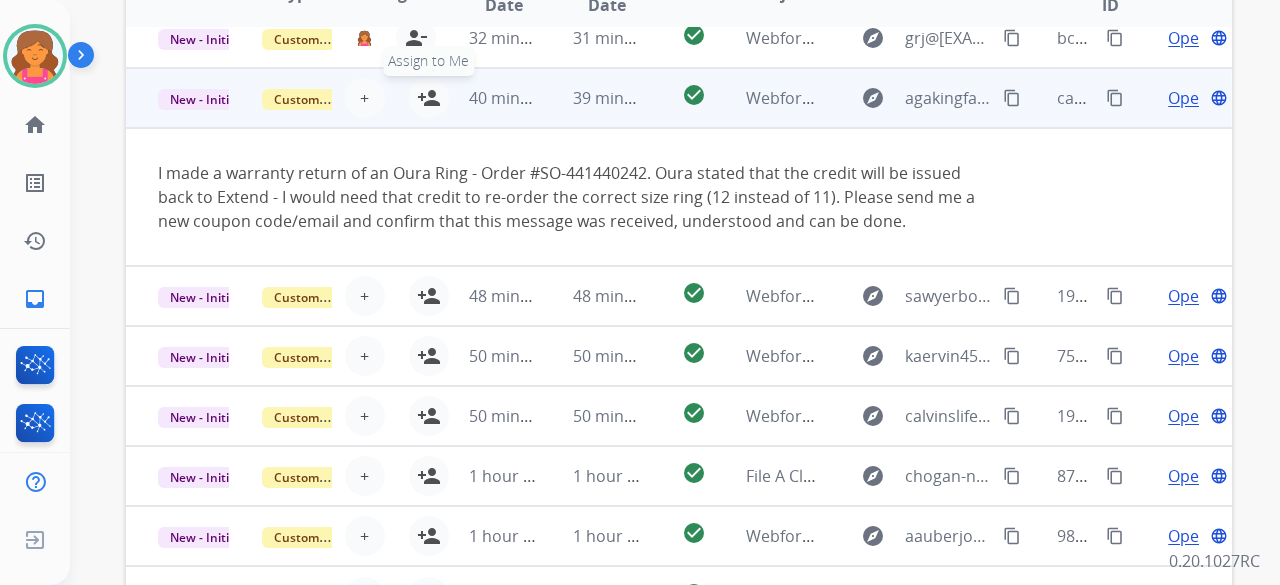 click on "person_add" at bounding box center (429, 98) 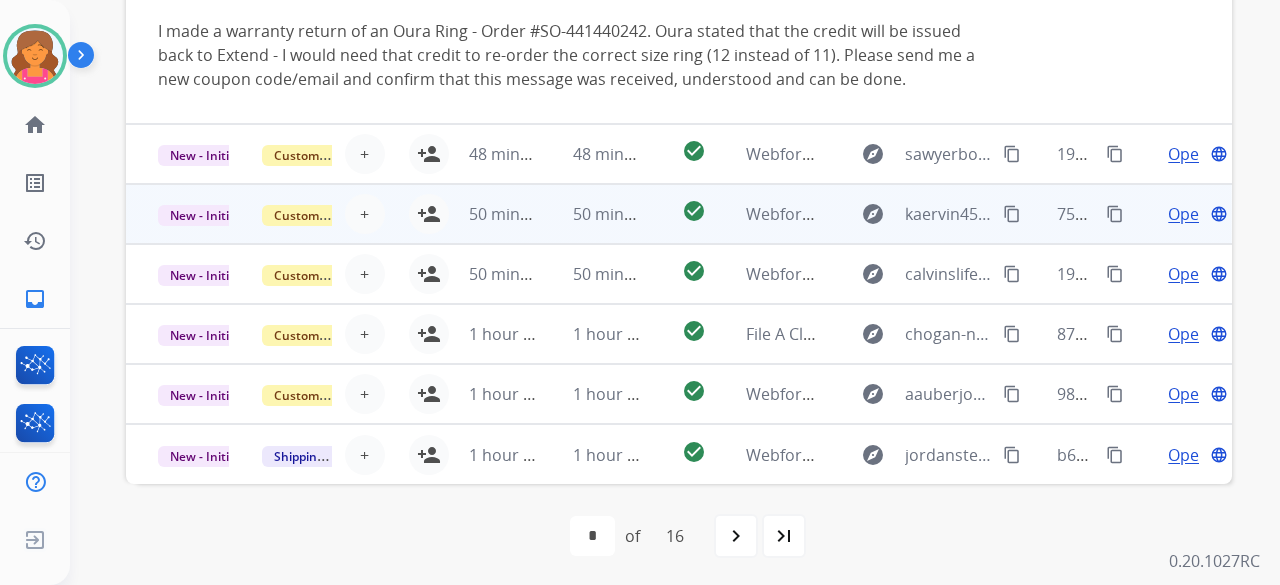 scroll, scrollTop: 744, scrollLeft: 0, axis: vertical 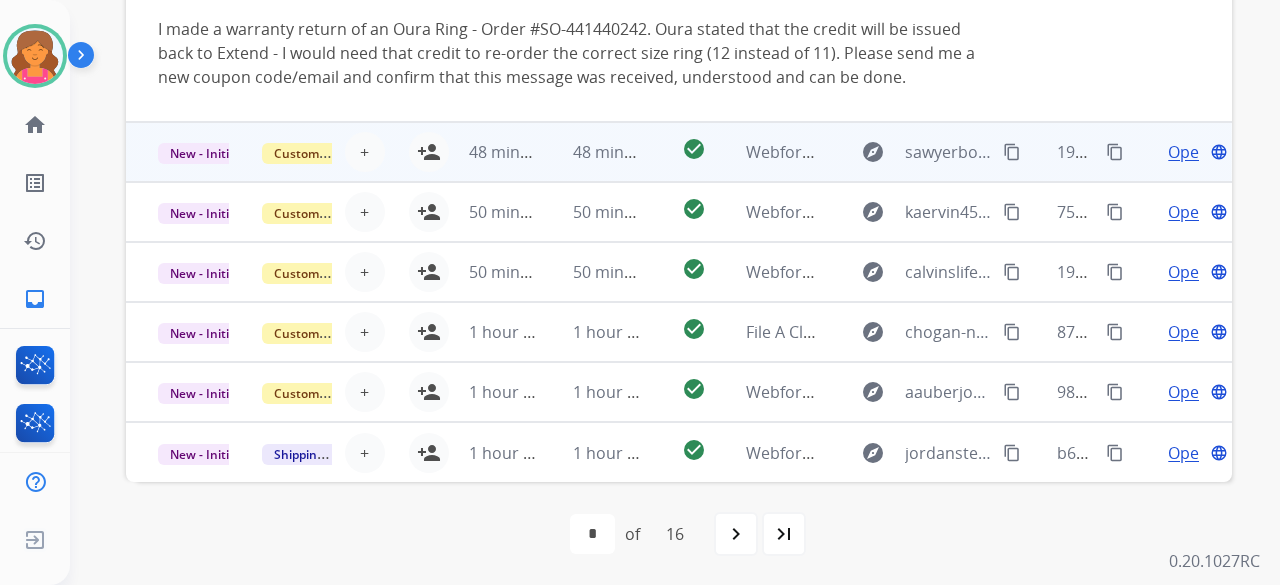 click on "check_circle" at bounding box center [678, 152] 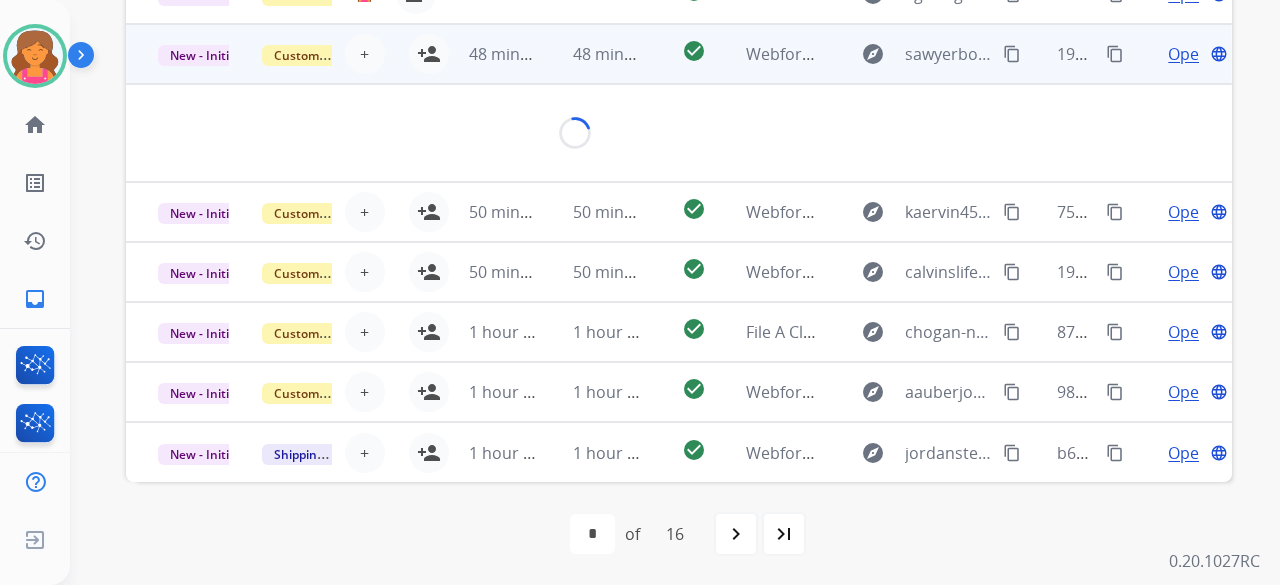scroll, scrollTop: 92, scrollLeft: 0, axis: vertical 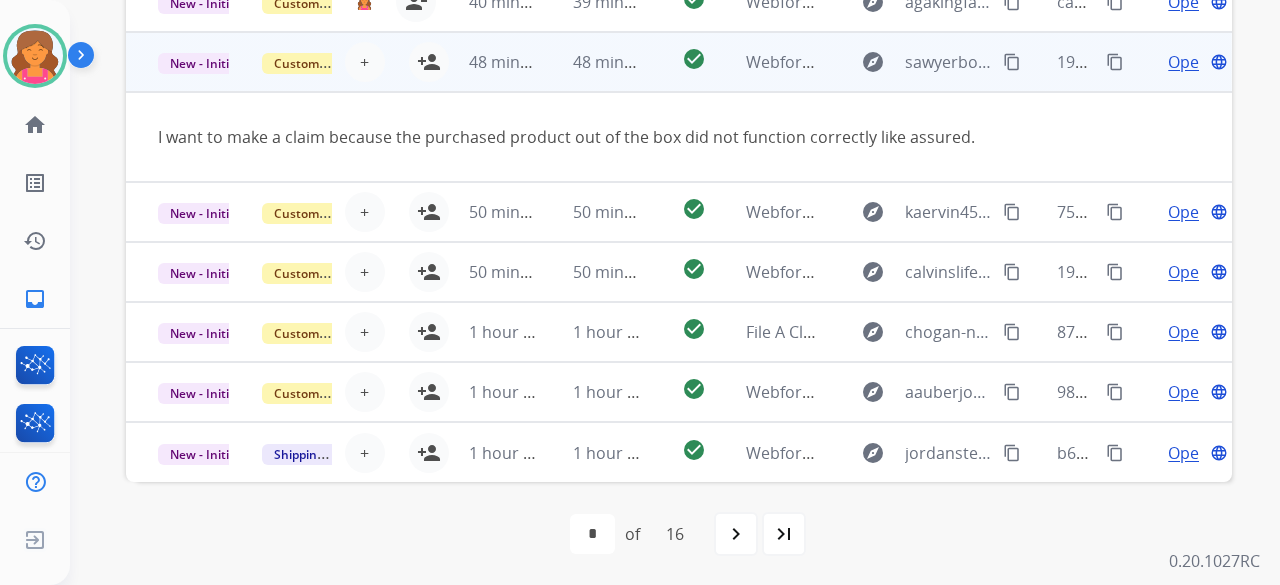 click on "48 minutes ago" at bounding box center (489, 62) 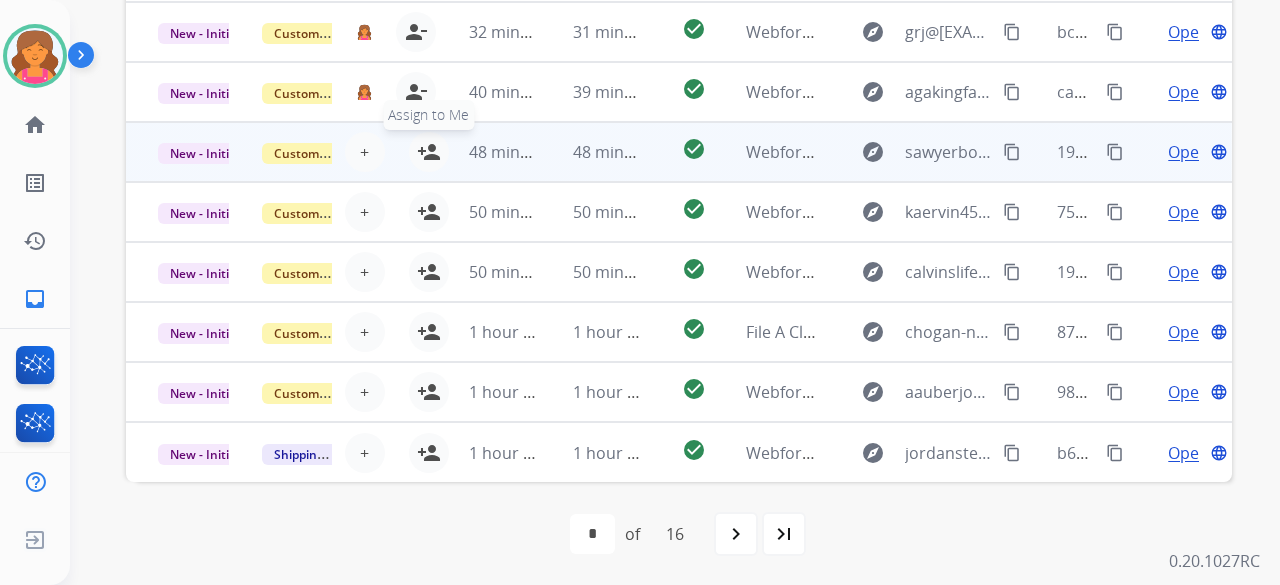 click on "person_add" at bounding box center [429, 152] 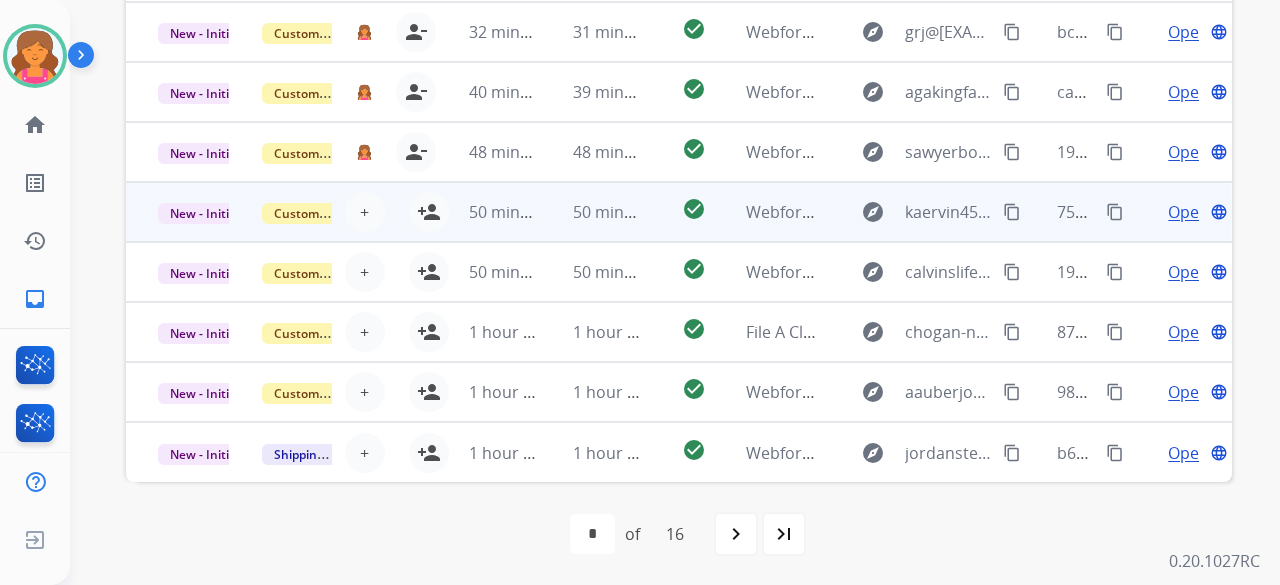 click on "check_circle" at bounding box center [678, 212] 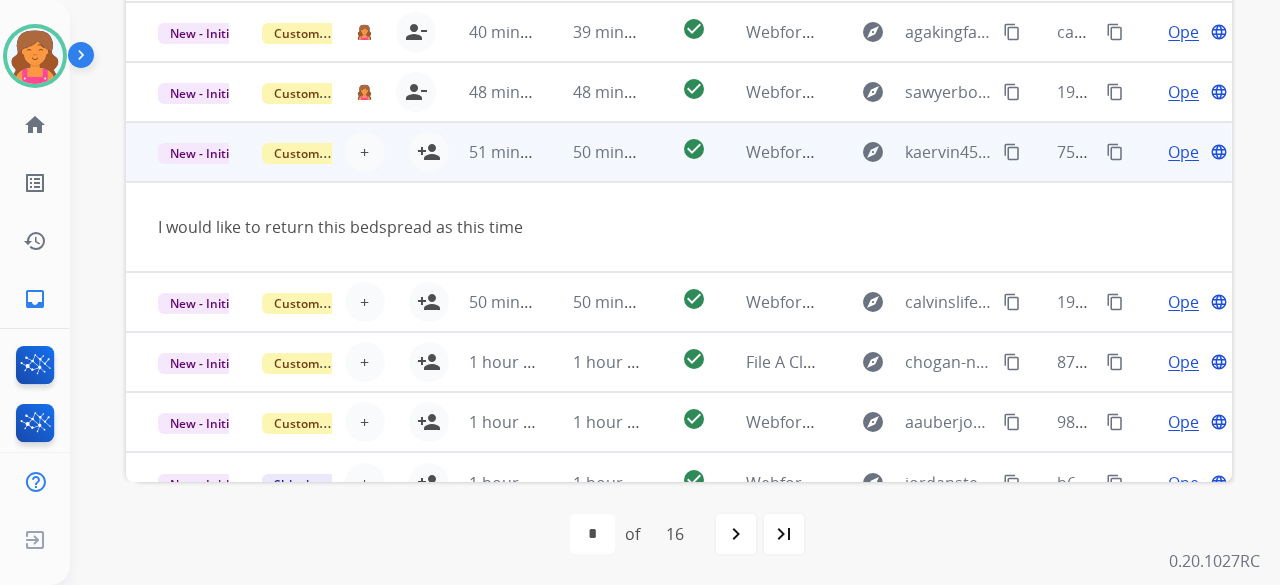 scroll, scrollTop: 92, scrollLeft: 0, axis: vertical 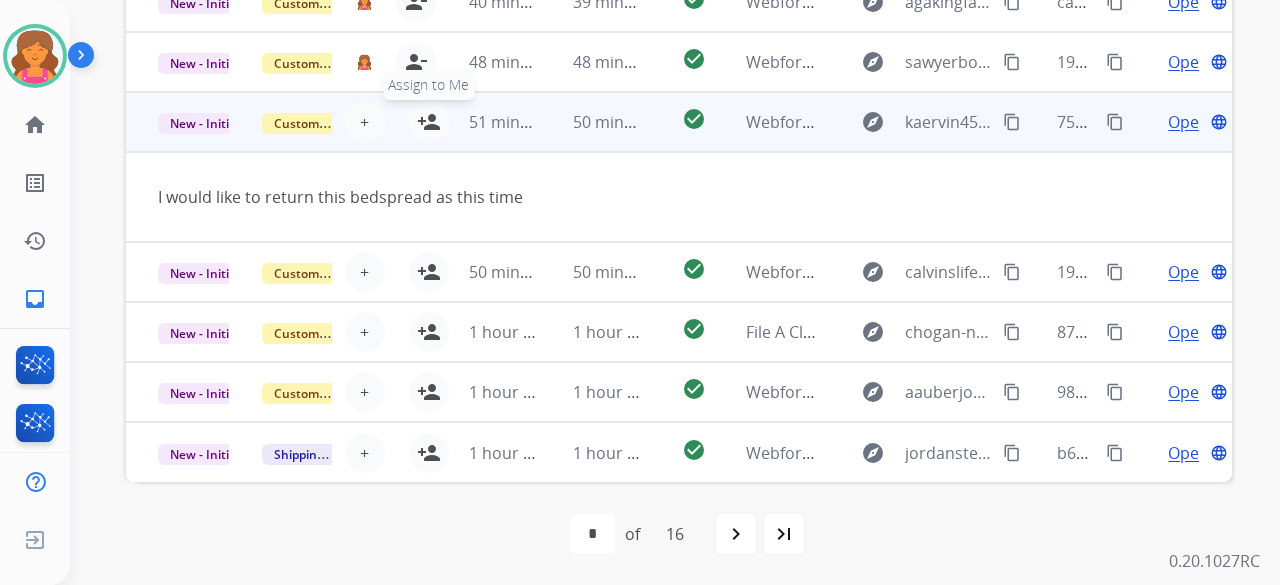 click on "person_add" at bounding box center [429, 122] 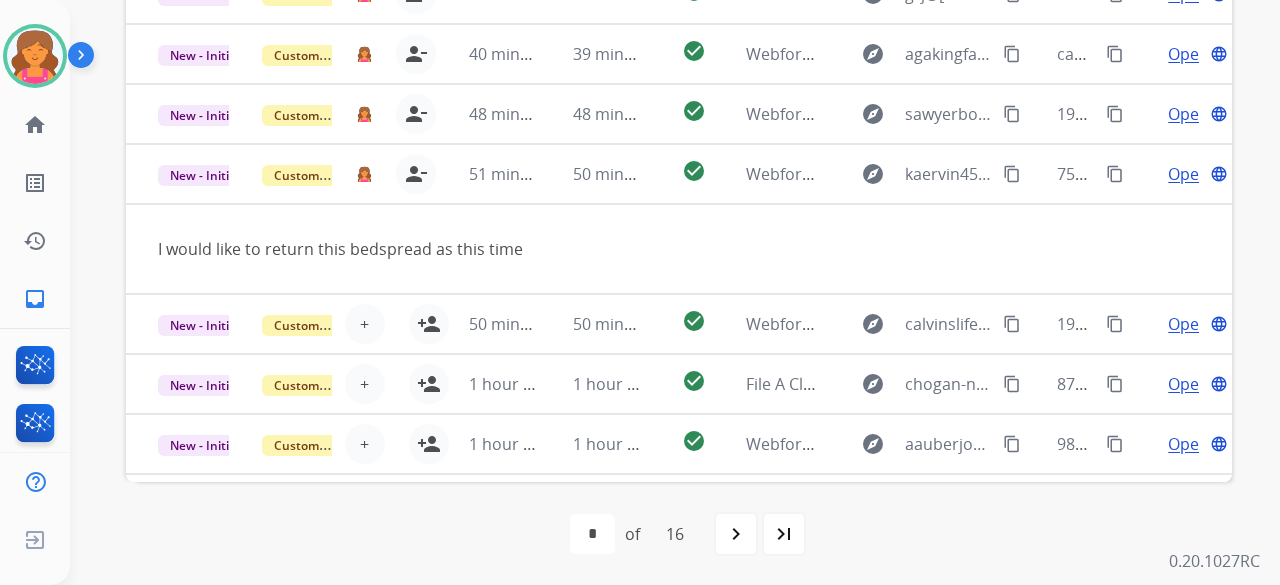 scroll, scrollTop: 0, scrollLeft: 0, axis: both 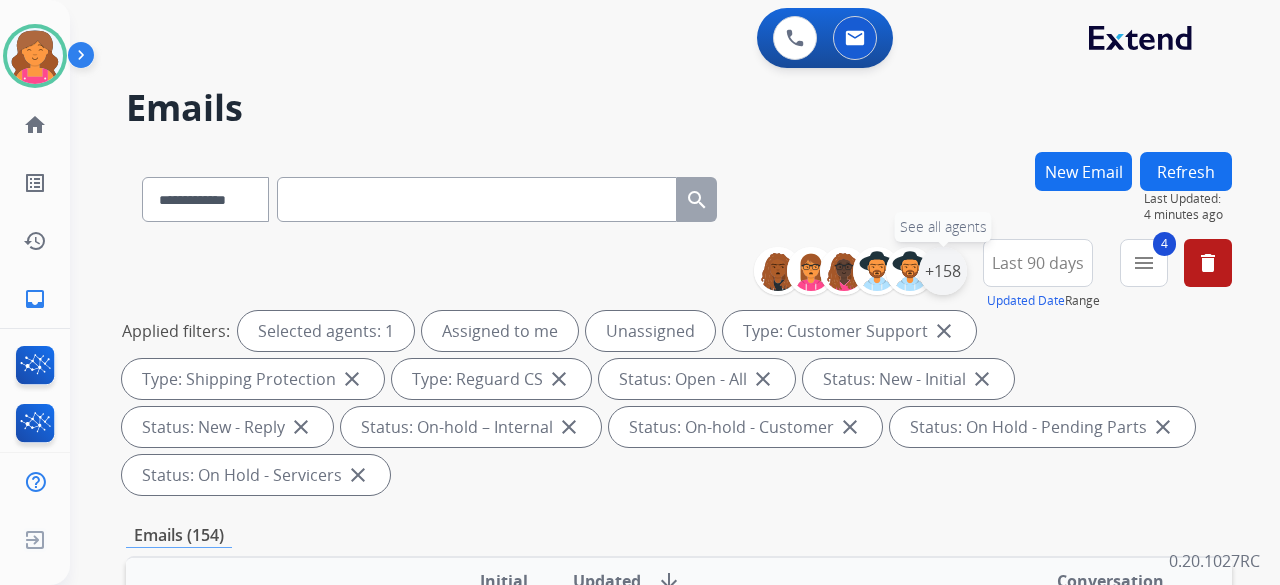 click on "+158" at bounding box center (943, 271) 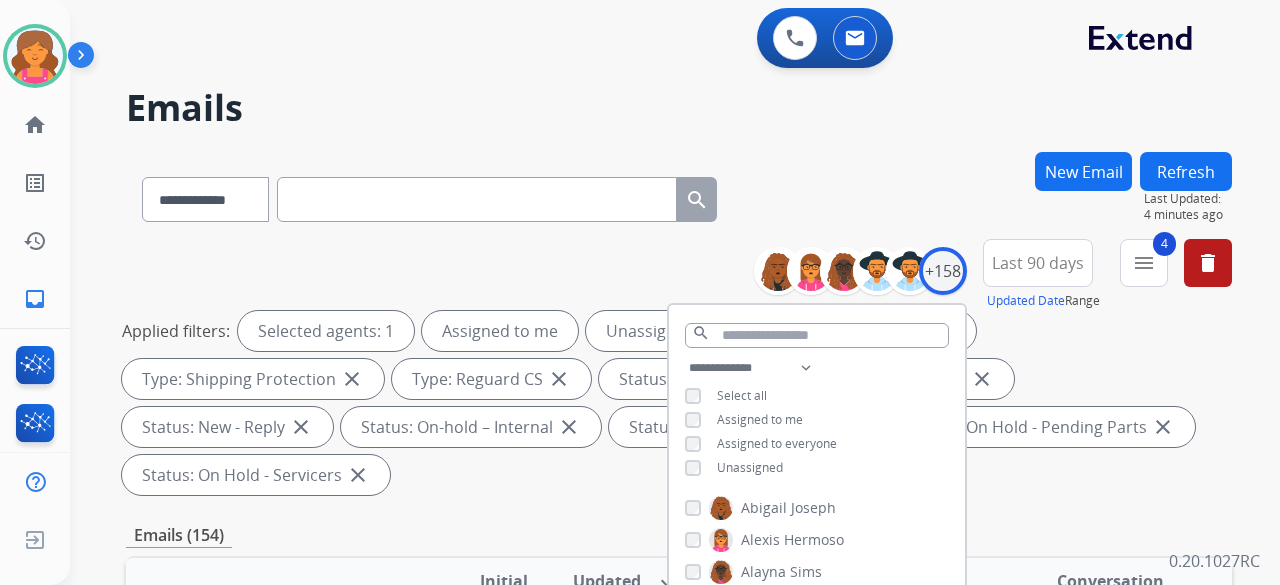click on "**********" at bounding box center [817, 420] 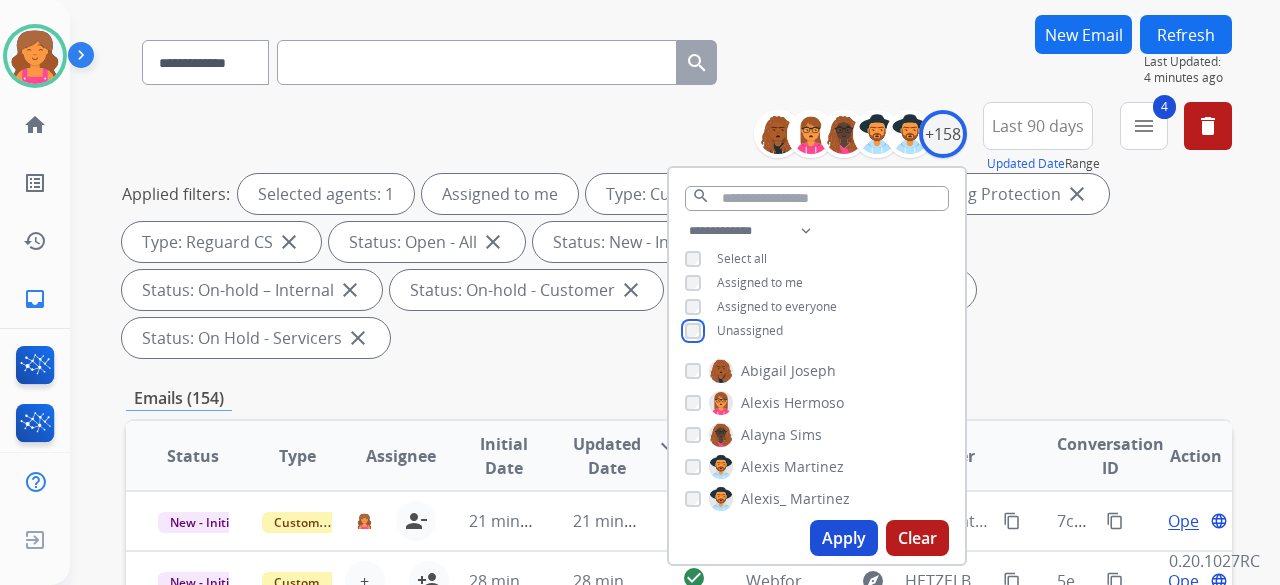 scroll, scrollTop: 300, scrollLeft: 0, axis: vertical 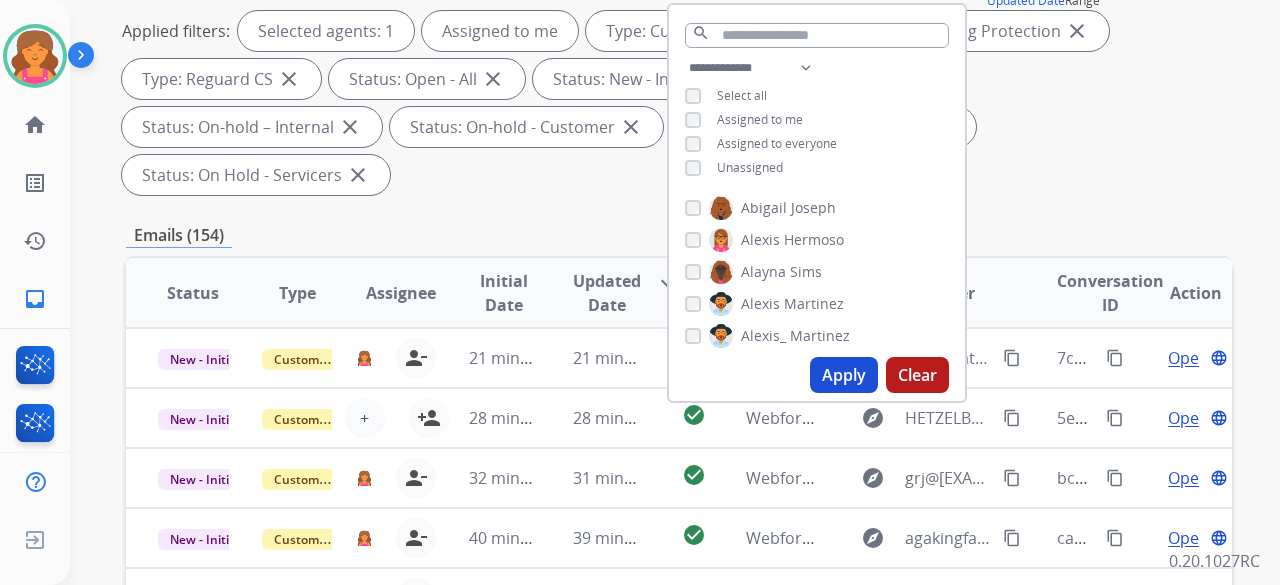 click on "Apply" at bounding box center (844, 375) 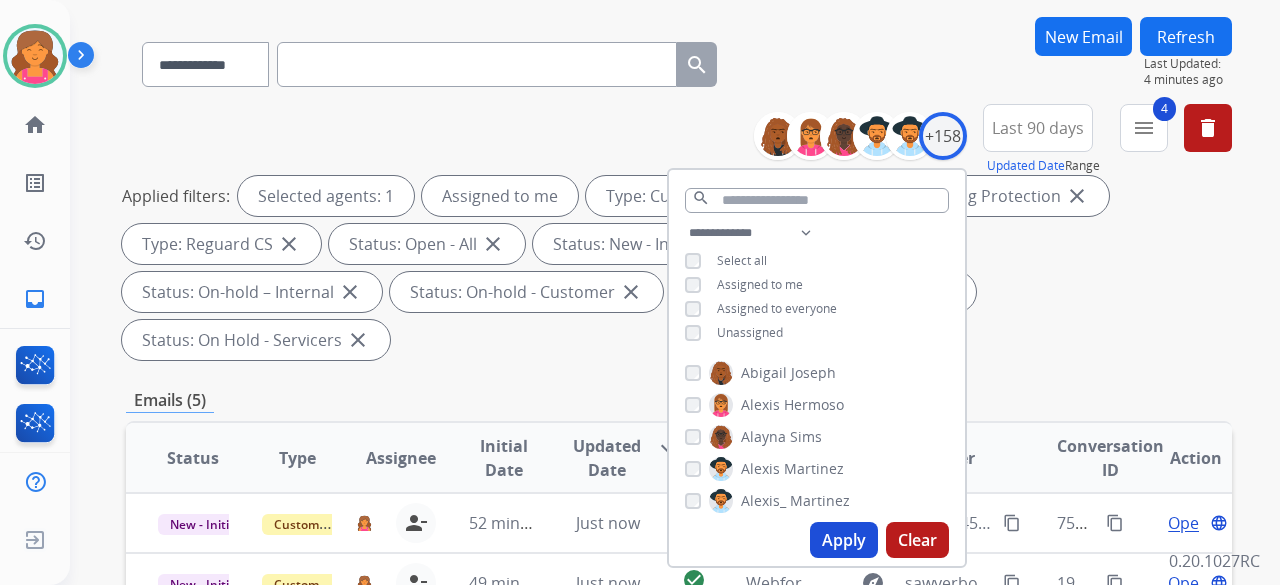 scroll, scrollTop: 300, scrollLeft: 0, axis: vertical 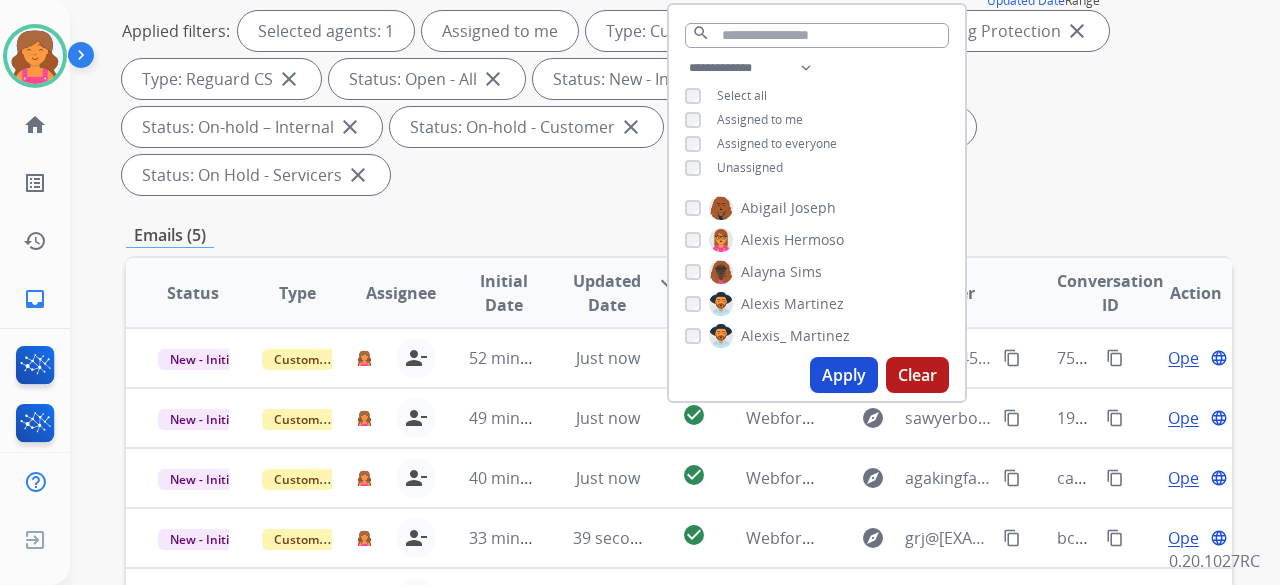 click on "**********" at bounding box center [679, 441] 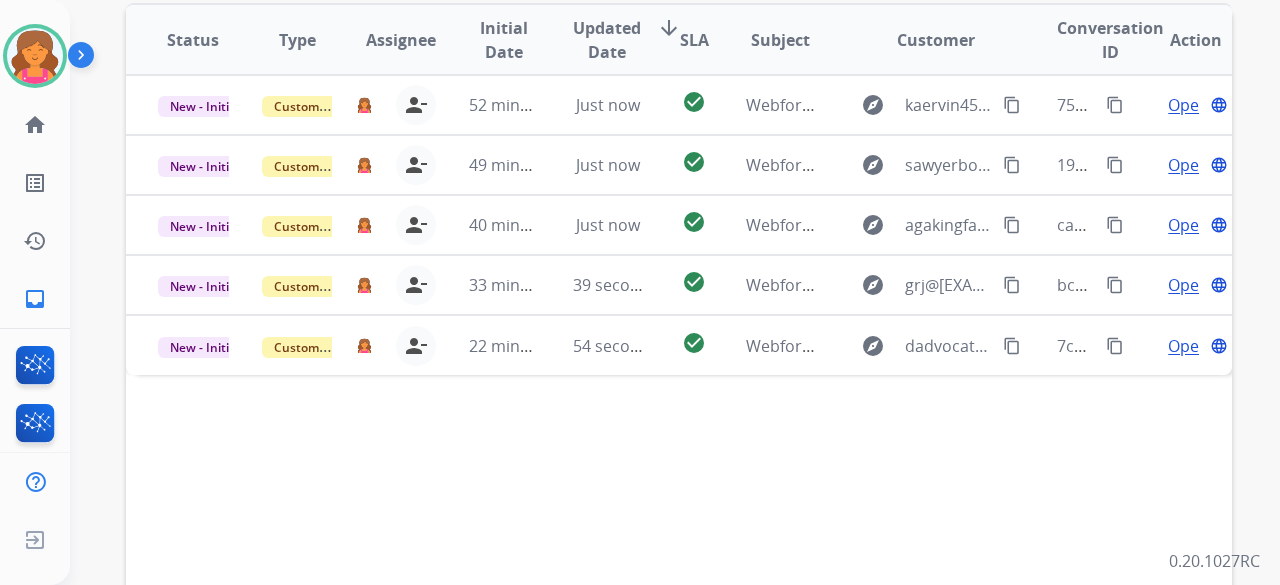 scroll, scrollTop: 496, scrollLeft: 0, axis: vertical 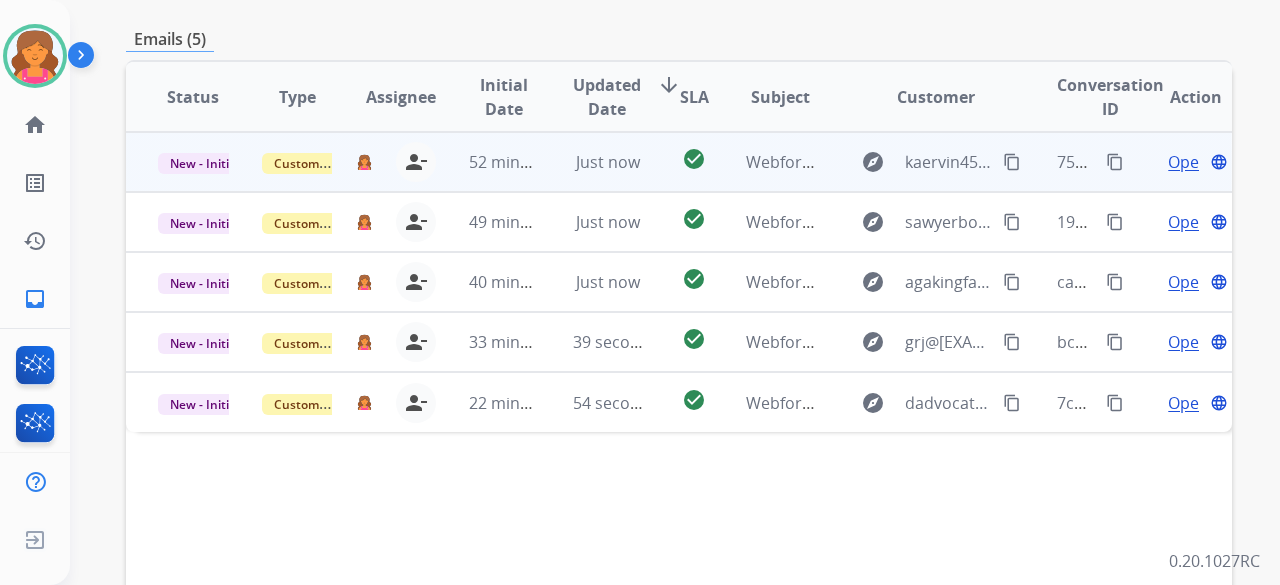 click on "Open" at bounding box center (1188, 162) 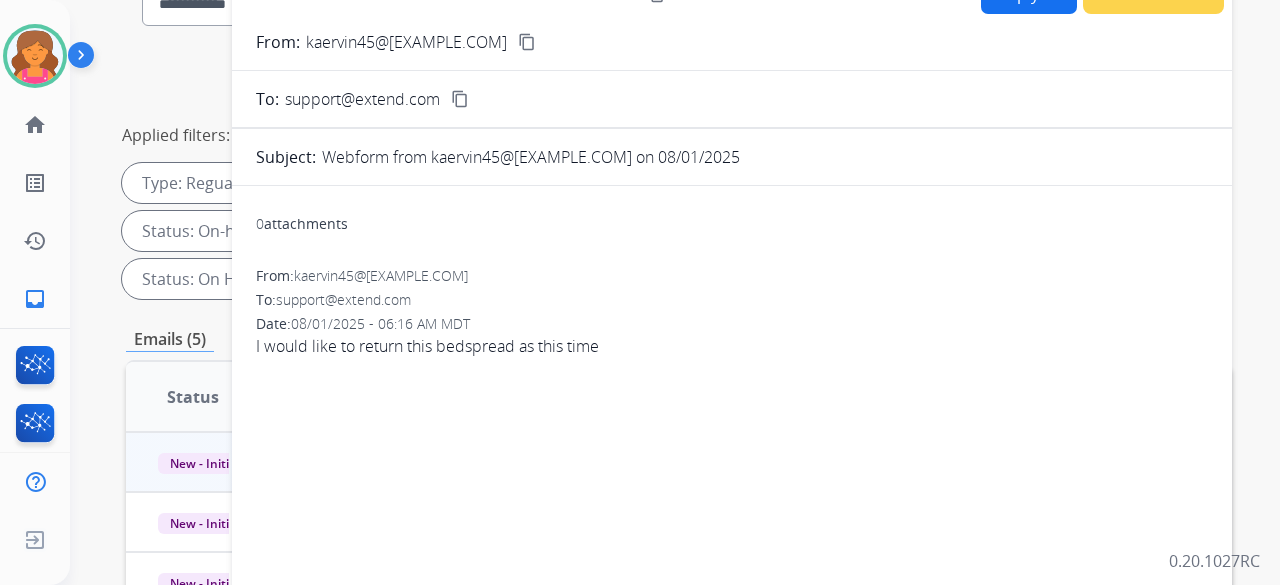 scroll, scrollTop: 96, scrollLeft: 0, axis: vertical 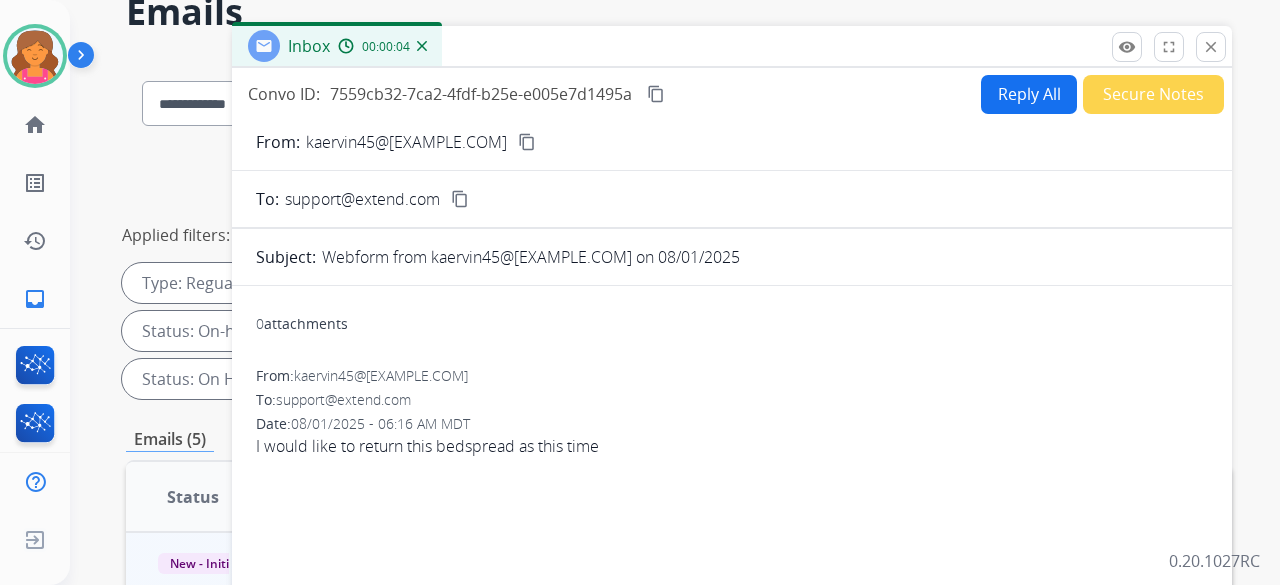 click on "content_copy" at bounding box center [527, 142] 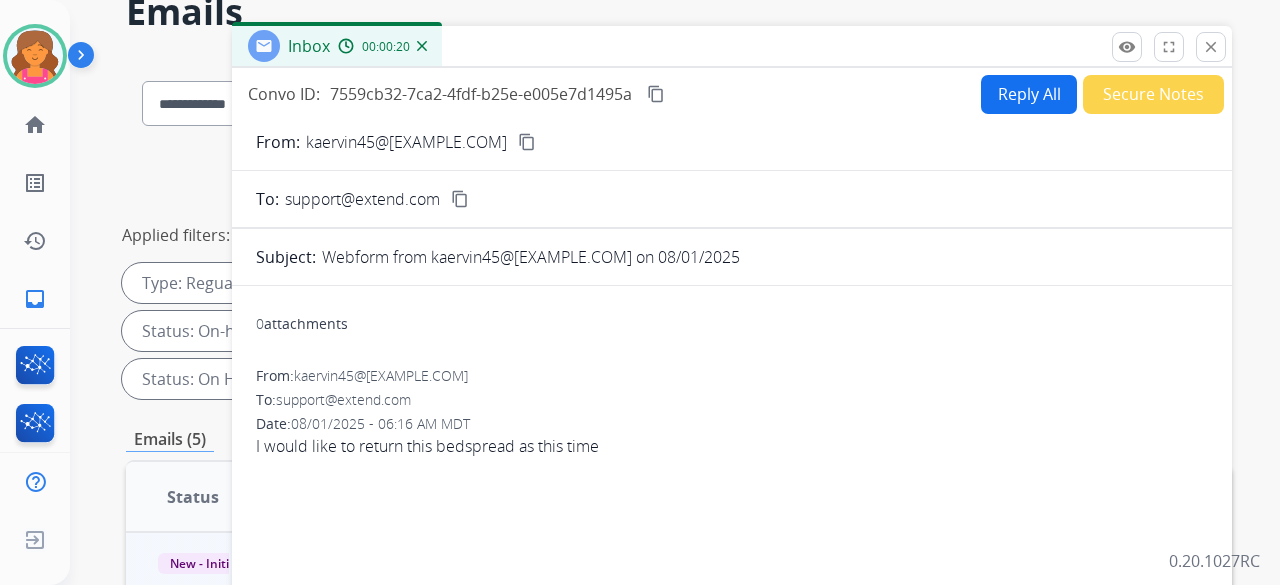 click on "Reply All" at bounding box center [1029, 94] 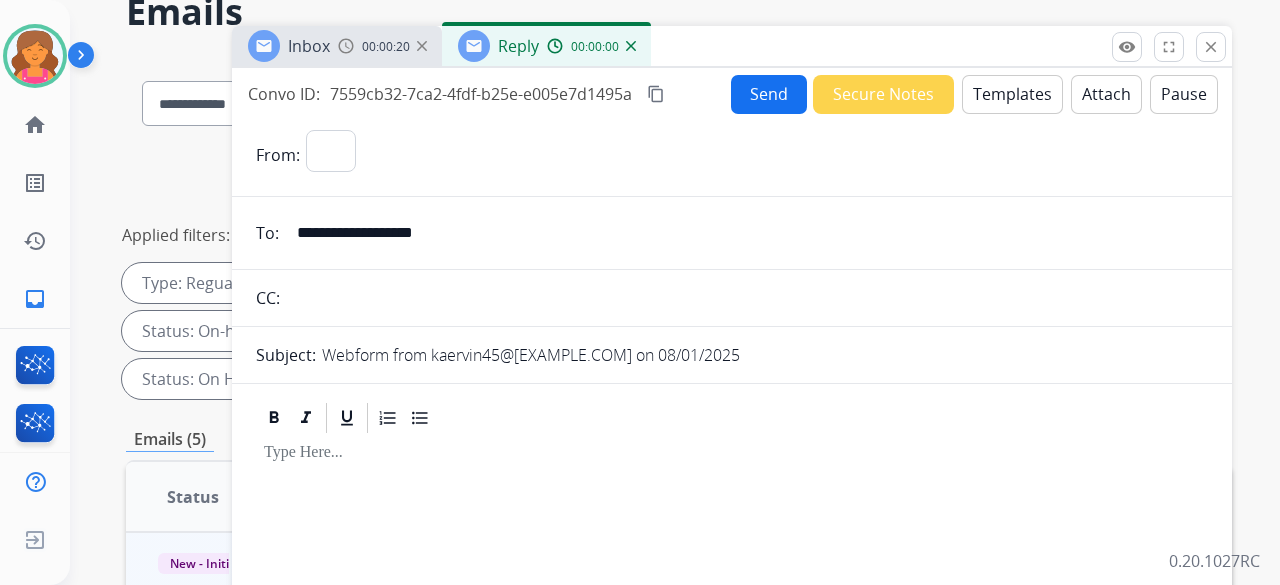 select on "**********" 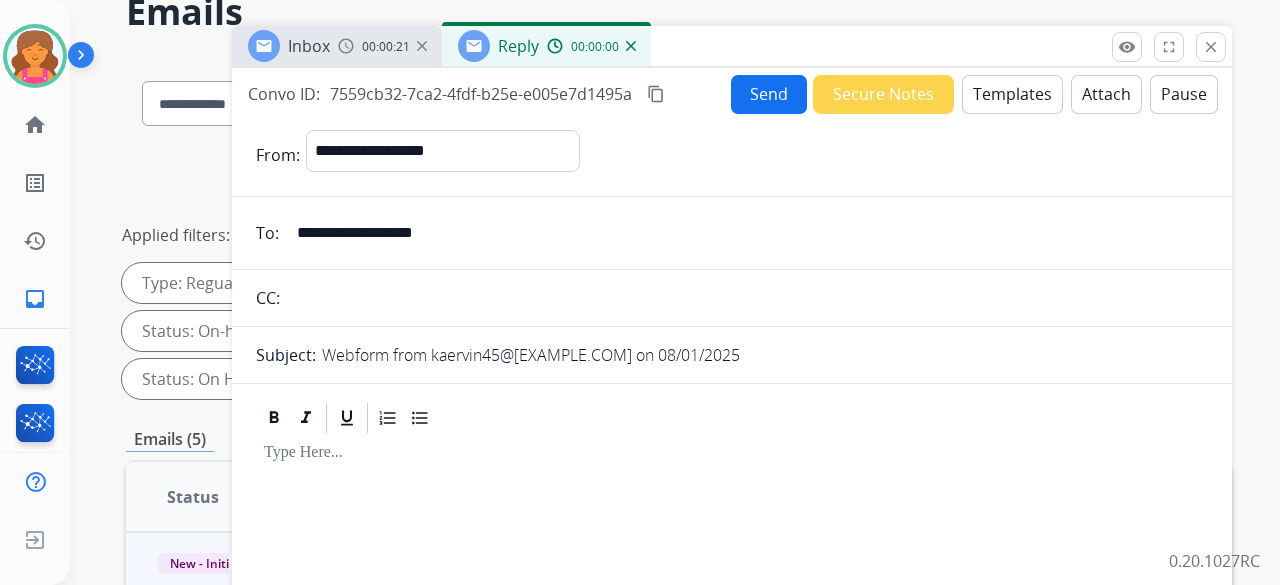 click on "Templates" at bounding box center [1012, 94] 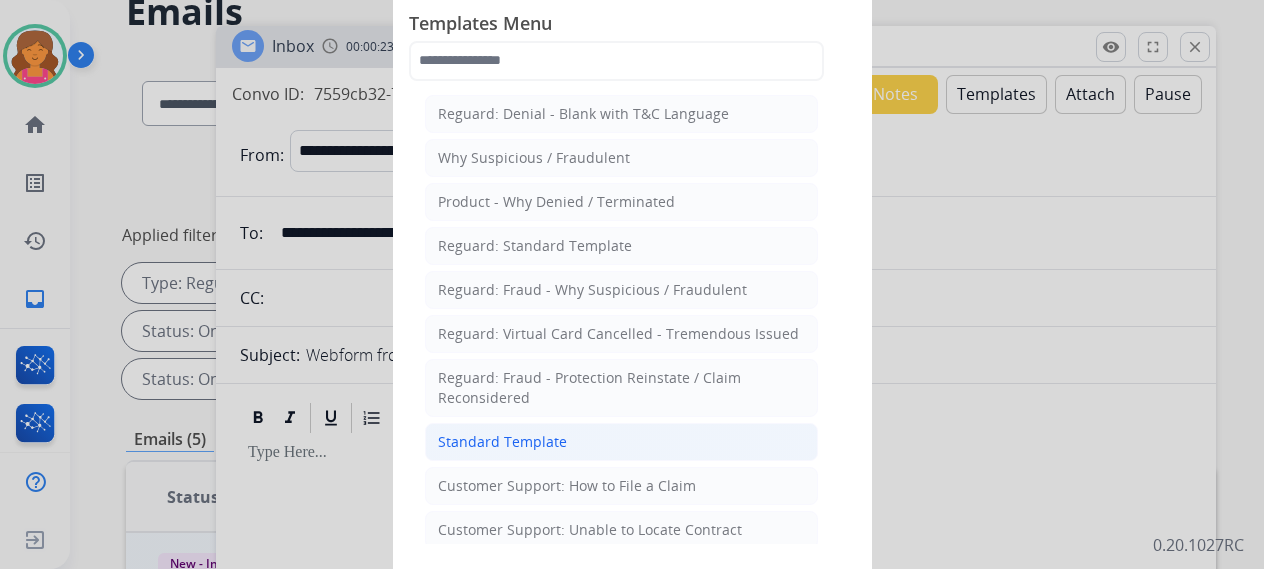 click on "Standard Template" 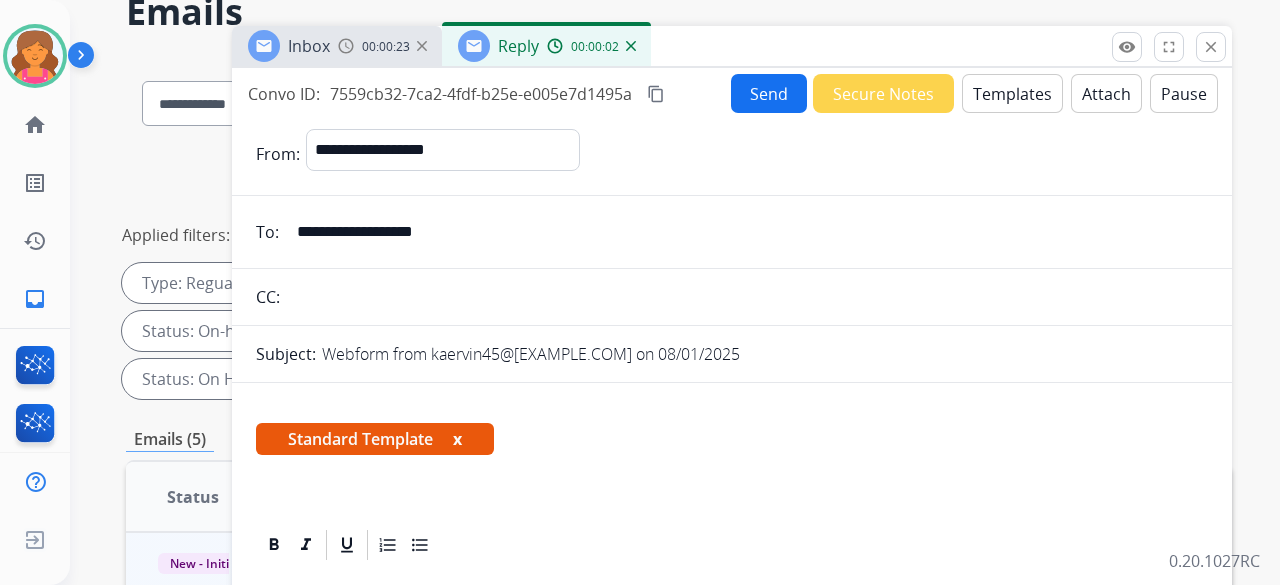 scroll, scrollTop: 436, scrollLeft: 0, axis: vertical 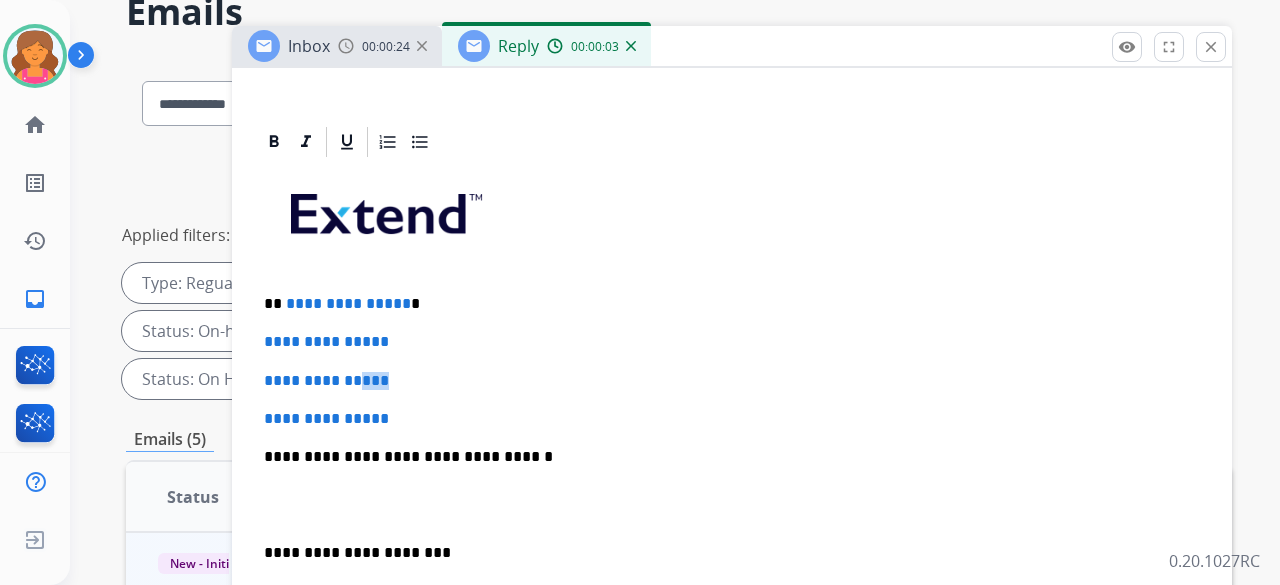 drag, startPoint x: 409, startPoint y: 350, endPoint x: 380, endPoint y: 331, distance: 34.669872 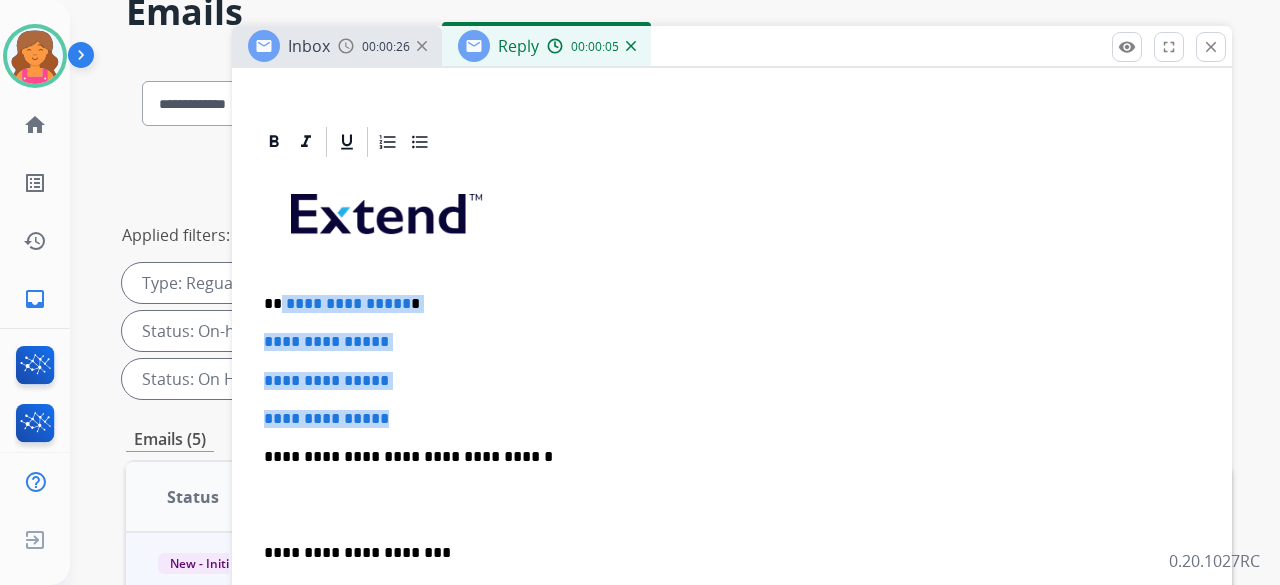 drag, startPoint x: 416, startPoint y: 366, endPoint x: 282, endPoint y: 255, distance: 174.00287 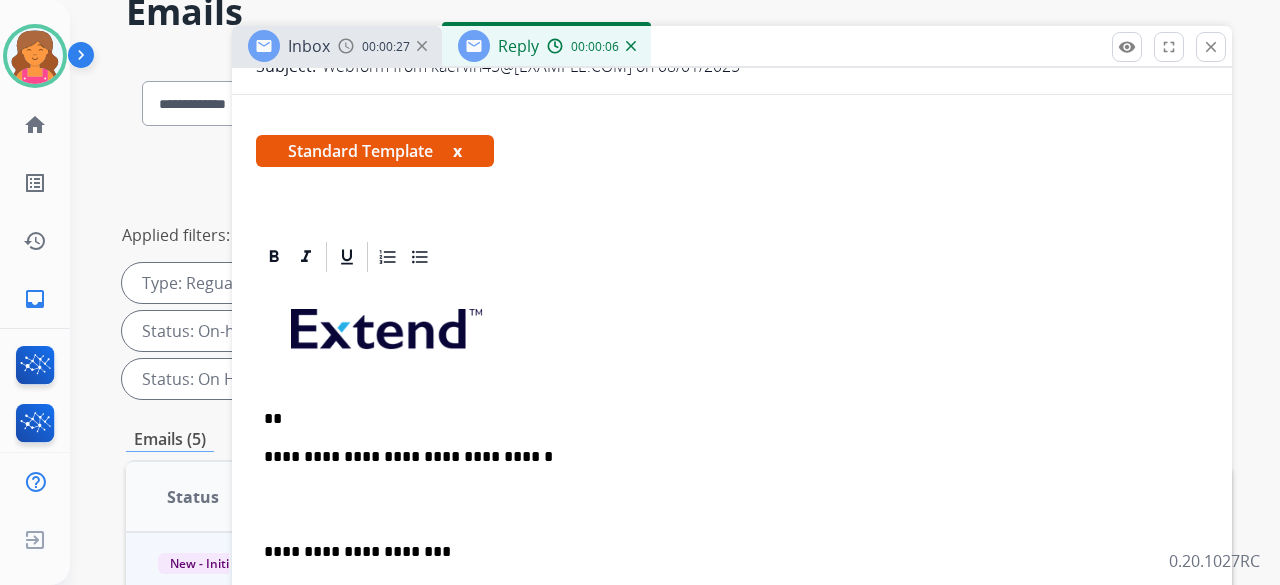 scroll, scrollTop: 322, scrollLeft: 0, axis: vertical 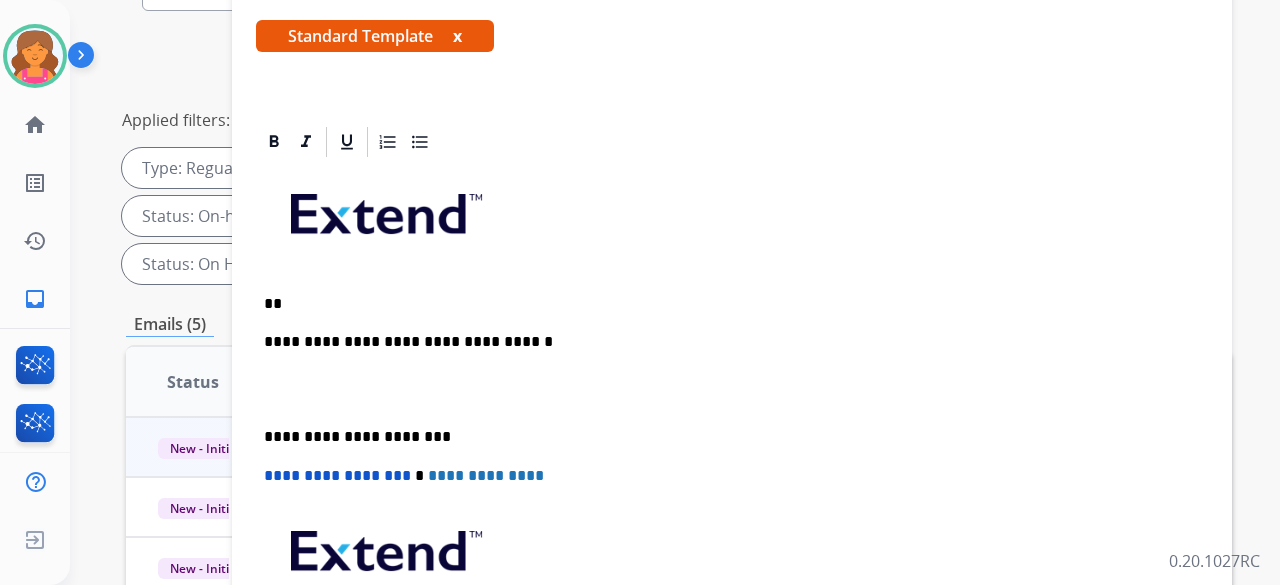 type 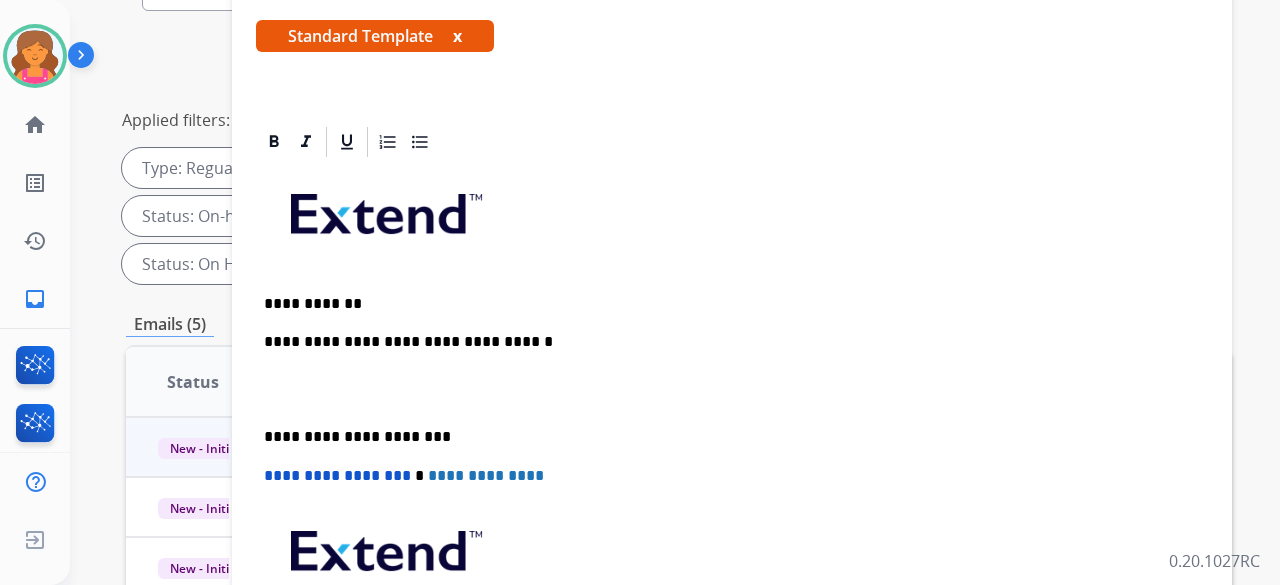 scroll, scrollTop: 360, scrollLeft: 0, axis: vertical 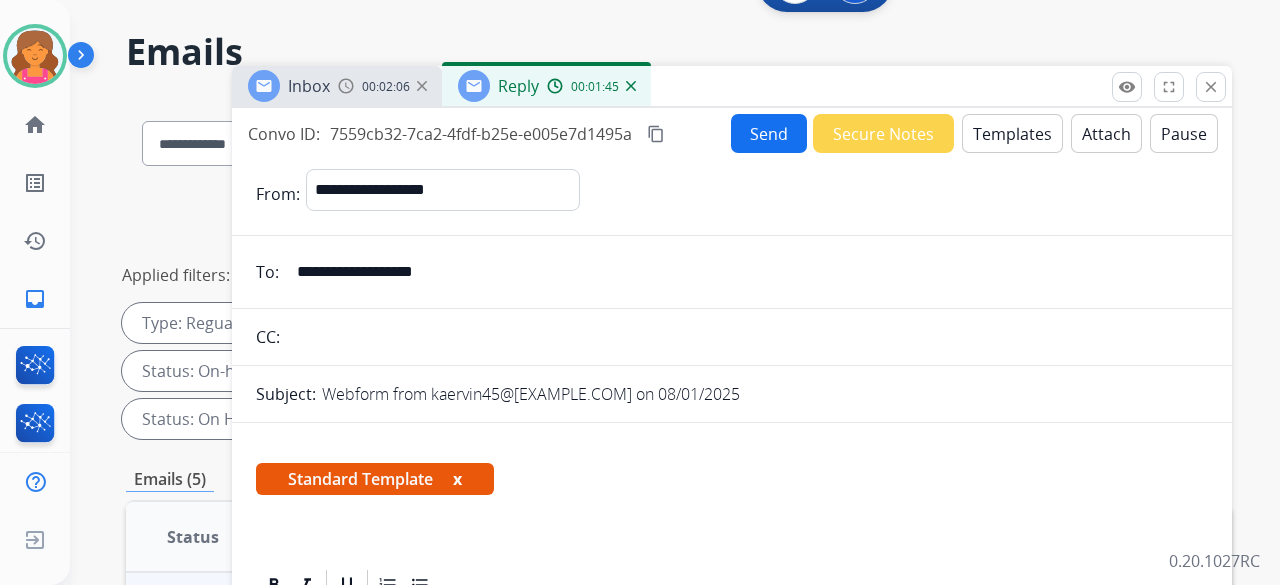 click on "content_copy" at bounding box center [656, 134] 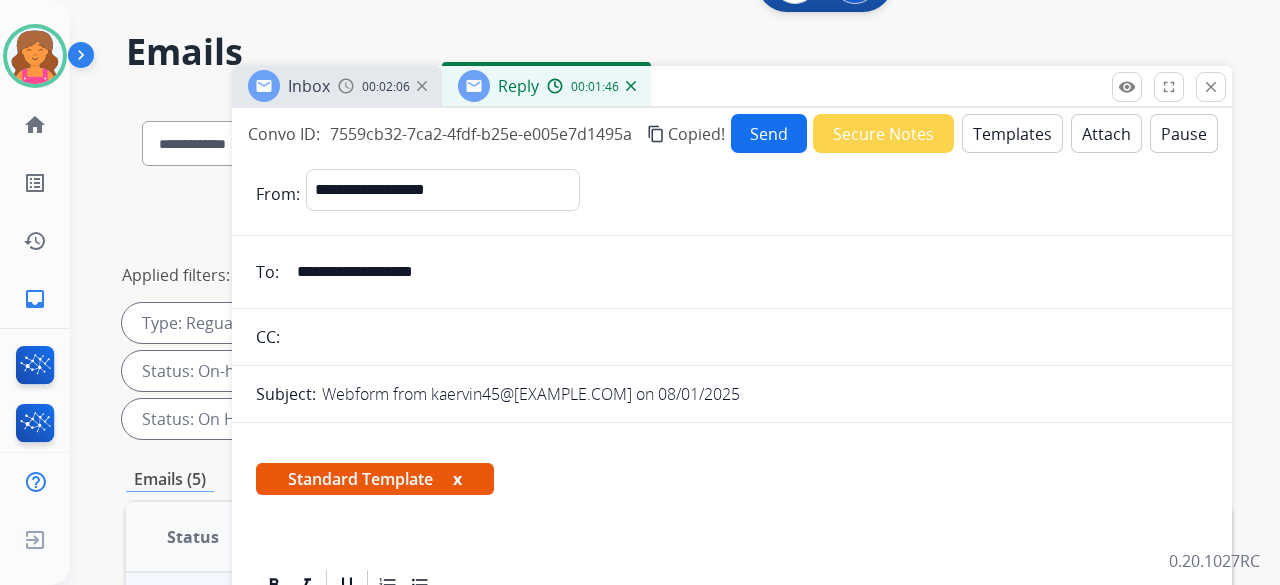 click on "Send" at bounding box center [769, 133] 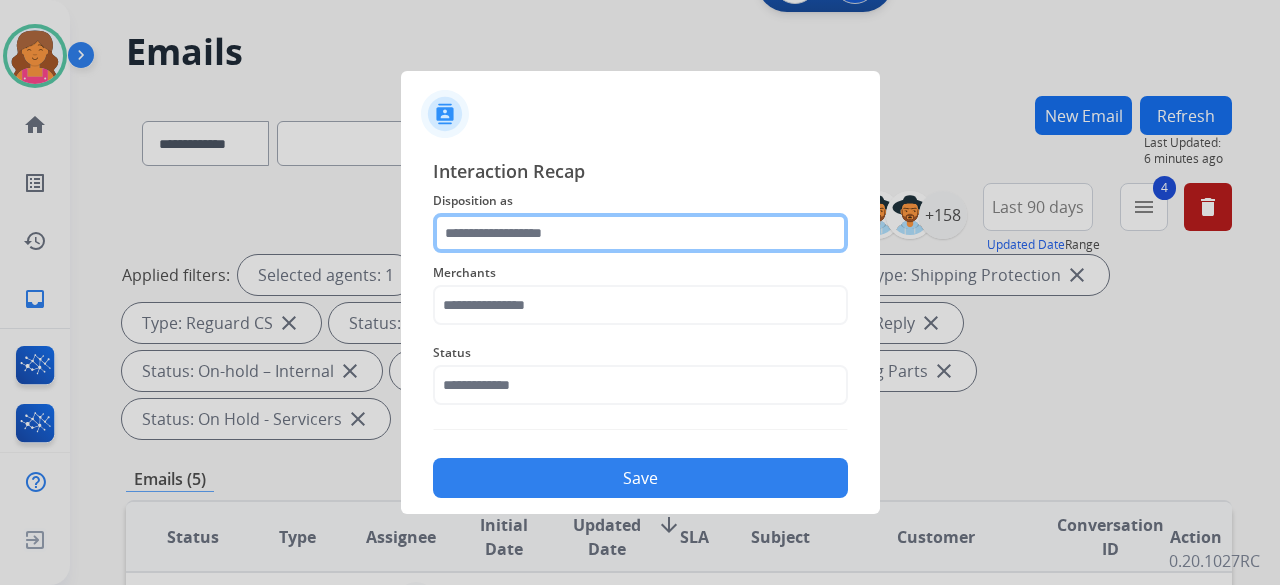 click 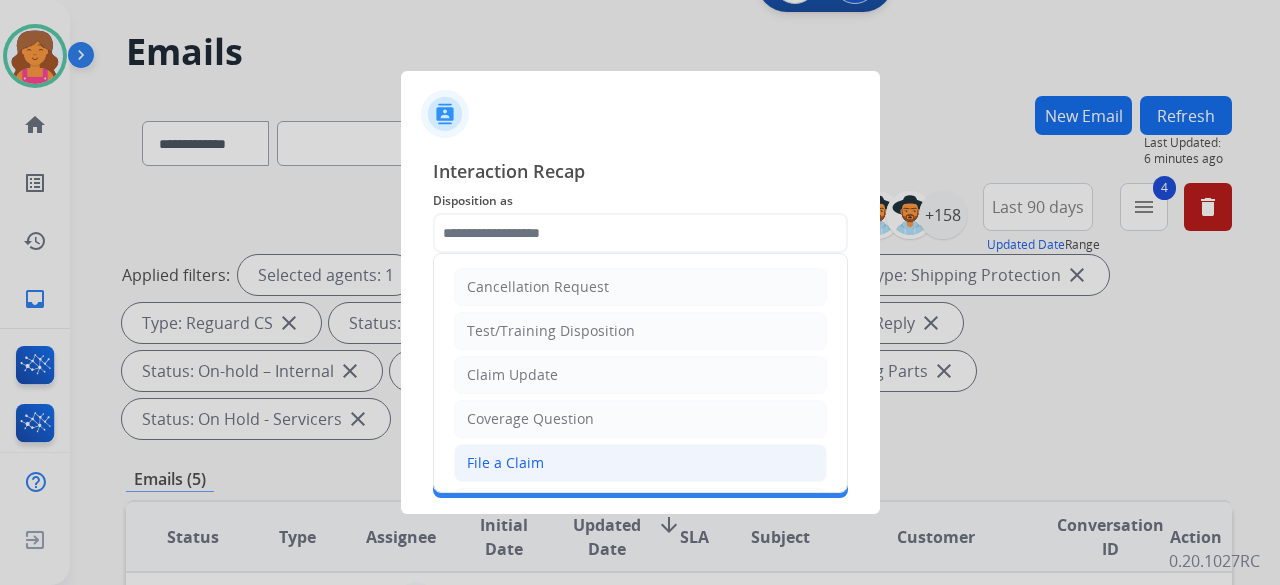 click on "File a Claim" 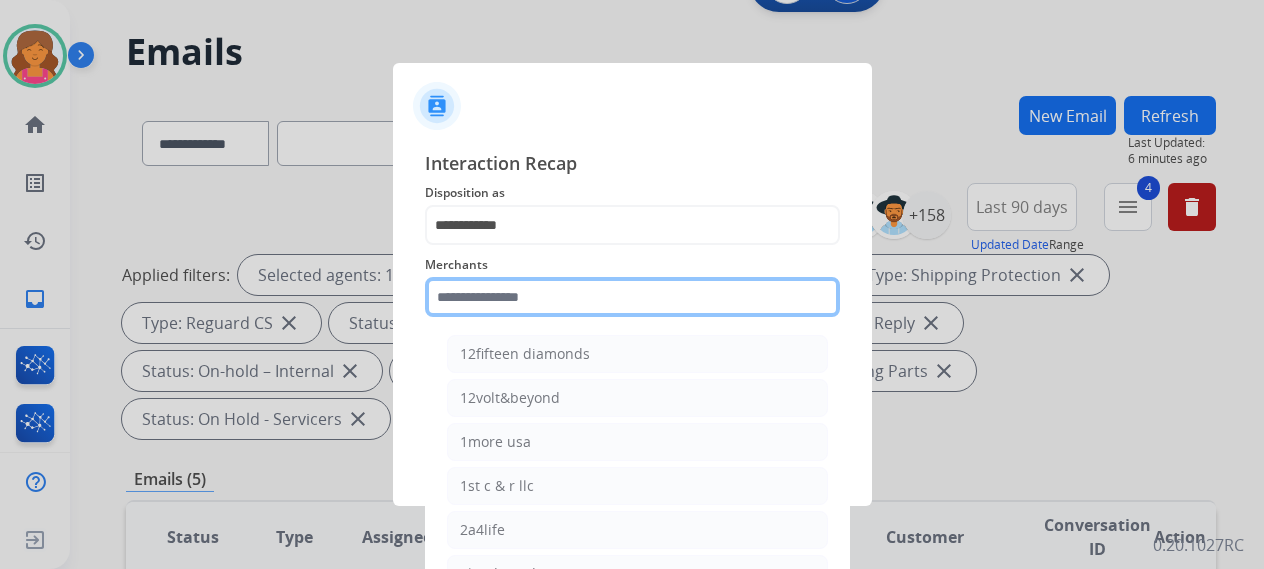 click 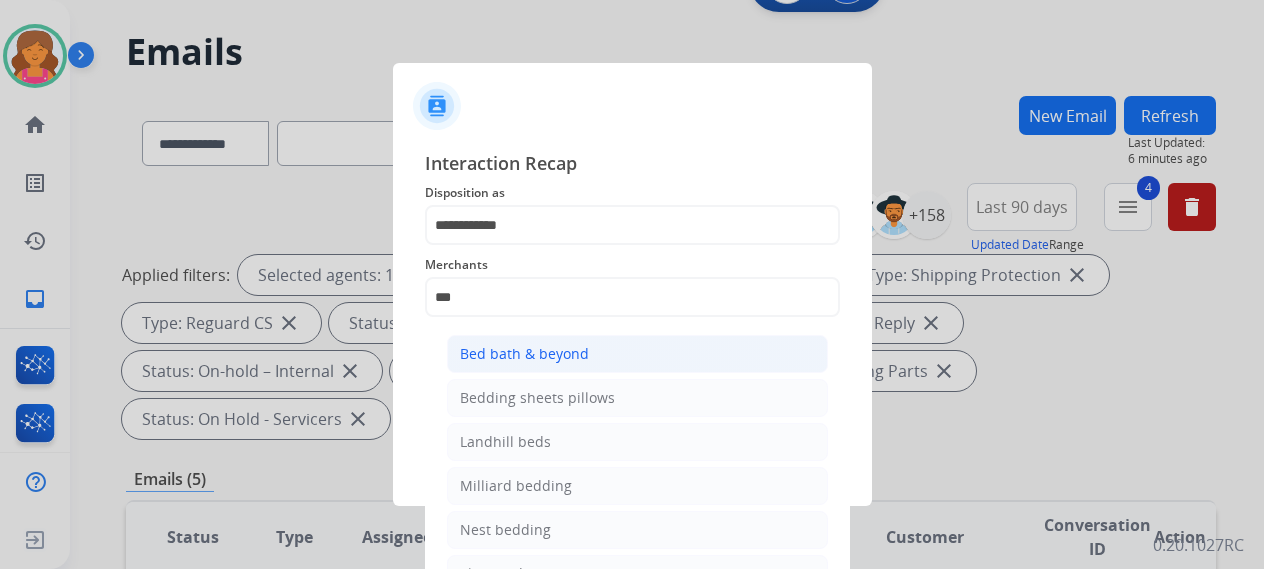 click on "Bed bath & beyond" 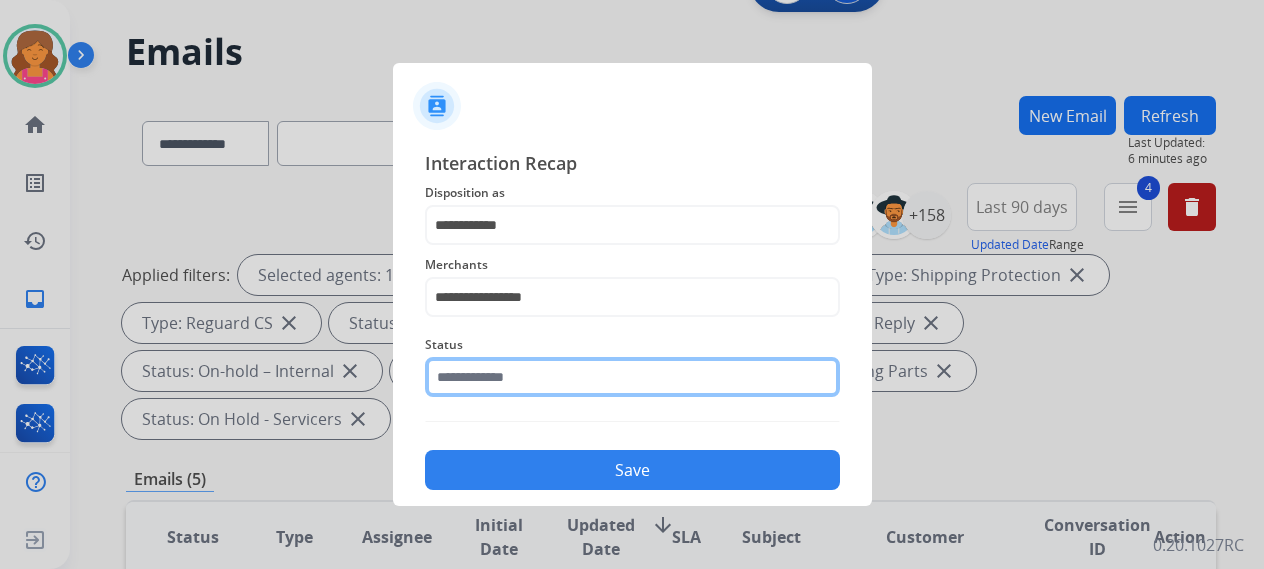click 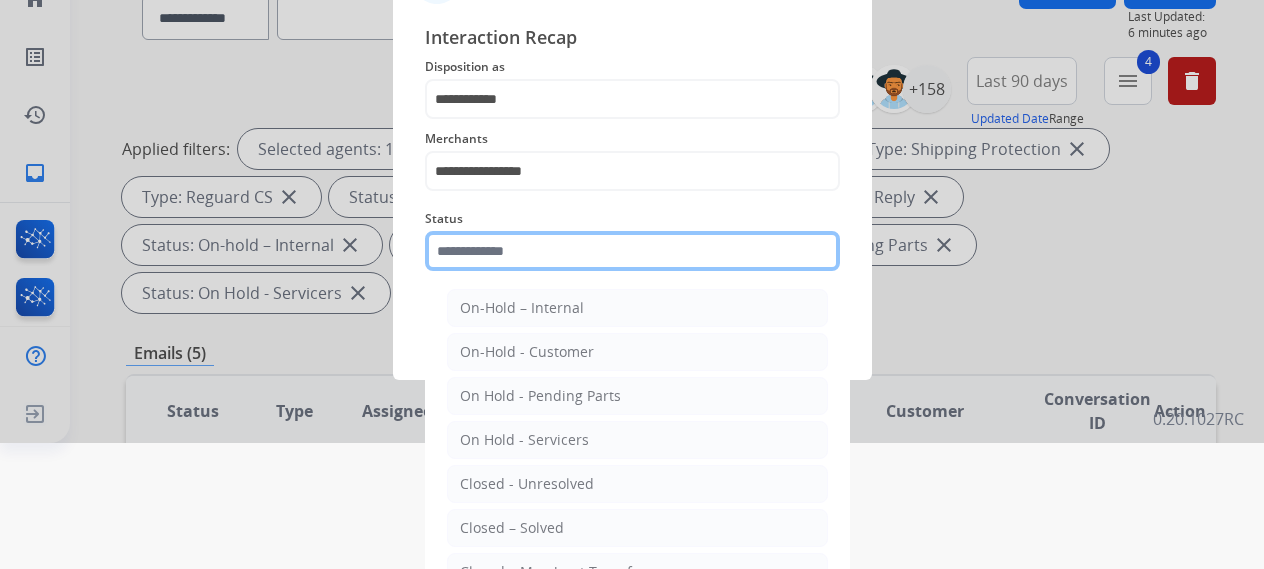 scroll, scrollTop: 136, scrollLeft: 0, axis: vertical 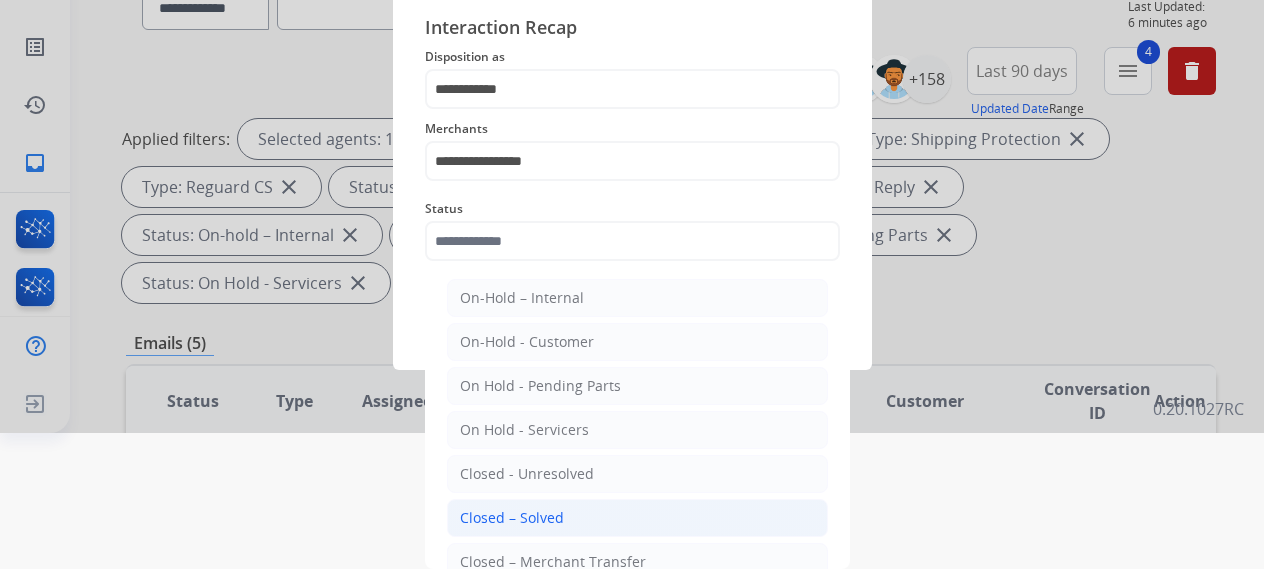 click on "Closed – Solved" 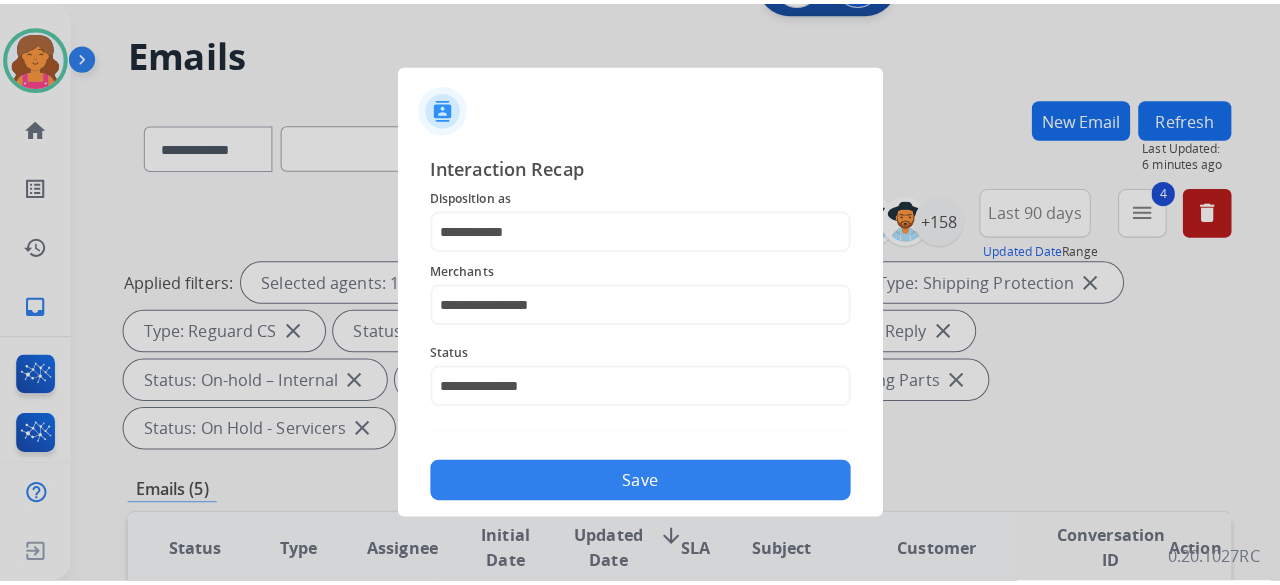 scroll, scrollTop: 0, scrollLeft: 0, axis: both 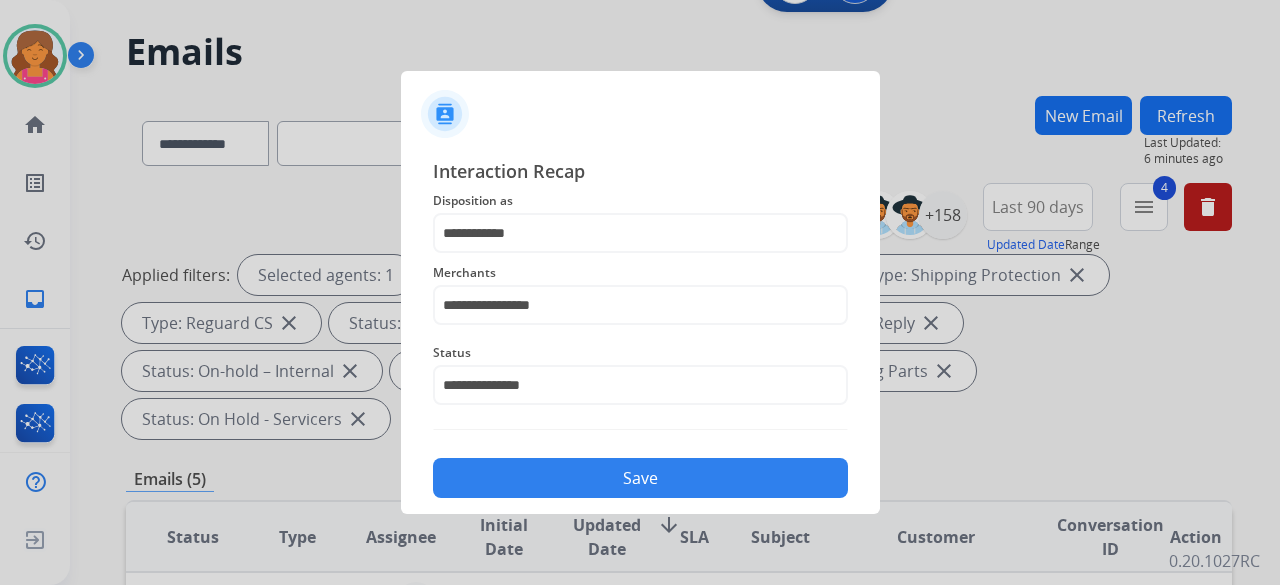 click on "Save" 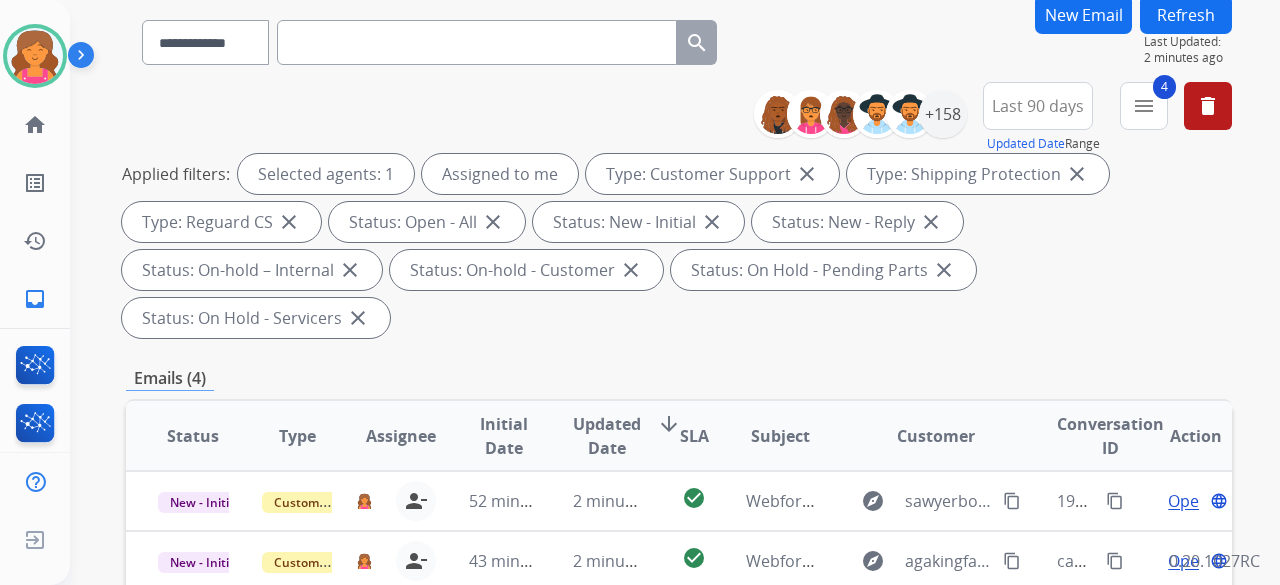 scroll, scrollTop: 300, scrollLeft: 0, axis: vertical 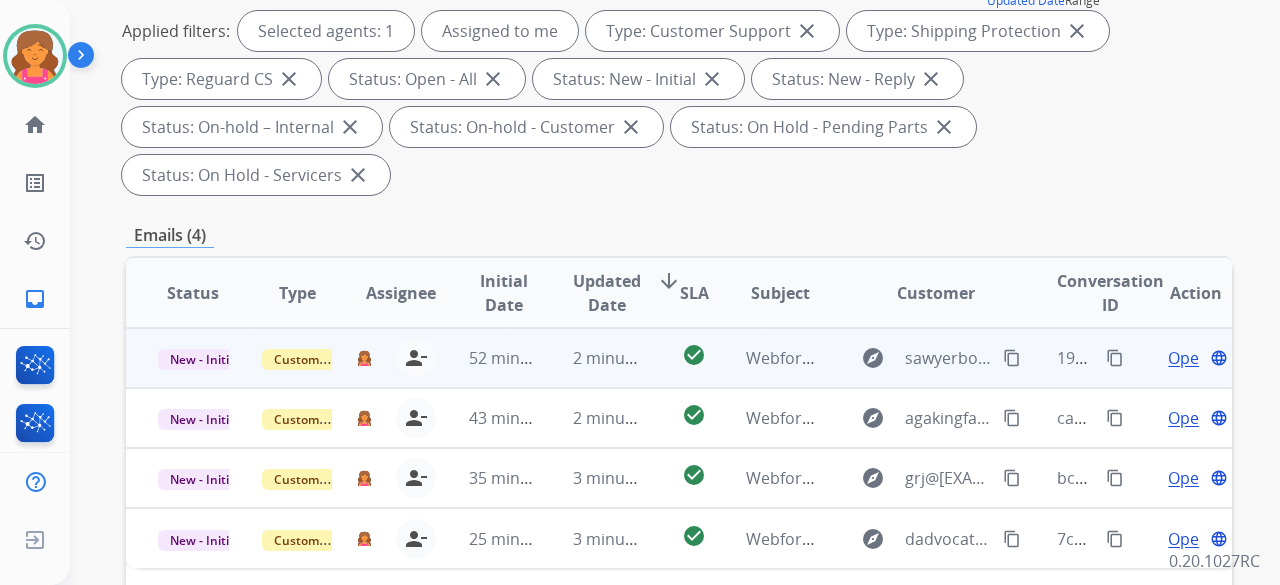 click on "Open" at bounding box center [1188, 358] 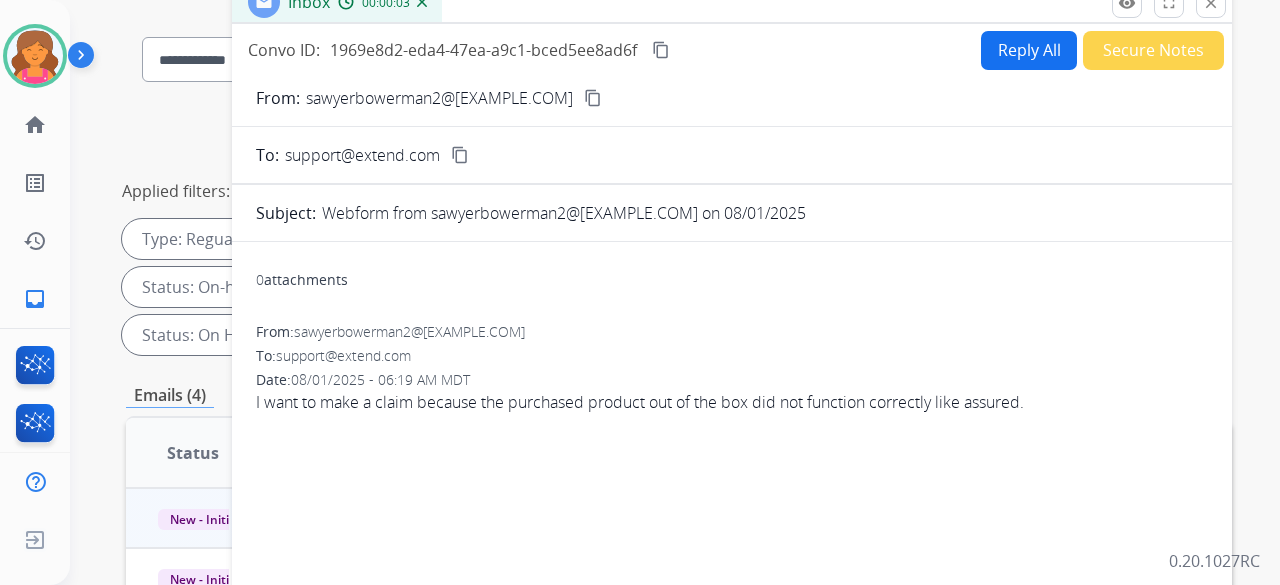 scroll, scrollTop: 0, scrollLeft: 0, axis: both 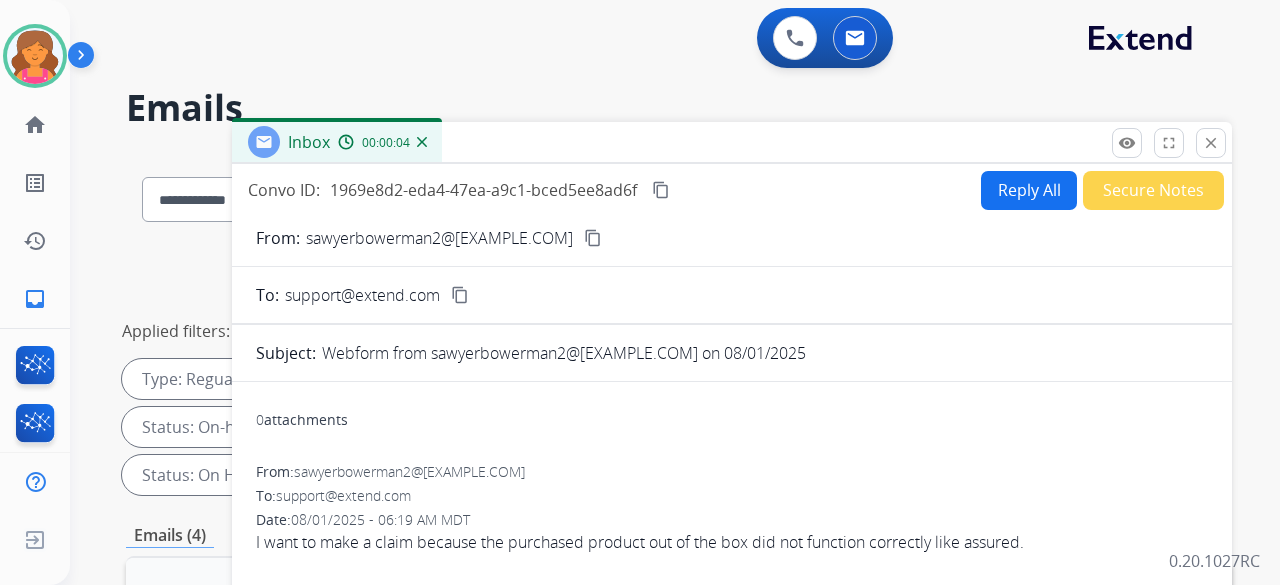click on "content_copy" at bounding box center [593, 238] 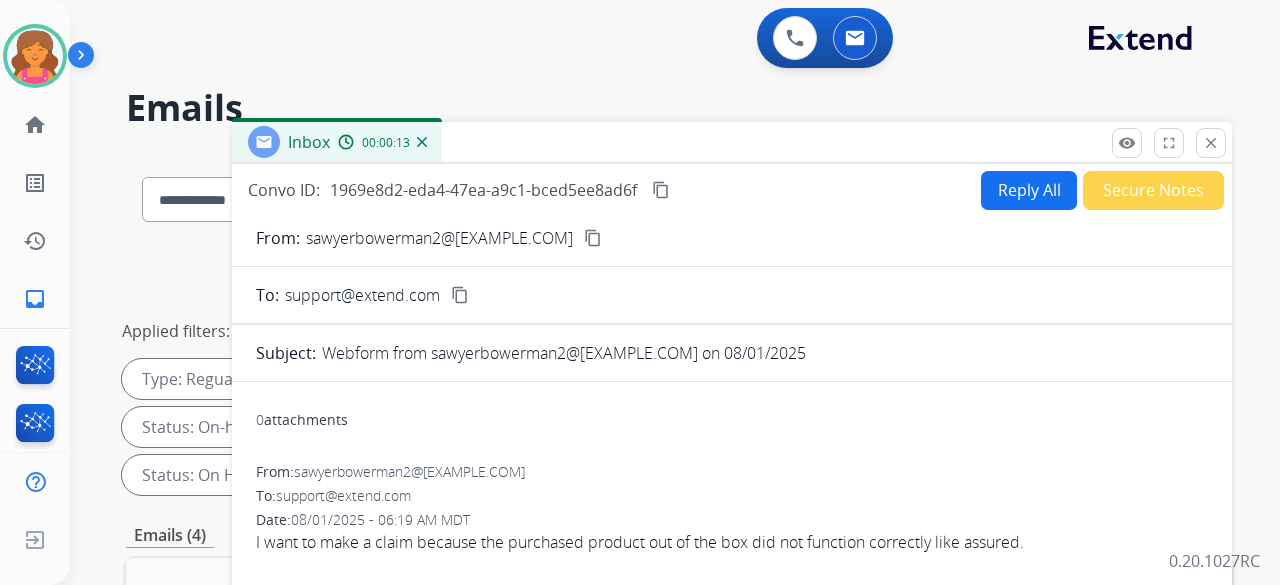 click on "Reply All" at bounding box center (1029, 190) 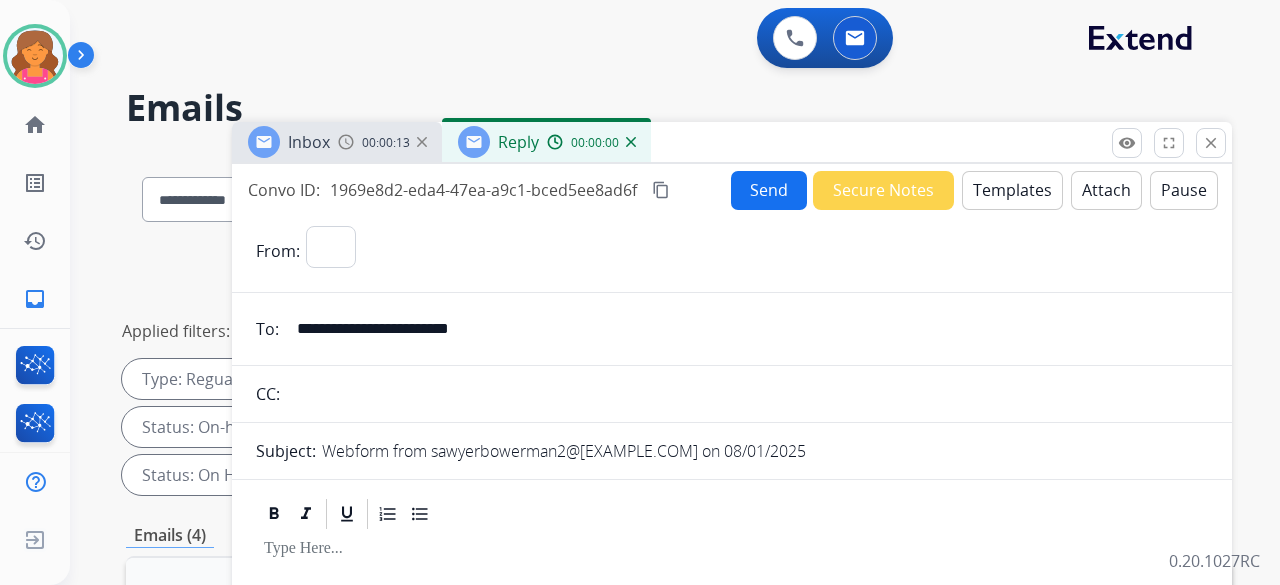 select on "**********" 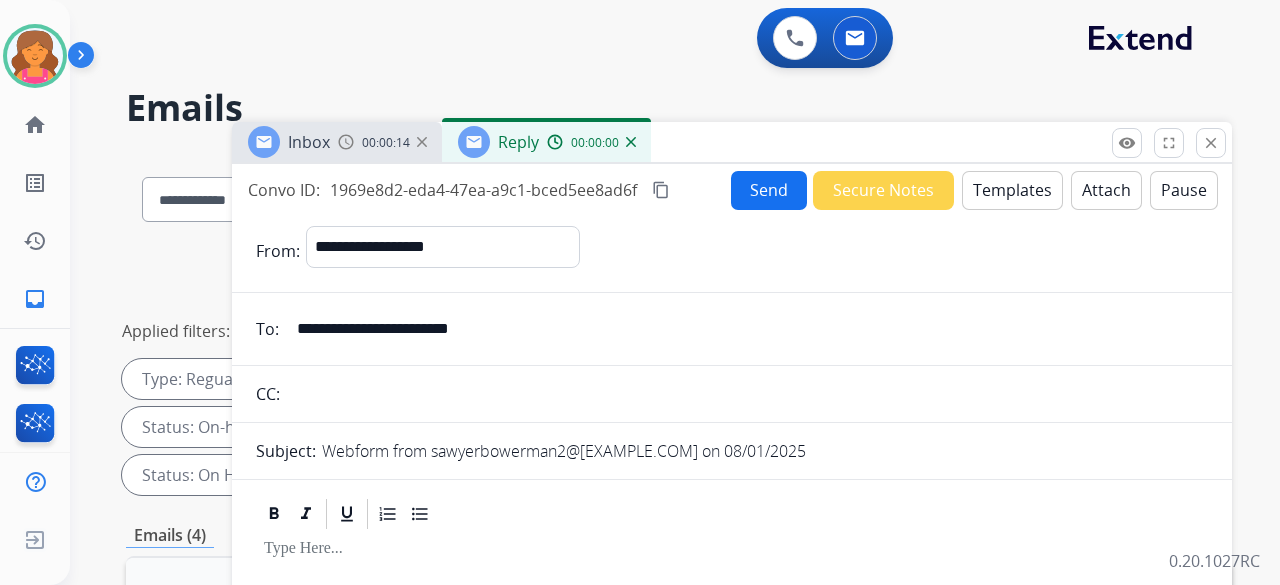 click on "Templates" at bounding box center [1012, 190] 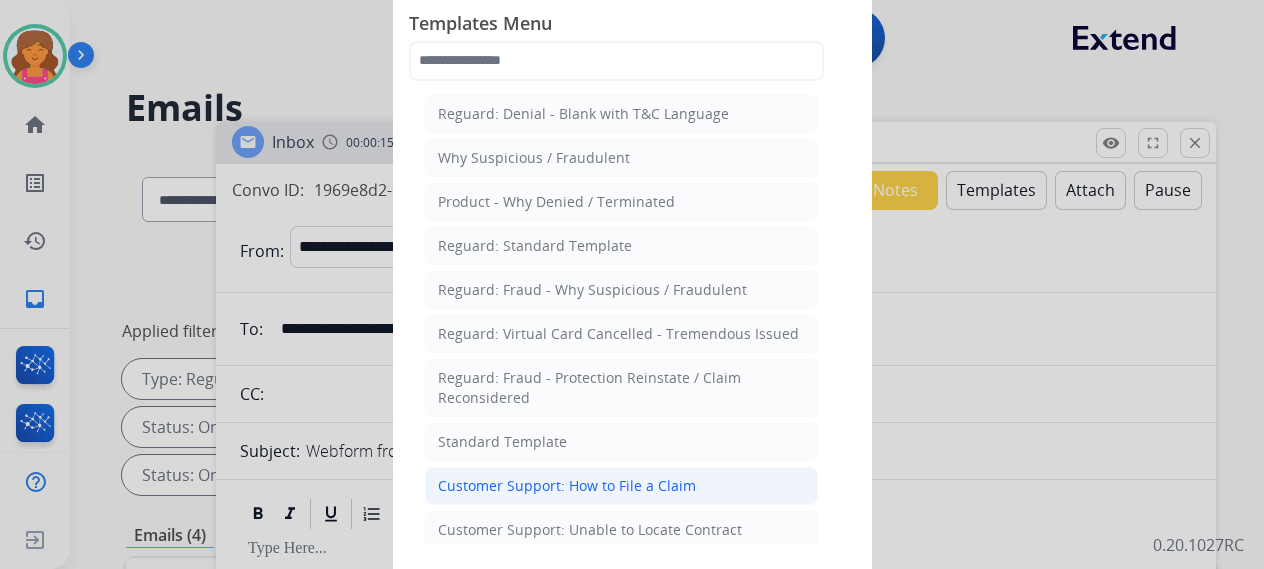 click on "Customer Support: How to File a Claim" 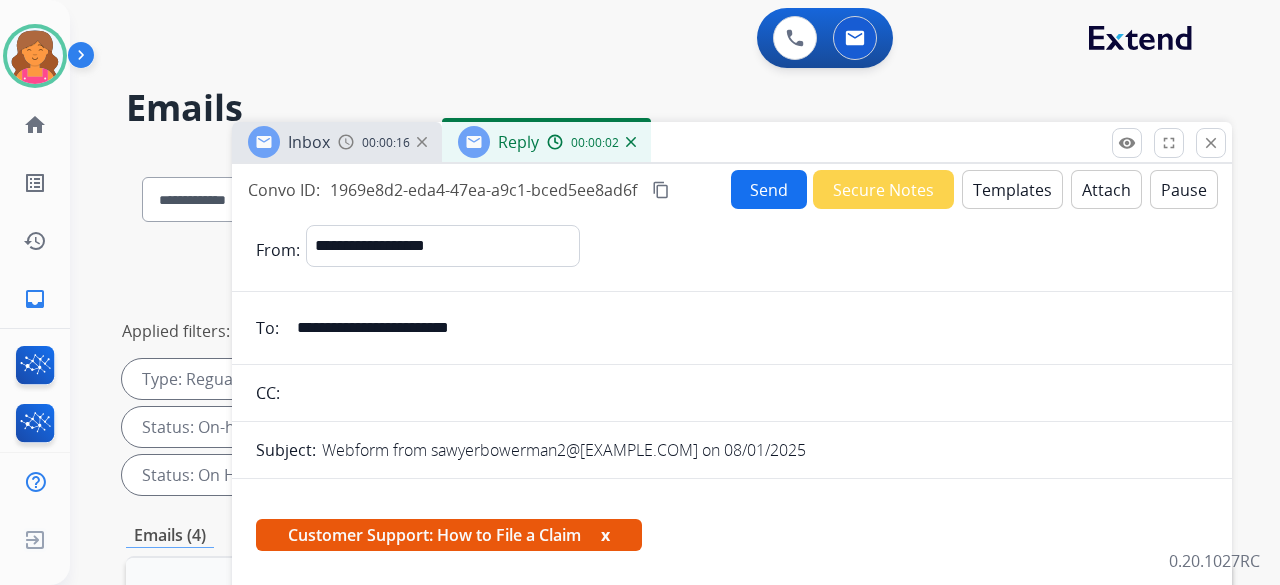 scroll, scrollTop: 360, scrollLeft: 0, axis: vertical 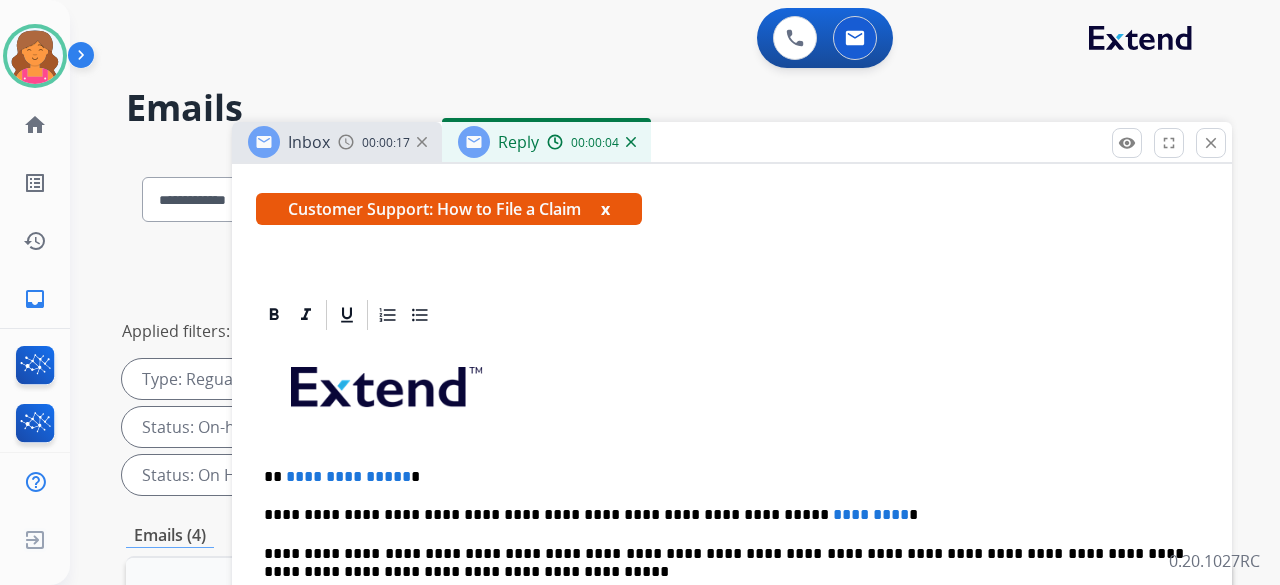 click on "**********" at bounding box center (348, 476) 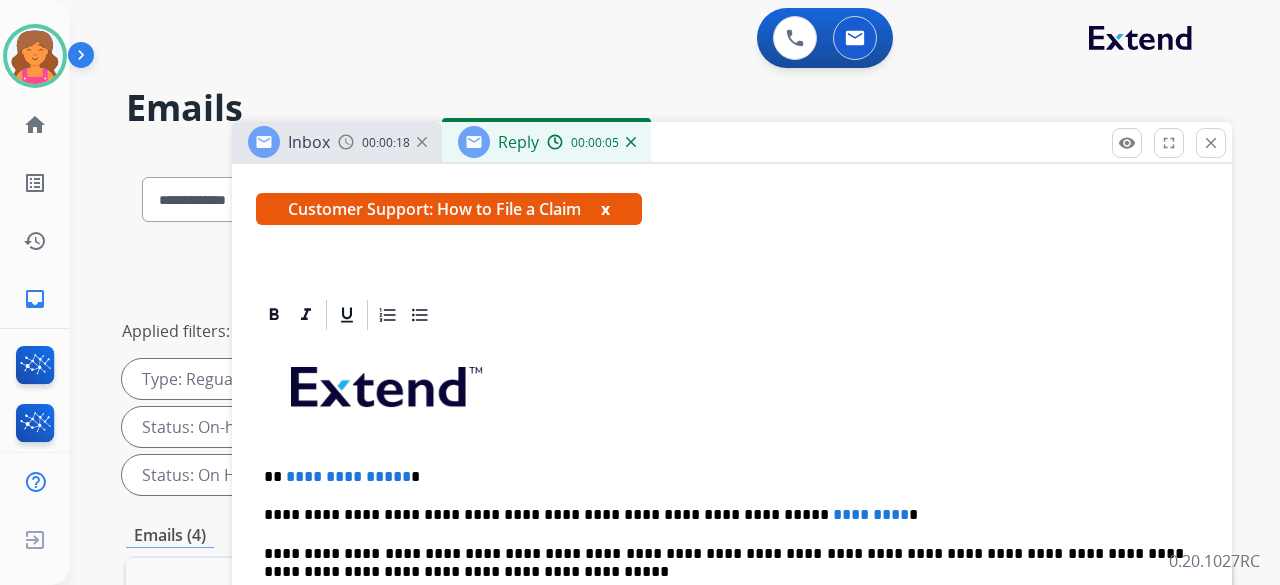type 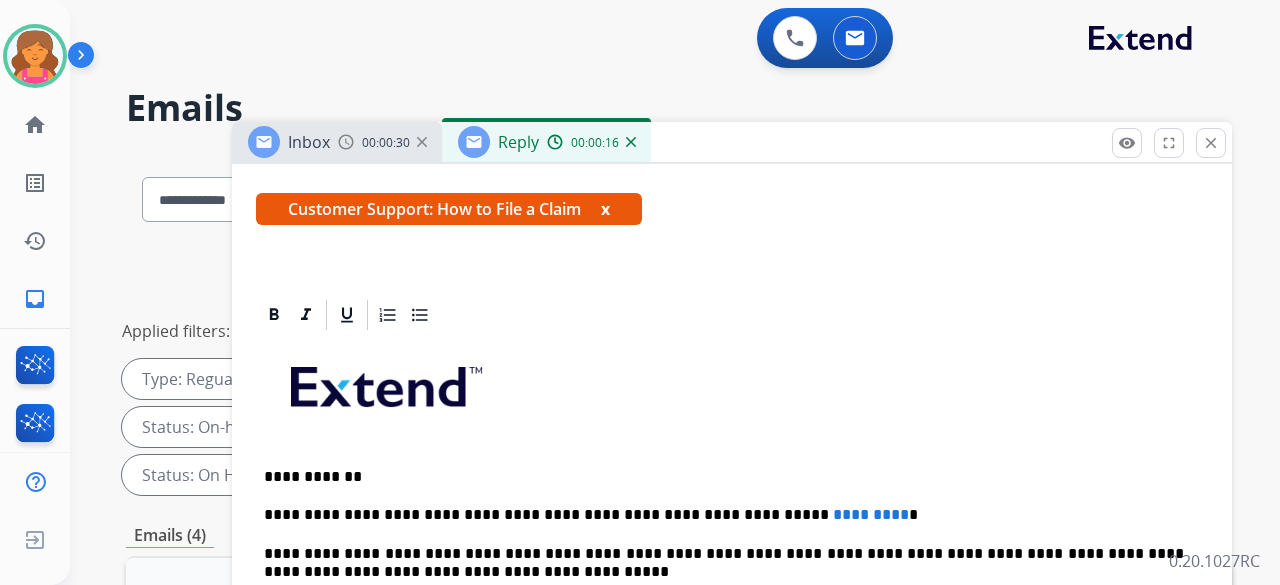 click on "*********" at bounding box center (871, 514) 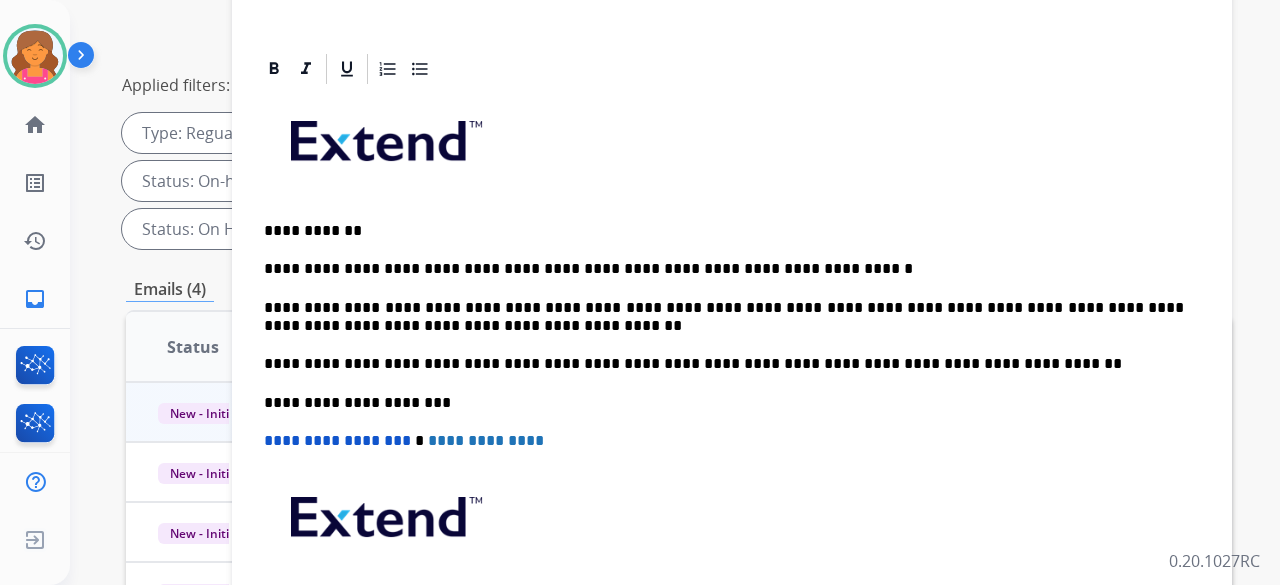 scroll, scrollTop: 256, scrollLeft: 0, axis: vertical 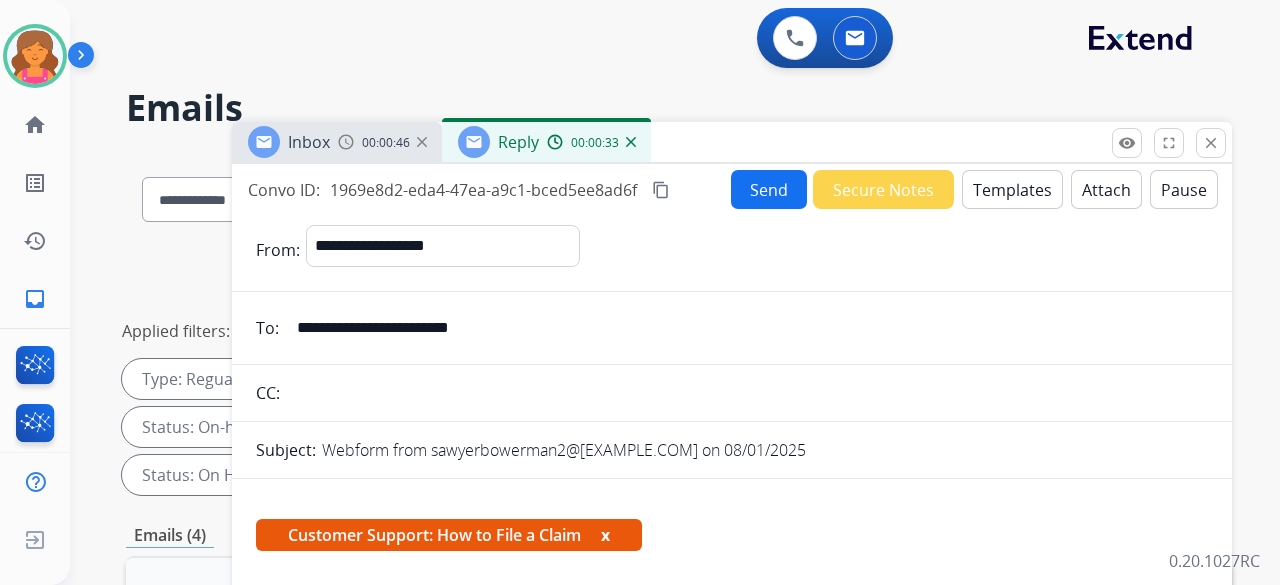 click on "content_copy" at bounding box center [661, 190] 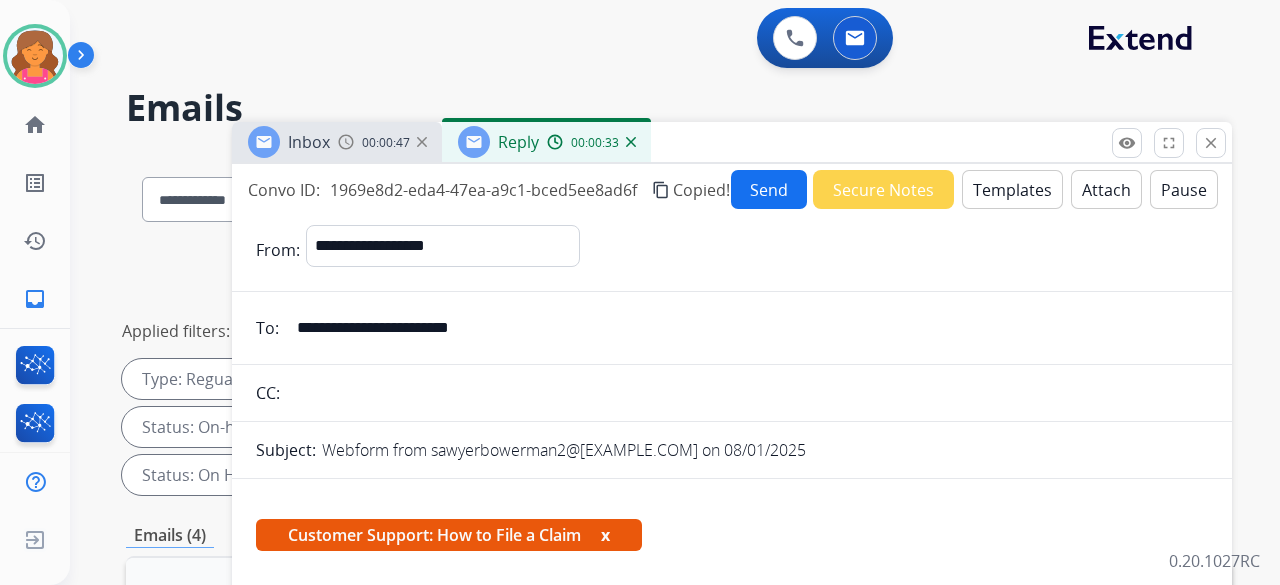 click on "Send" at bounding box center [769, 189] 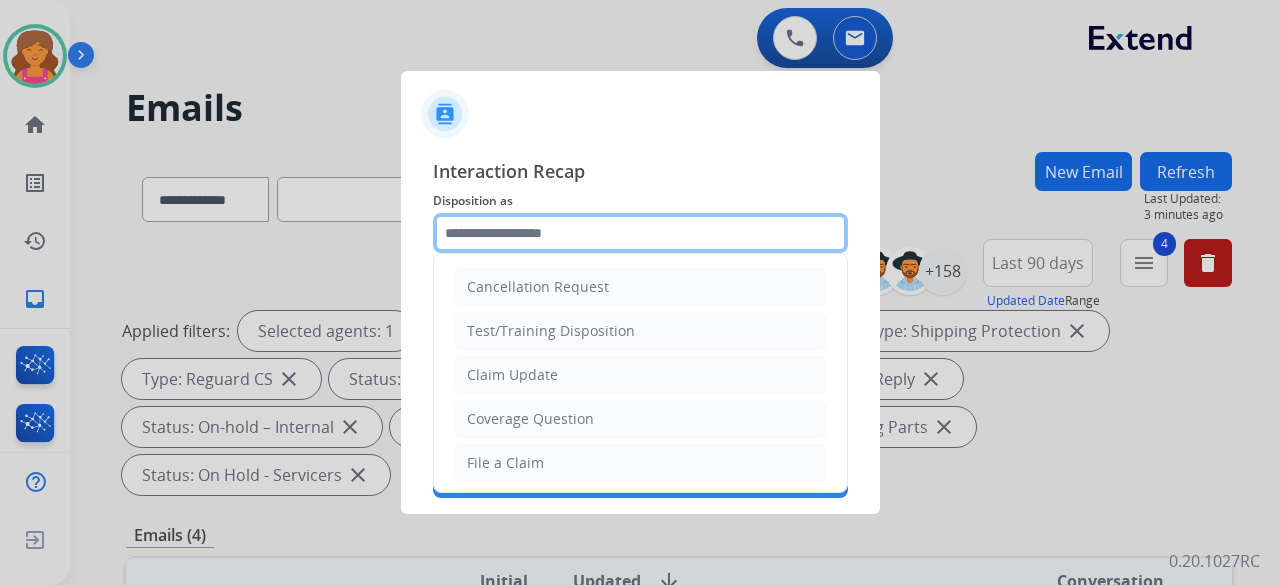 click 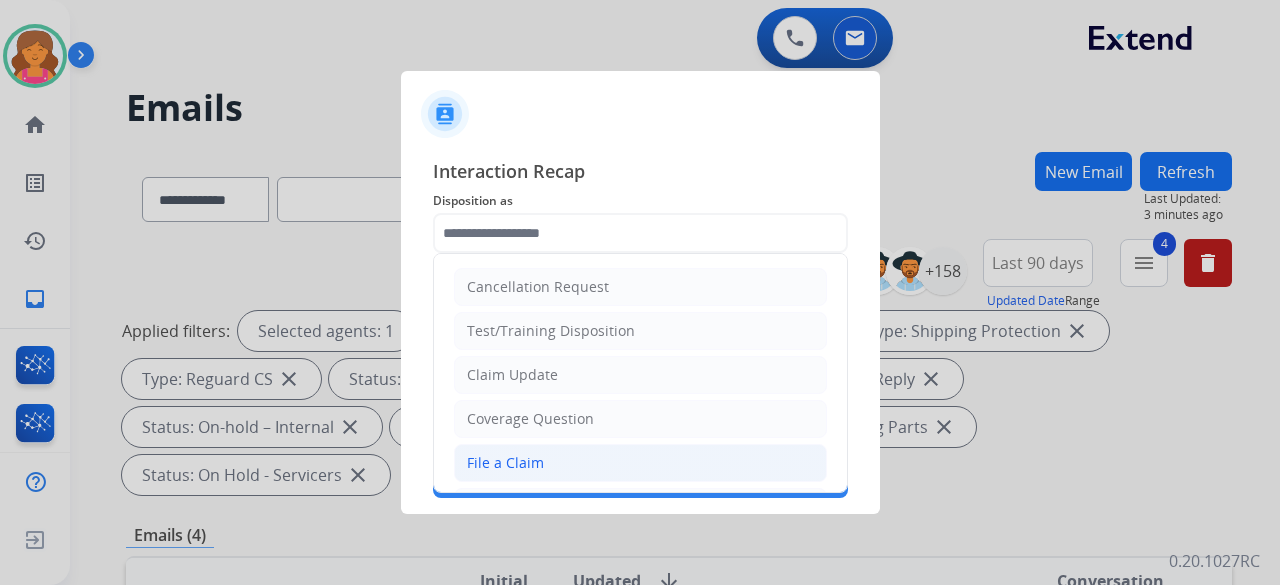 click on "File a Claim" 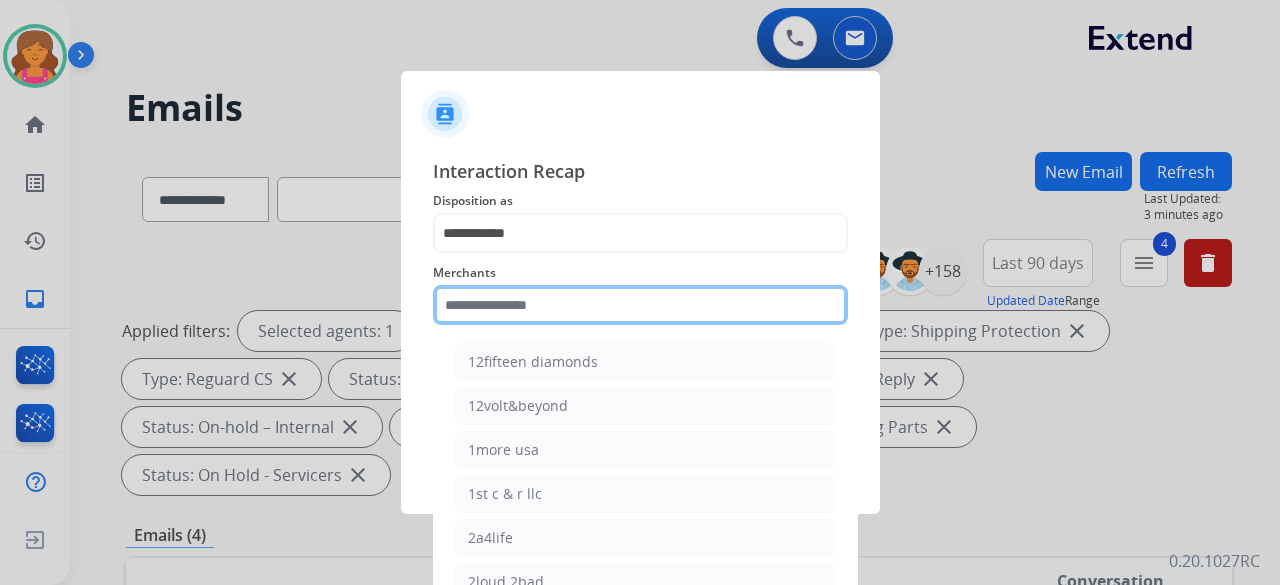 click 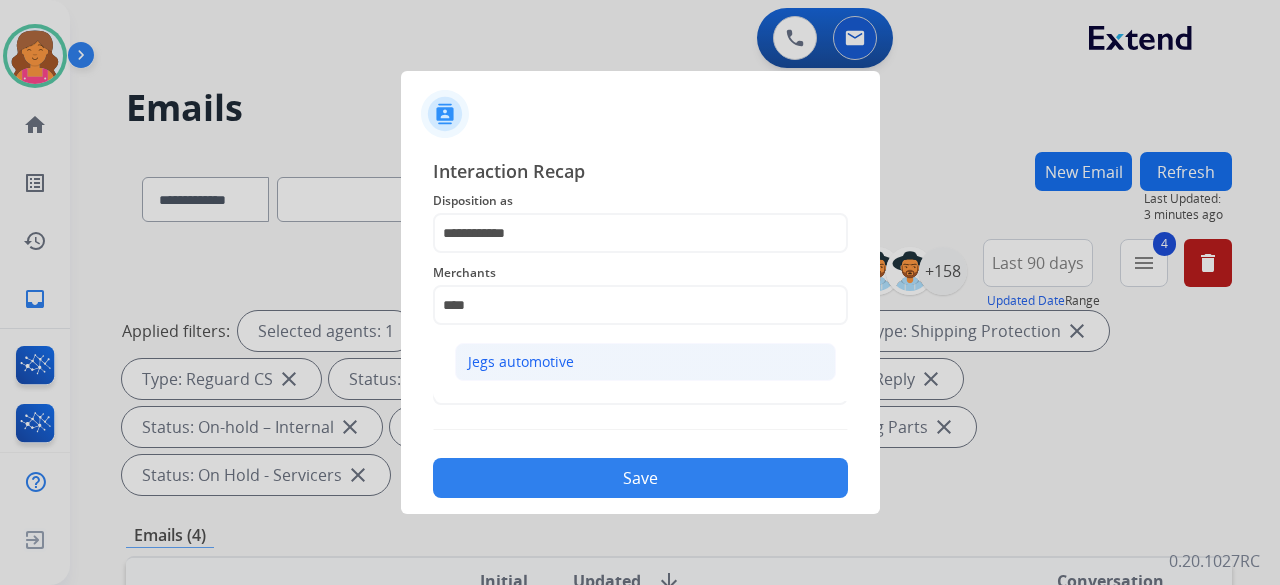 click on "Jegs automotive" 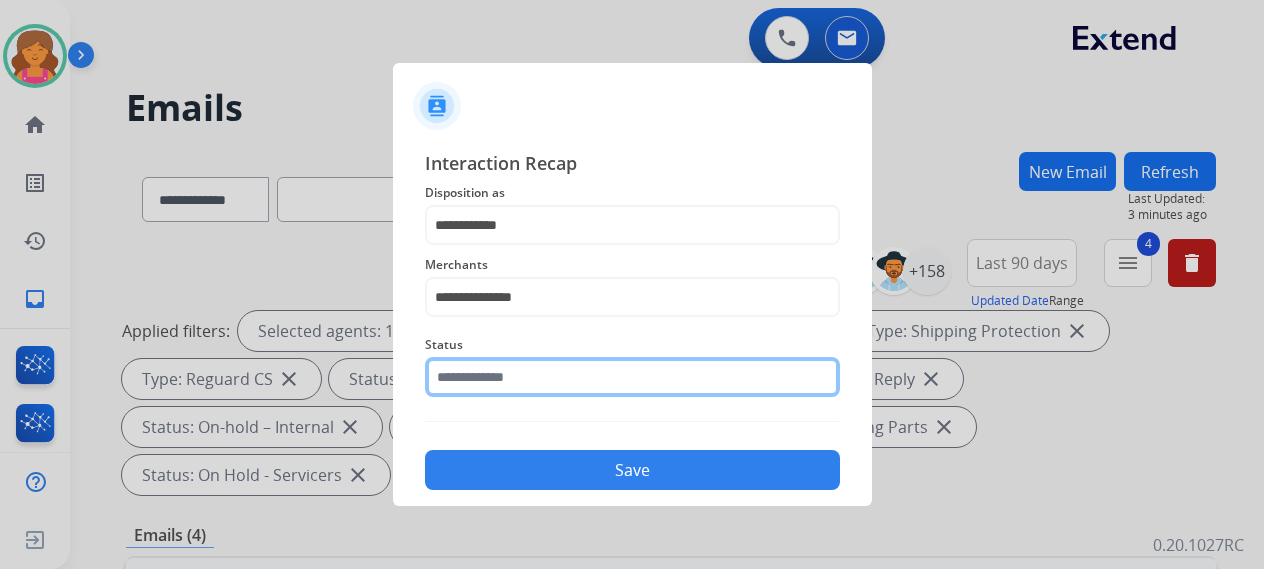 click 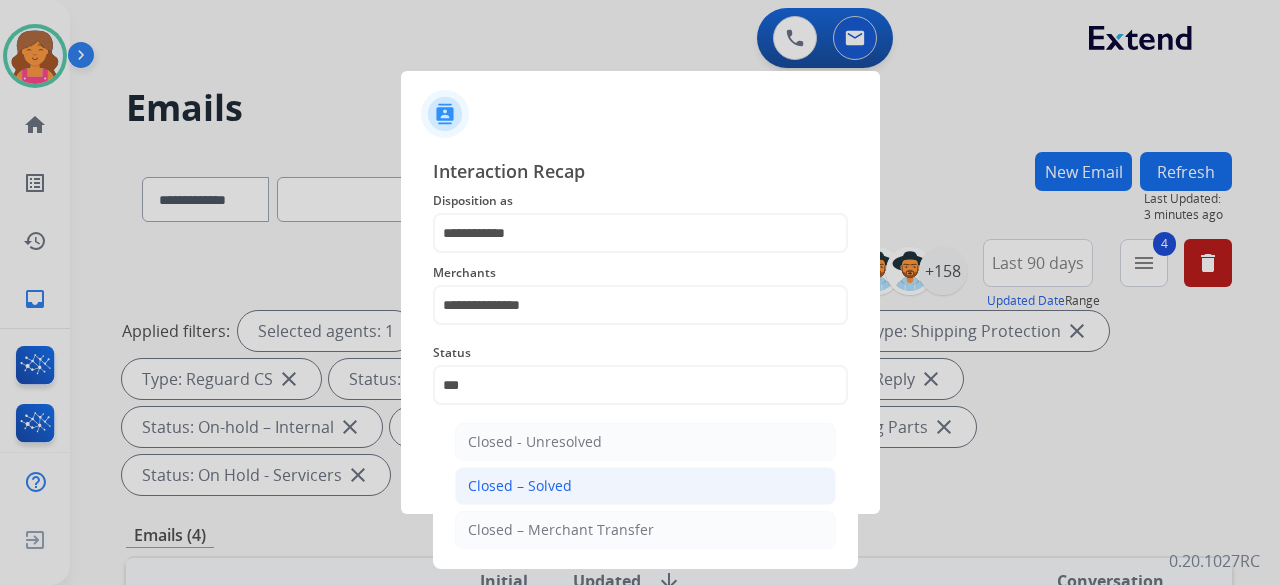 click on "Closed – Solved" 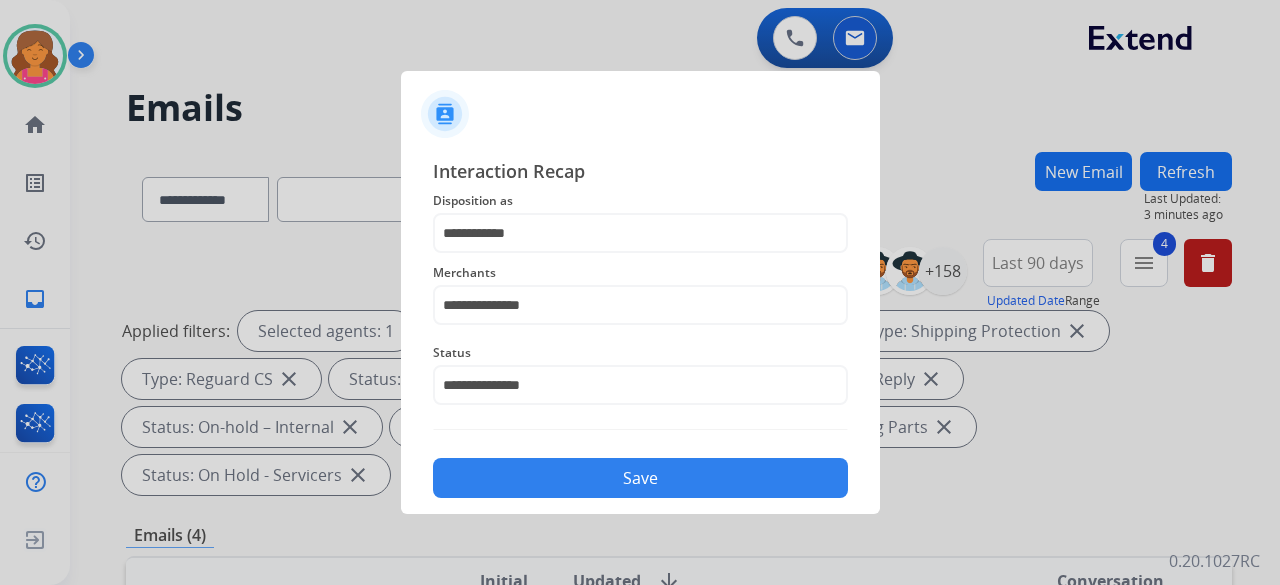 click on "Save" 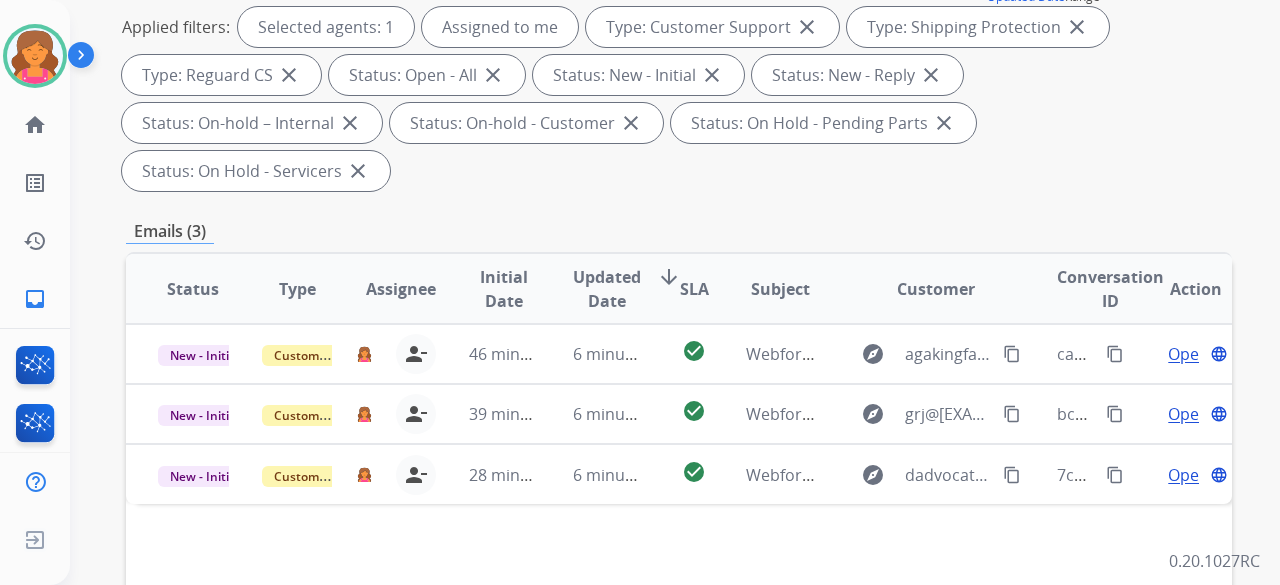 scroll, scrollTop: 500, scrollLeft: 0, axis: vertical 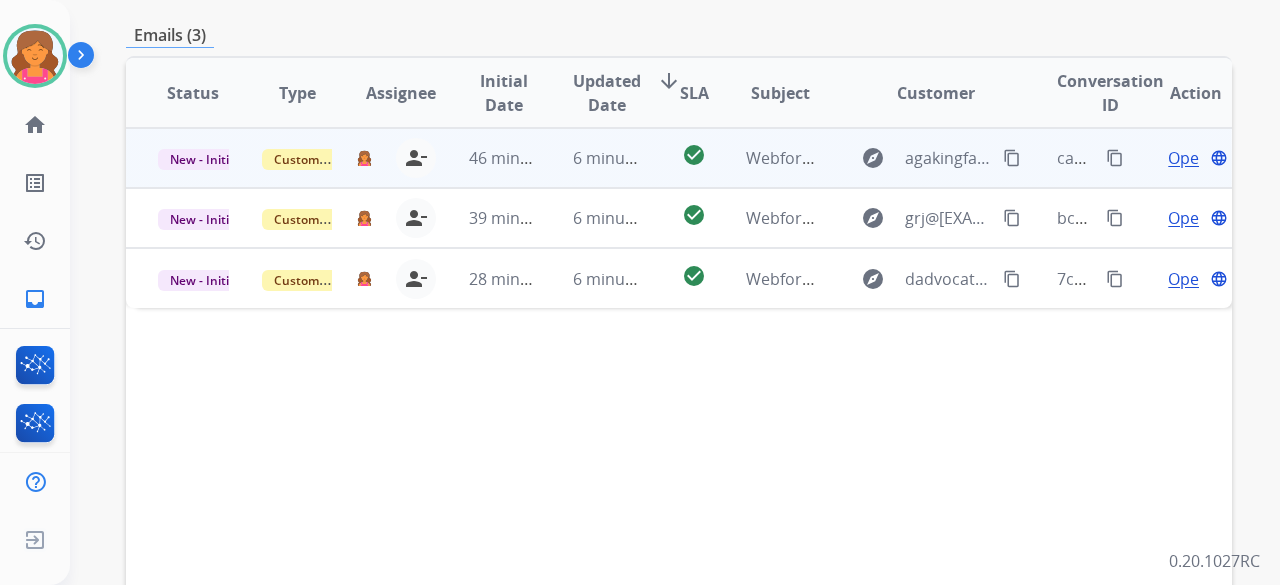 click on "Open" at bounding box center [1188, 158] 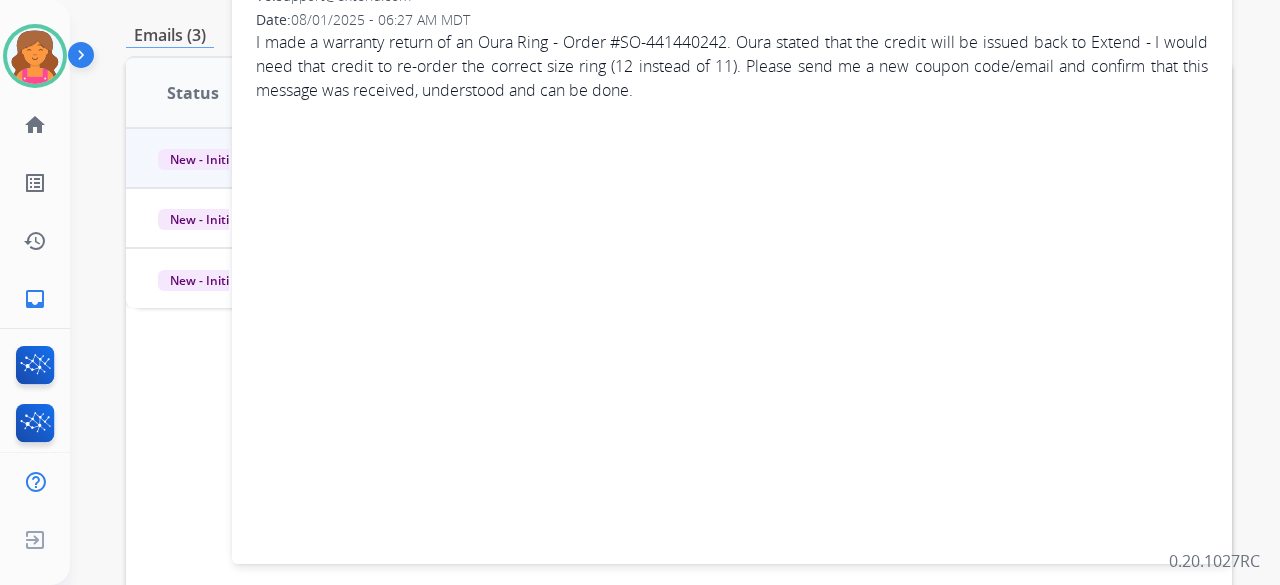 scroll, scrollTop: 200, scrollLeft: 0, axis: vertical 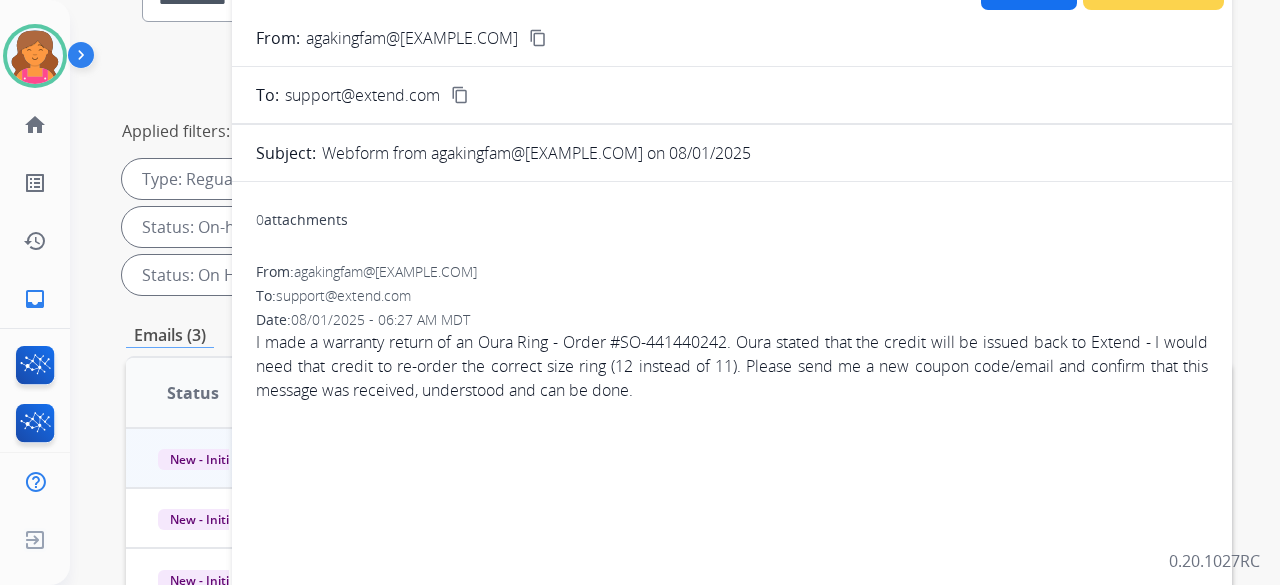 click on "content_copy" at bounding box center [538, 38] 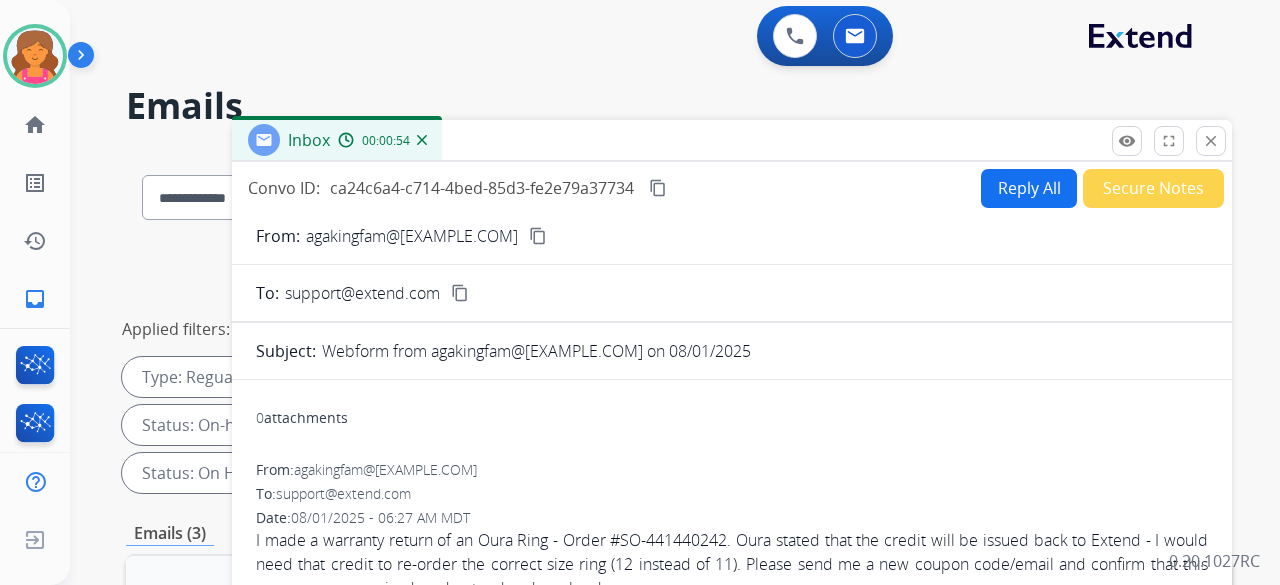 scroll, scrollTop: 0, scrollLeft: 0, axis: both 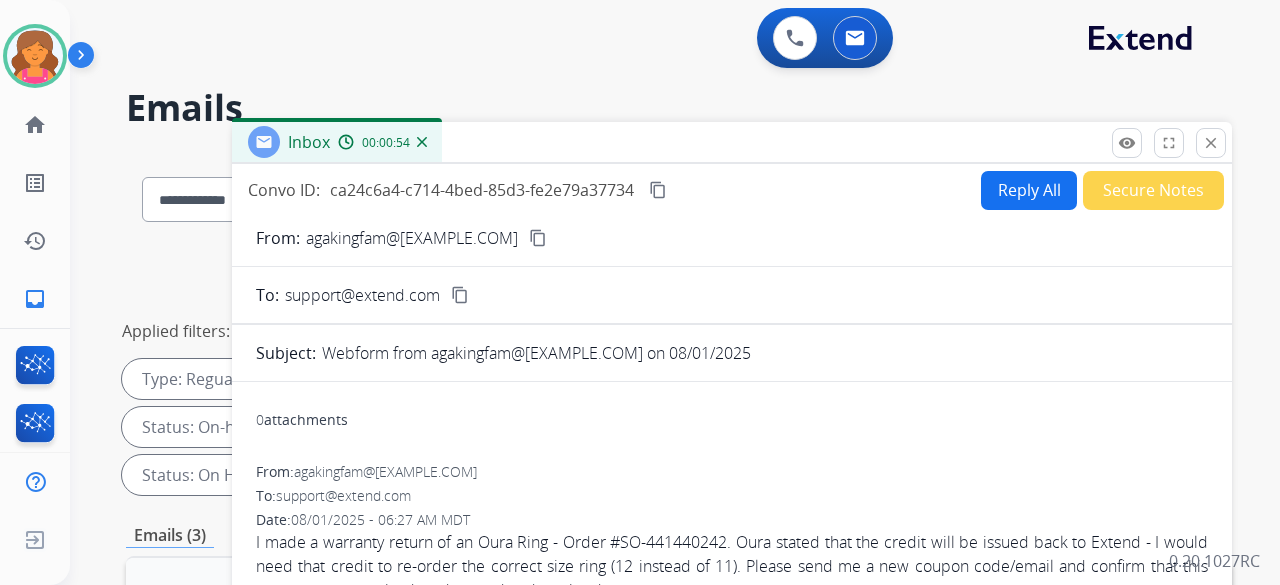 click on "Reply All" at bounding box center (1029, 190) 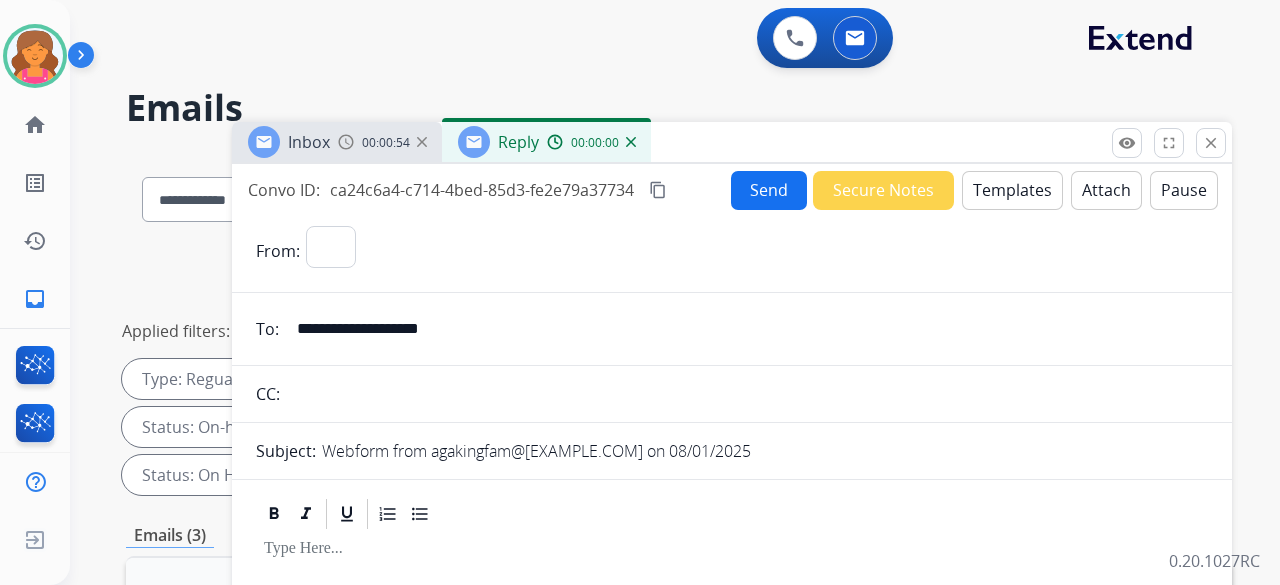 select on "**********" 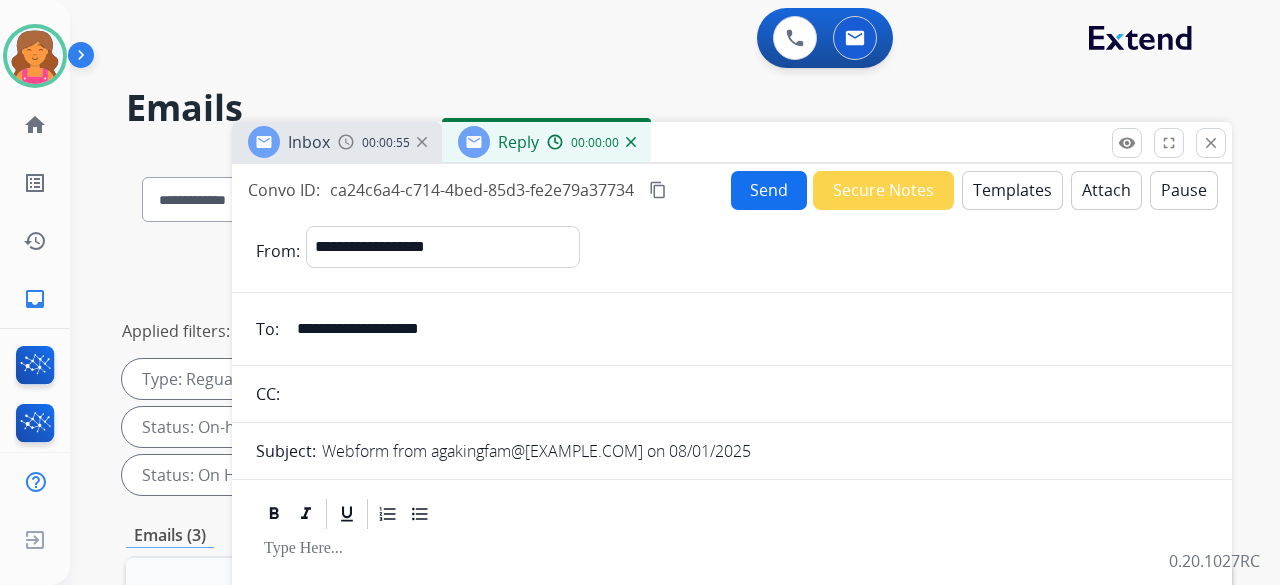 click on "Templates" at bounding box center [1012, 190] 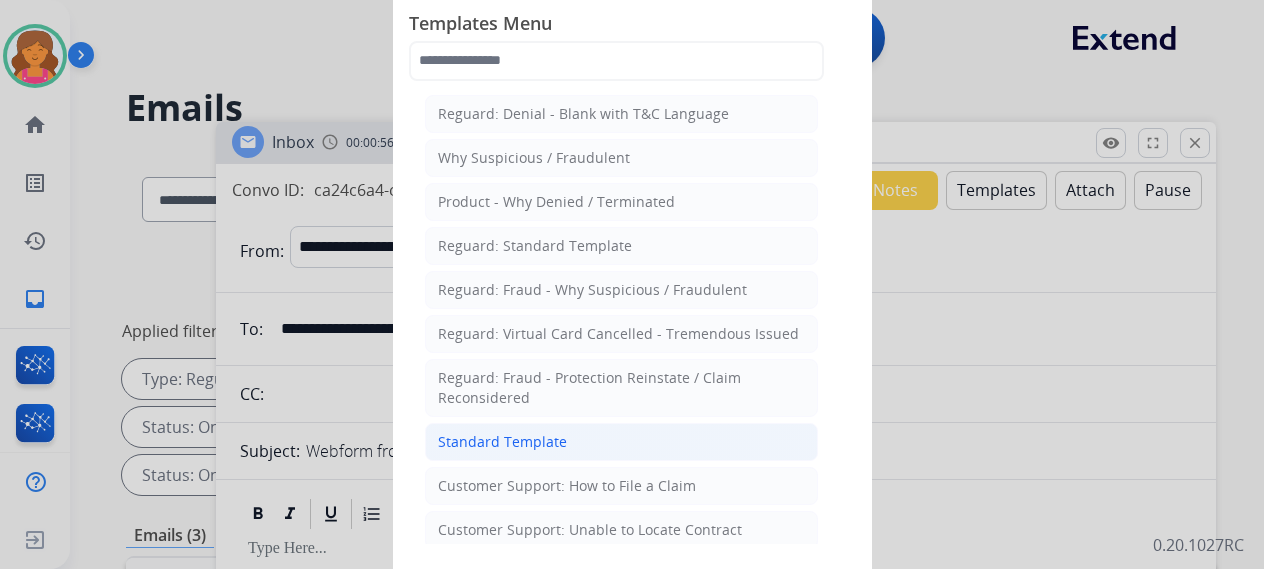 click on "Standard Template" 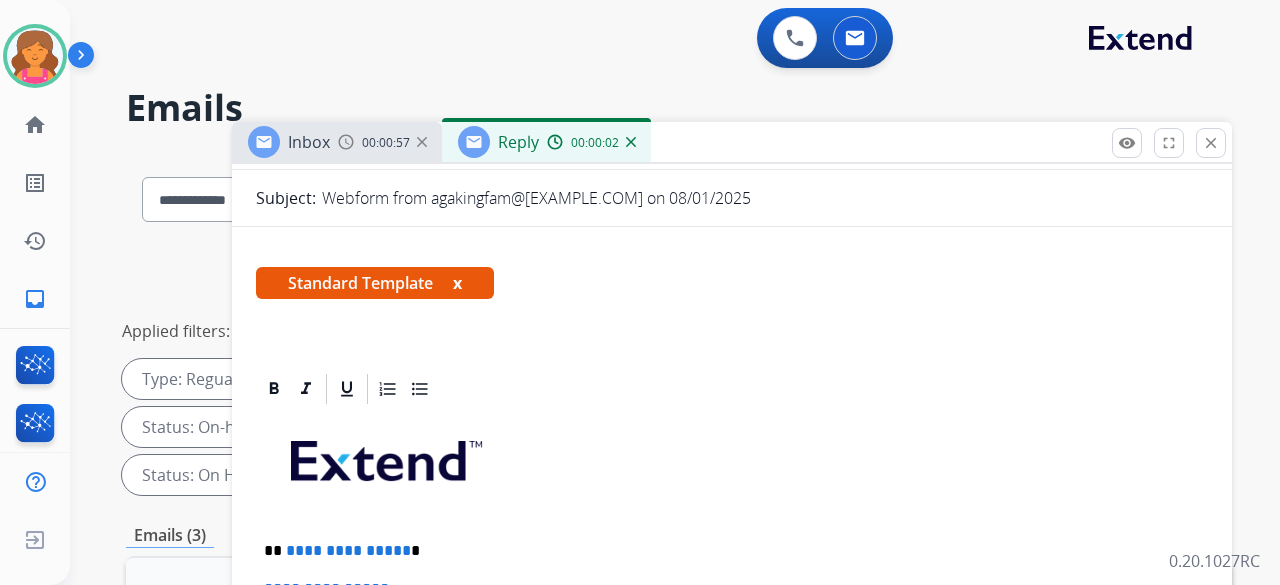 scroll, scrollTop: 484, scrollLeft: 0, axis: vertical 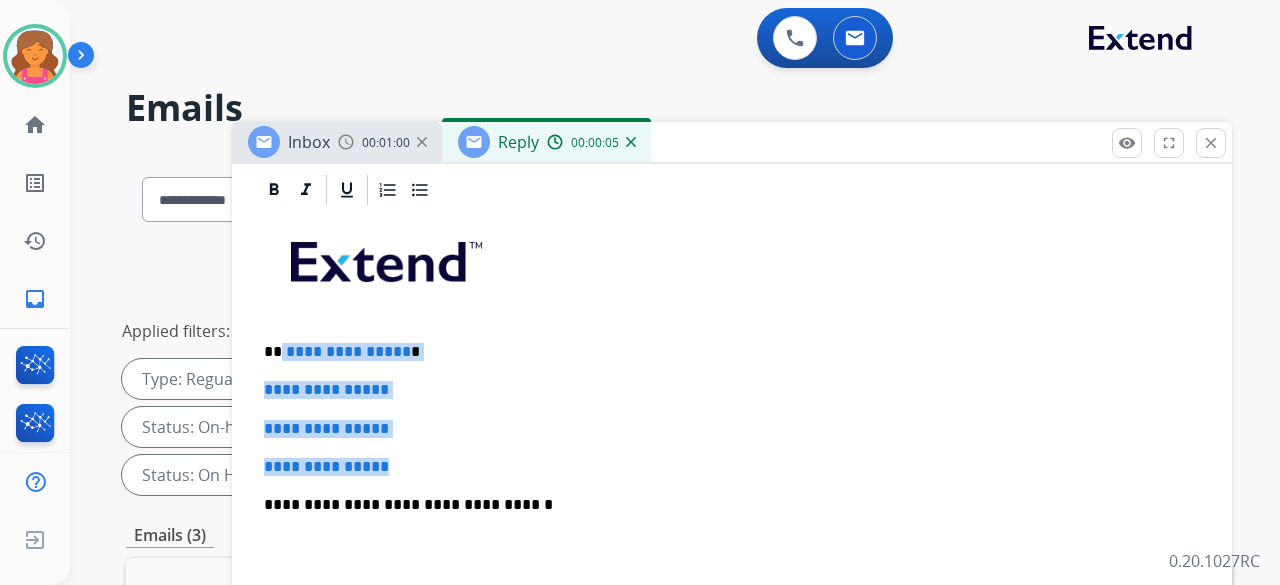 drag, startPoint x: 419, startPoint y: 419, endPoint x: 281, endPoint y: 296, distance: 184.8594 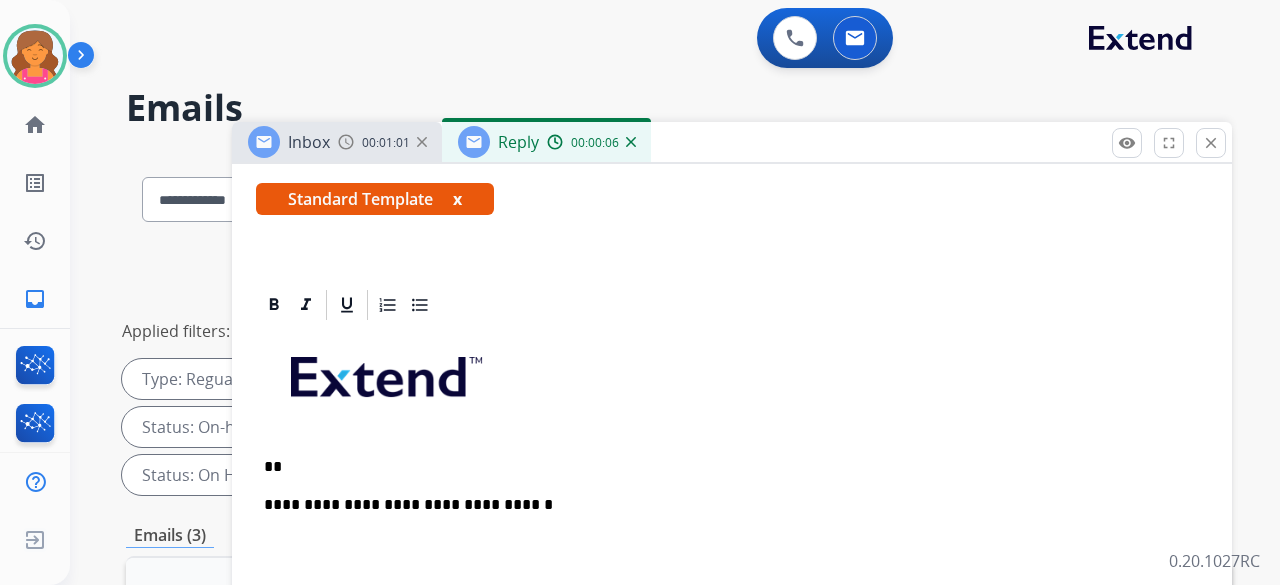 scroll, scrollTop: 370, scrollLeft: 0, axis: vertical 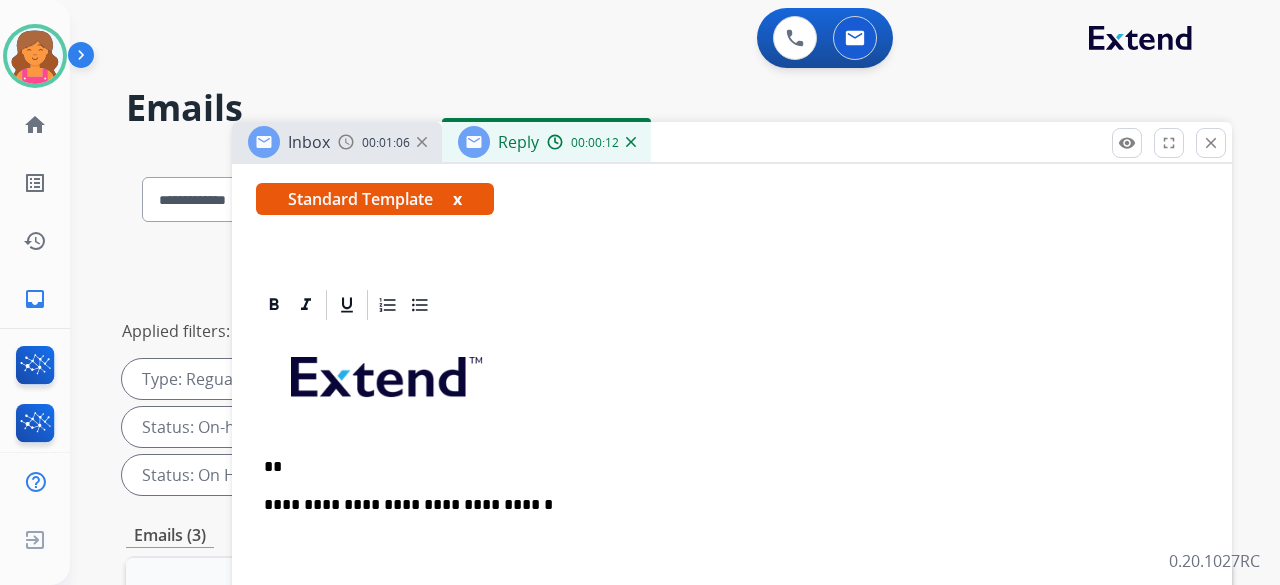 type 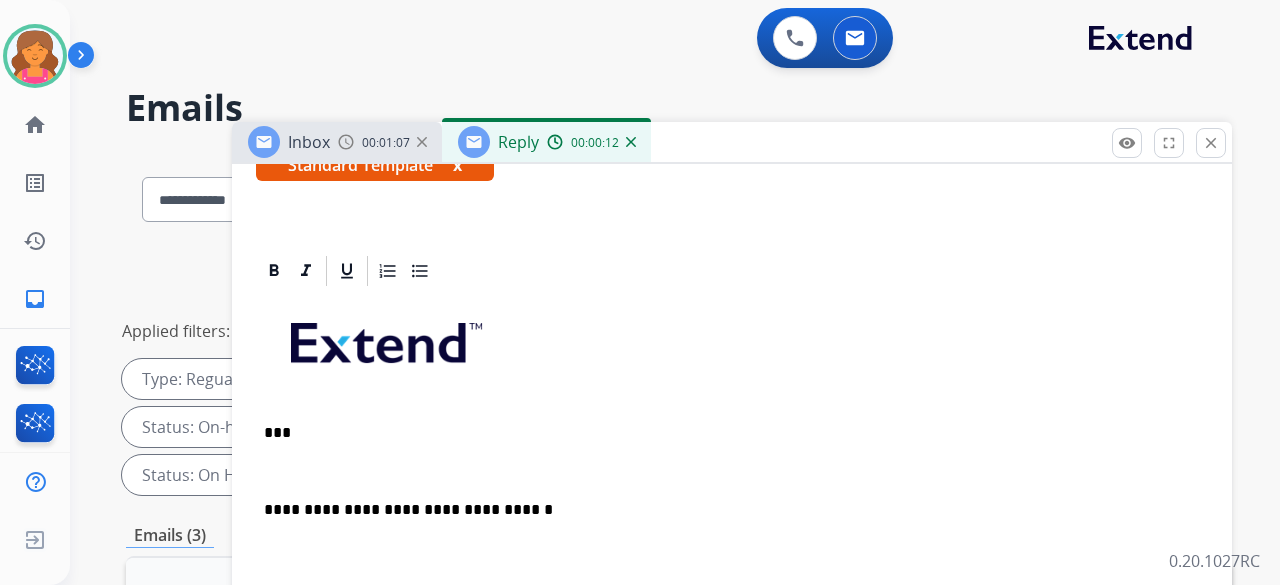 scroll, scrollTop: 408, scrollLeft: 0, axis: vertical 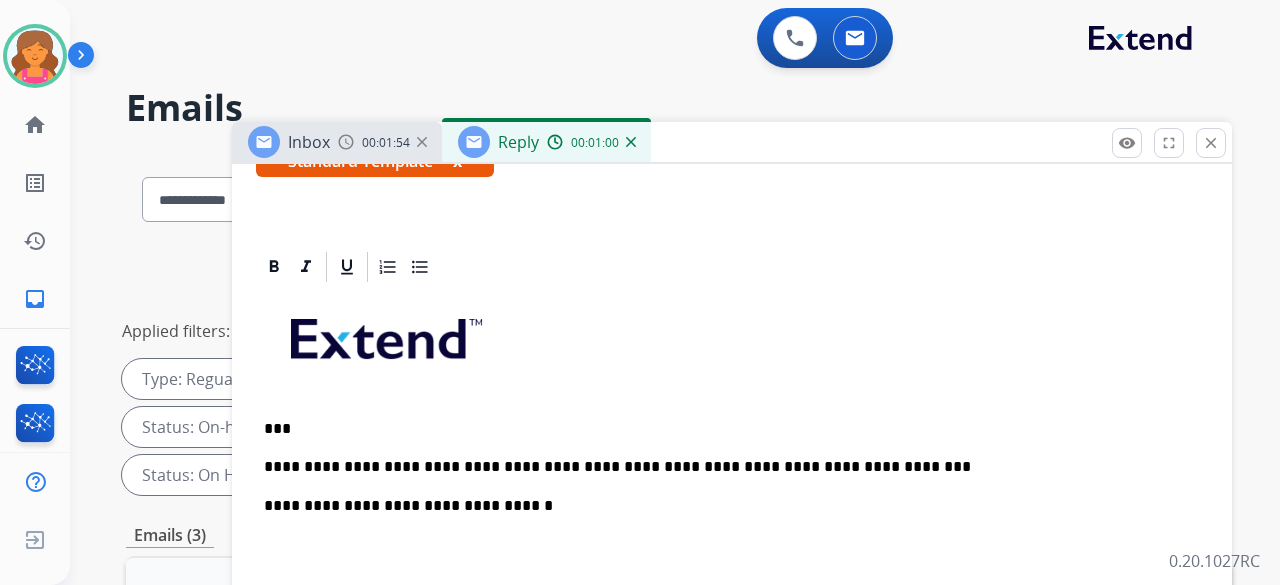 click on "**********" at bounding box center (724, 467) 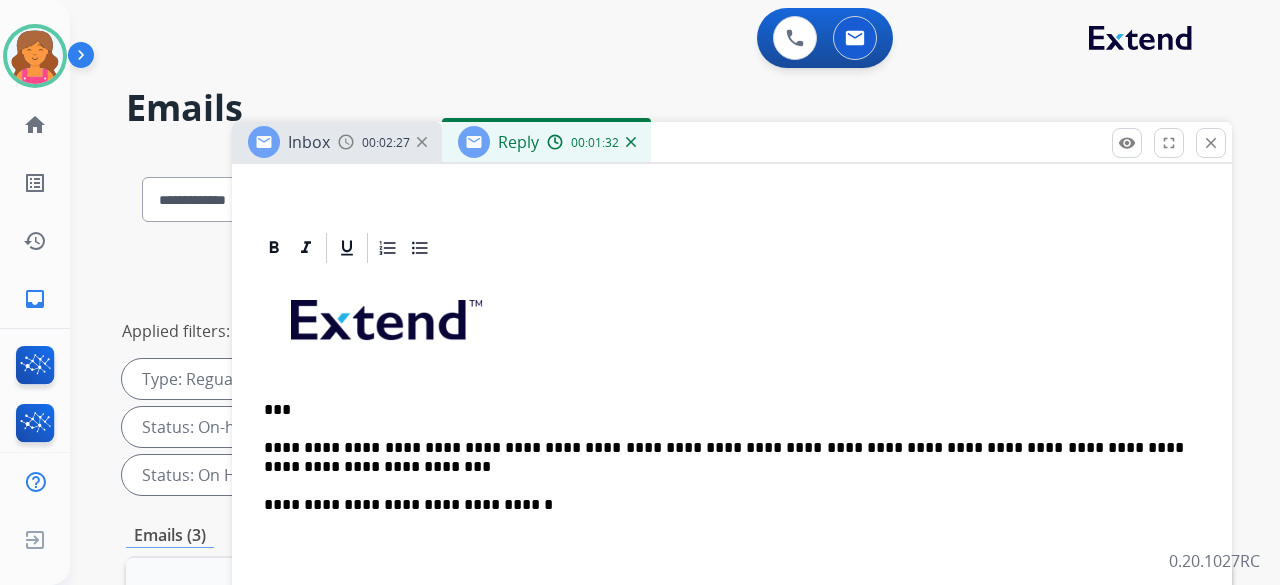 scroll, scrollTop: 426, scrollLeft: 0, axis: vertical 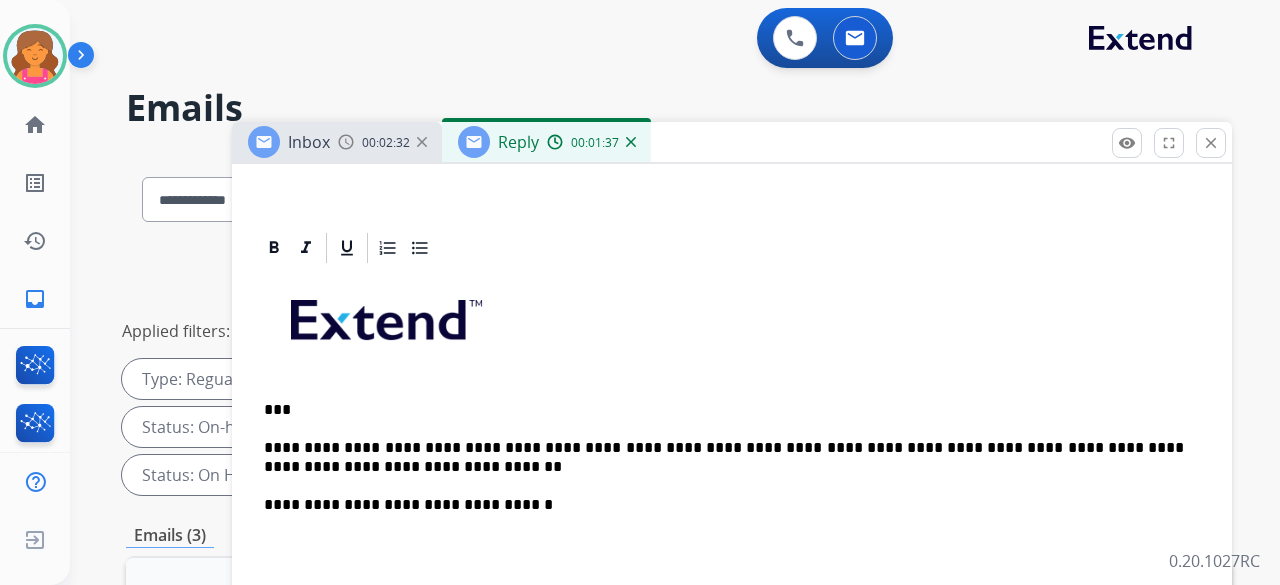 click on "**********" at bounding box center (724, 457) 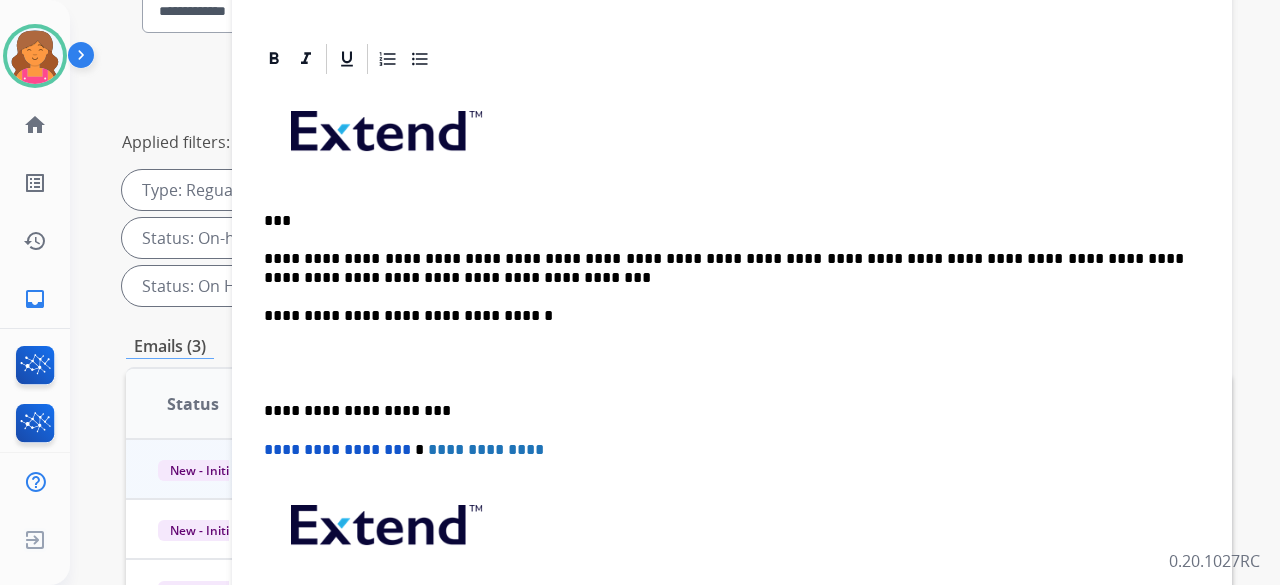 scroll, scrollTop: 208, scrollLeft: 0, axis: vertical 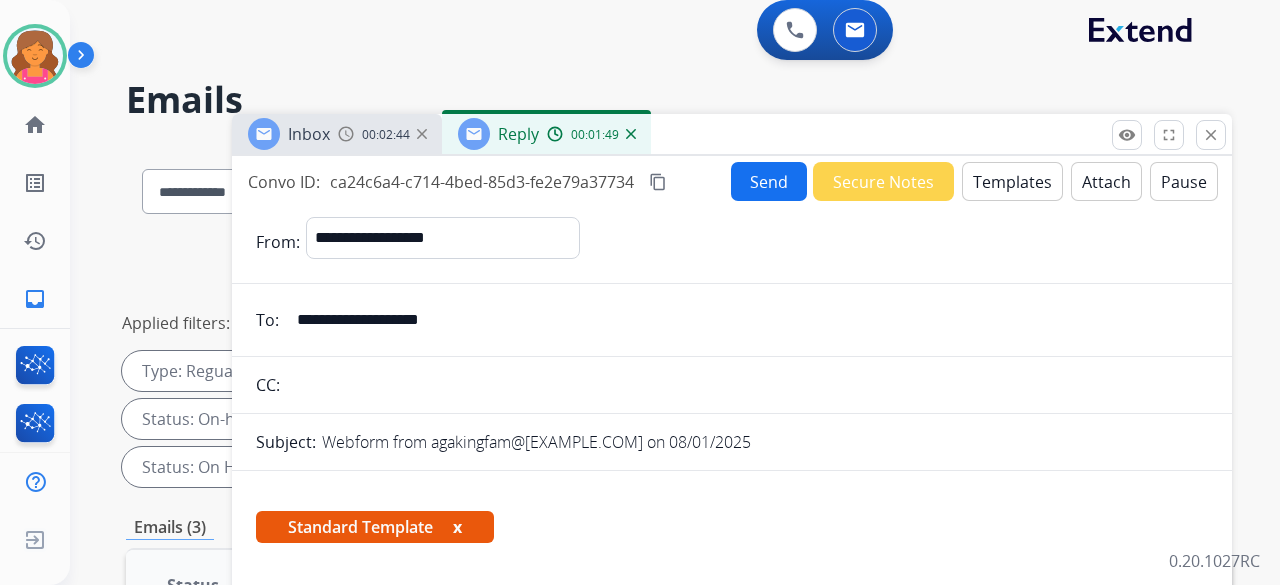 click on "content_copy" at bounding box center (658, 182) 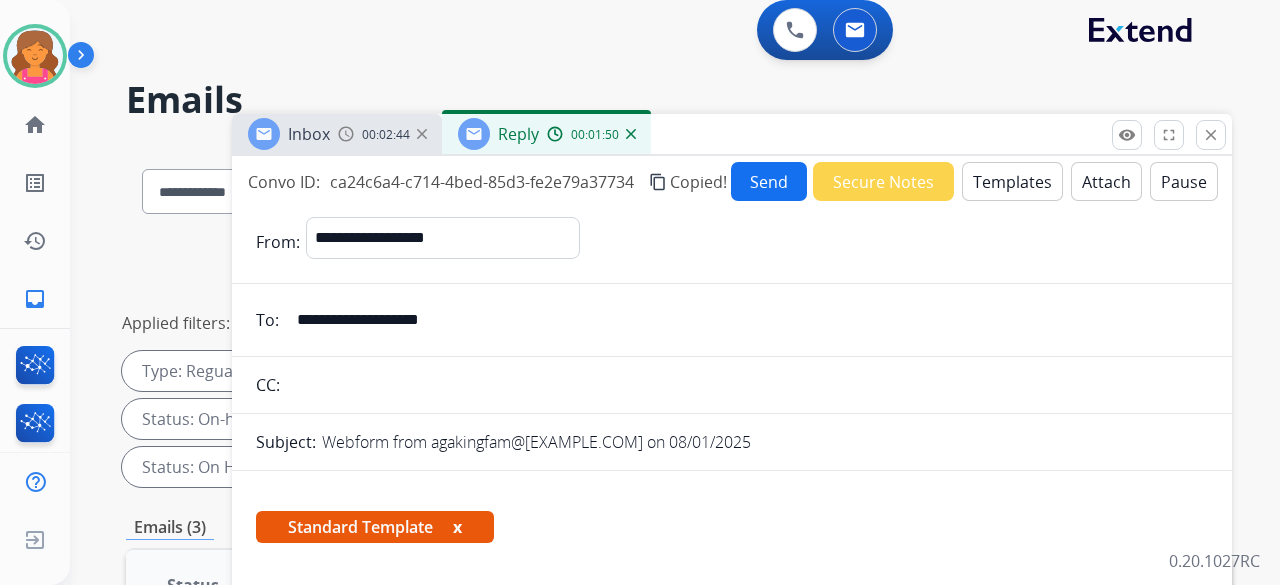 click on "Send" at bounding box center [769, 181] 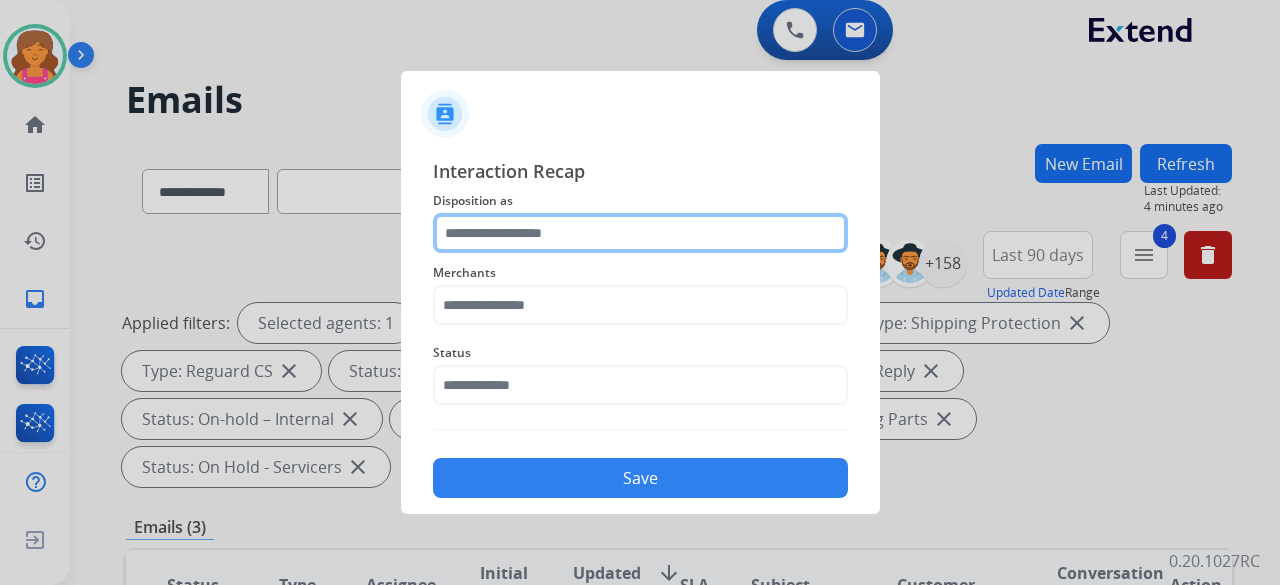 click 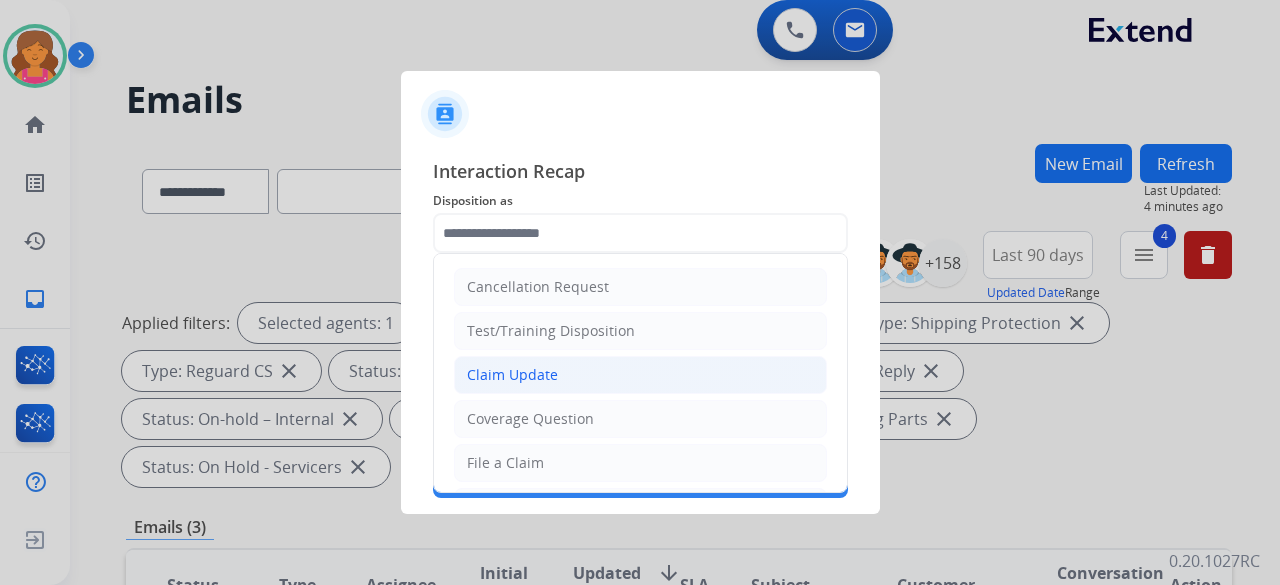 click on "Claim Update" 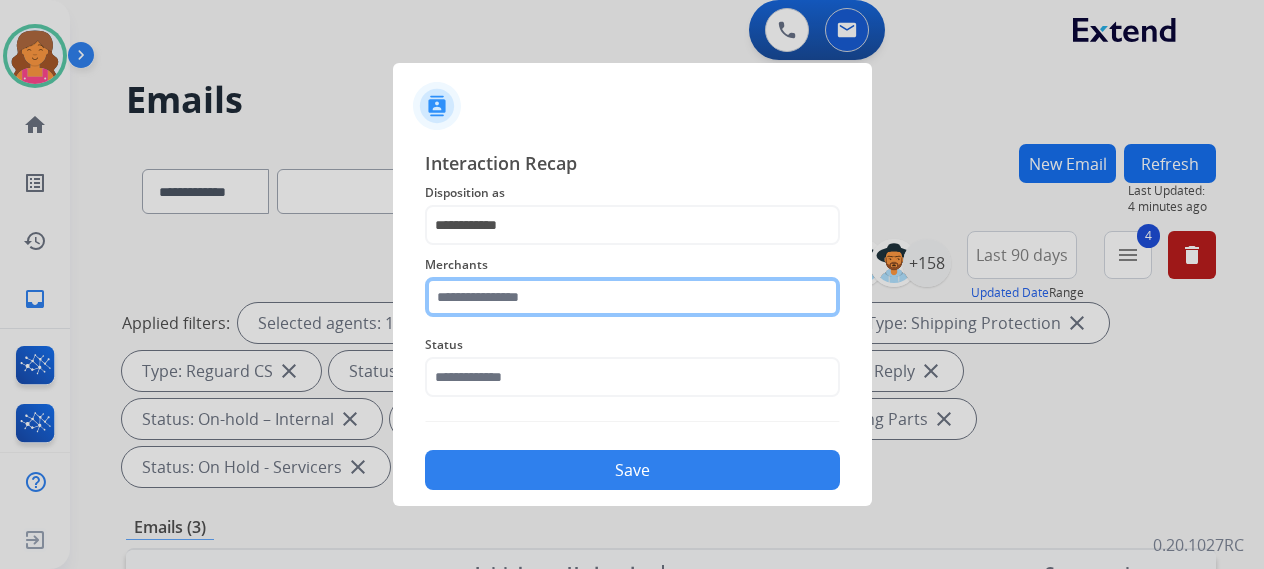 click 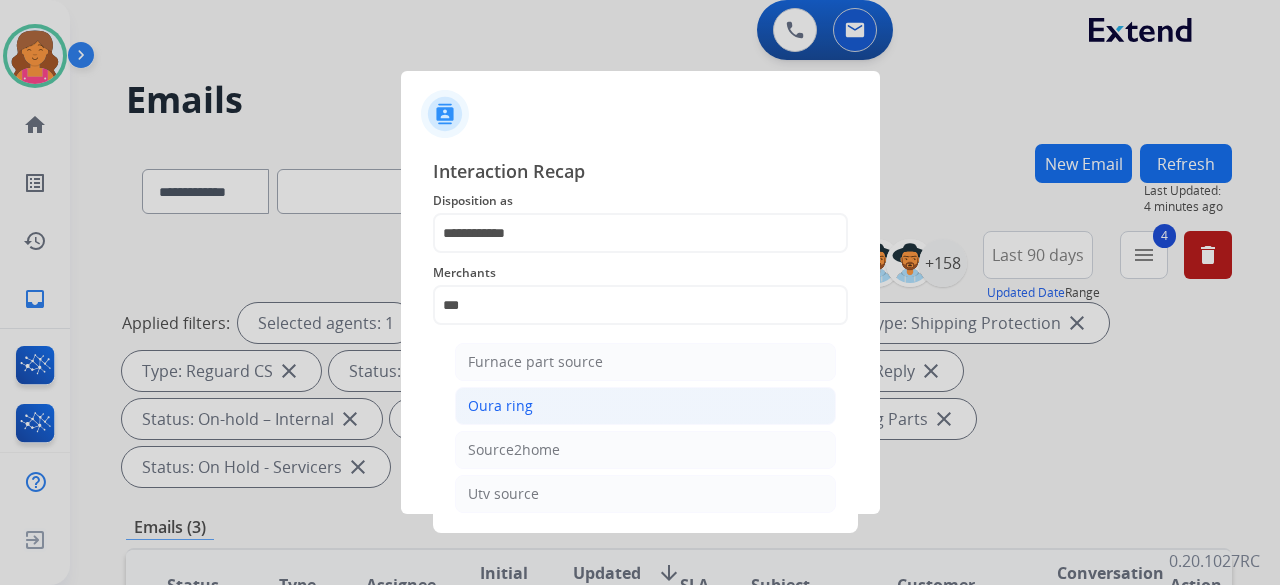 click on "Oura ring" 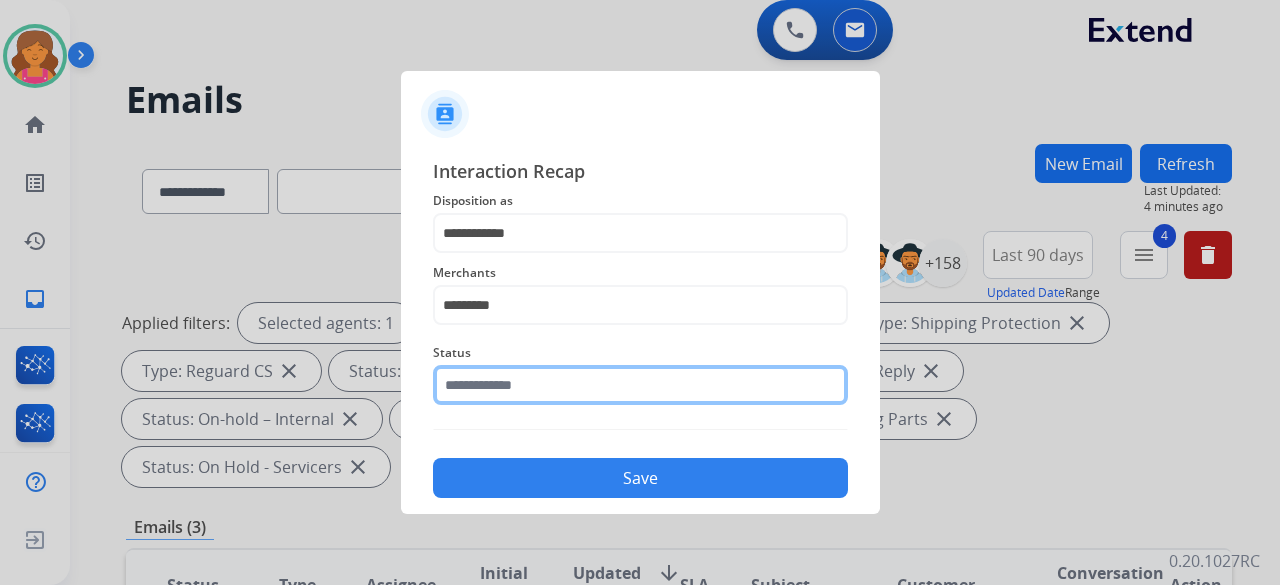 click 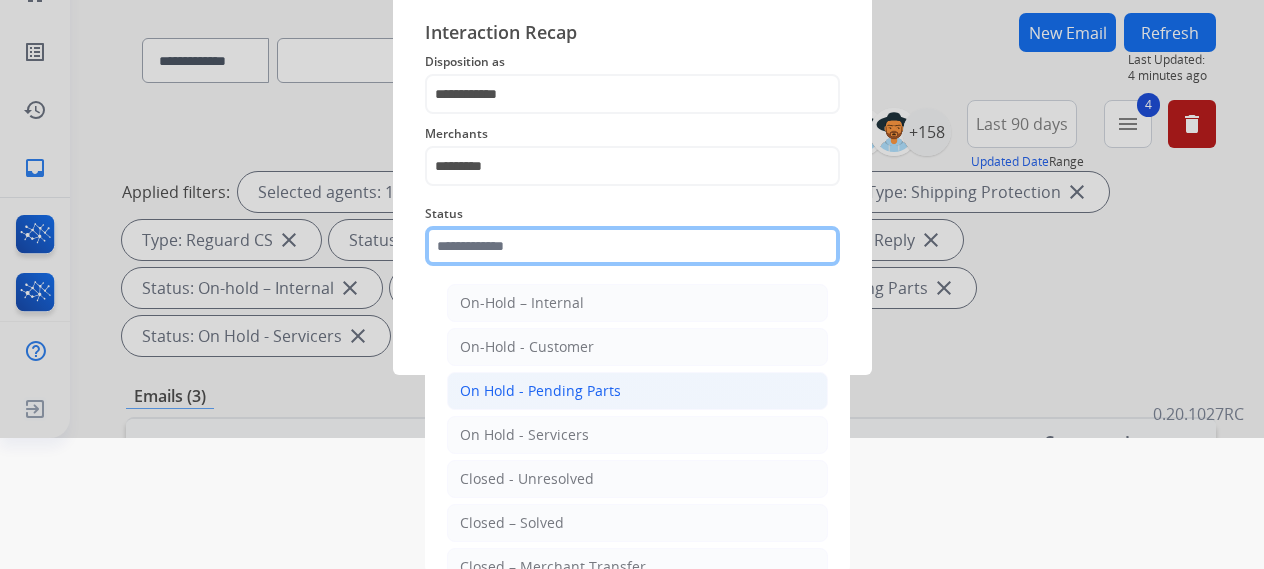 scroll, scrollTop: 136, scrollLeft: 0, axis: vertical 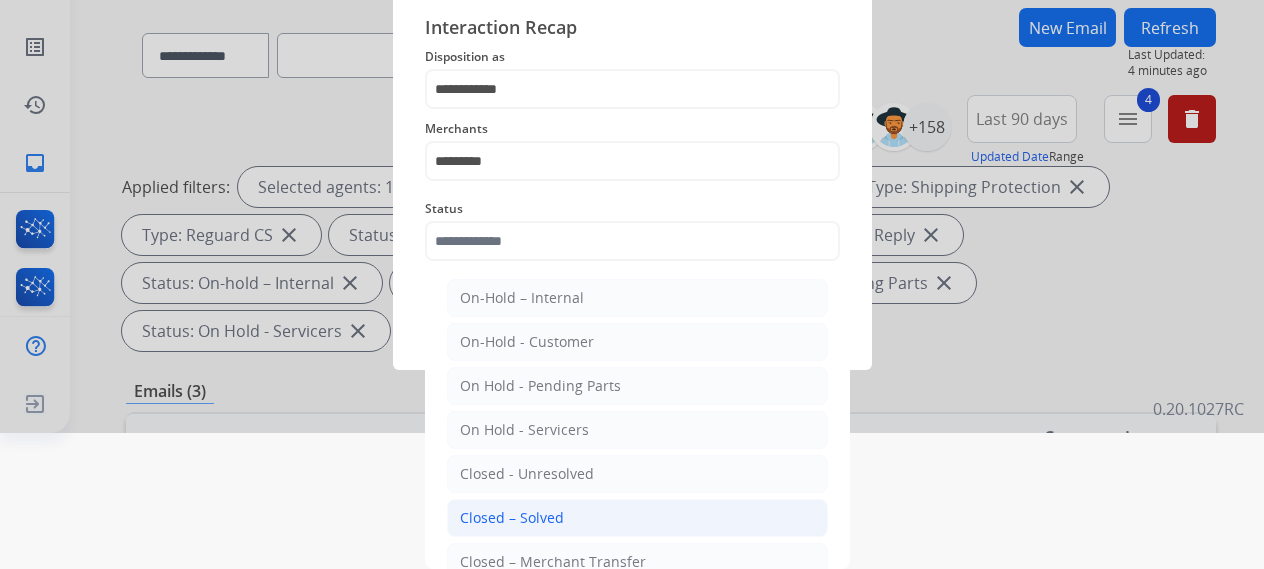 click on "Closed – Solved" 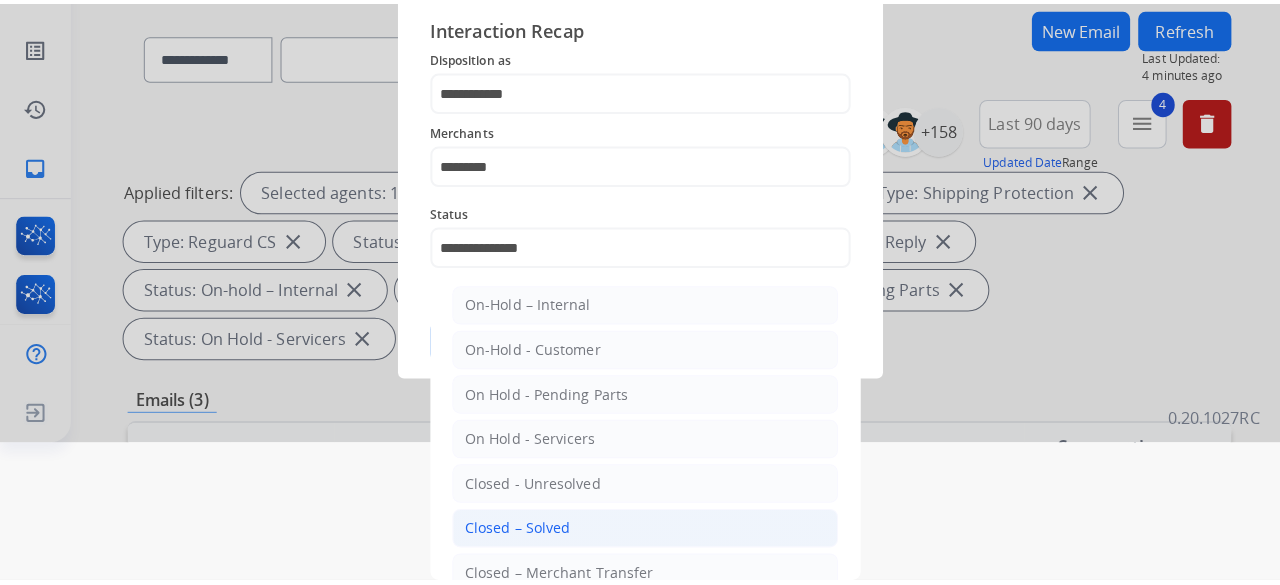 scroll, scrollTop: 0, scrollLeft: 0, axis: both 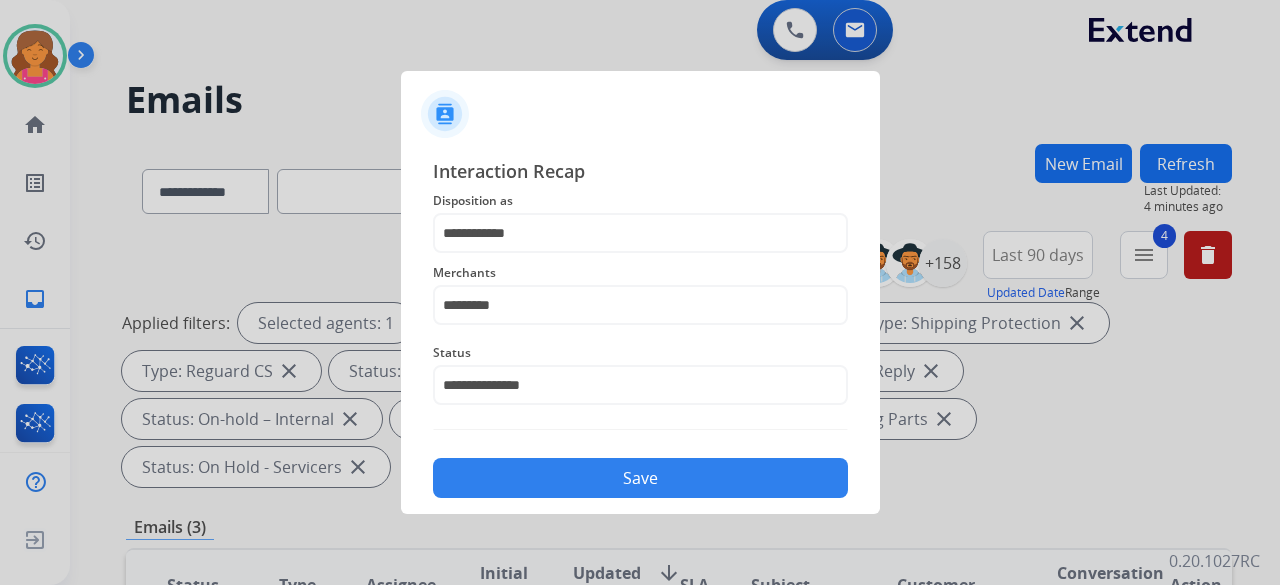 click on "Save" 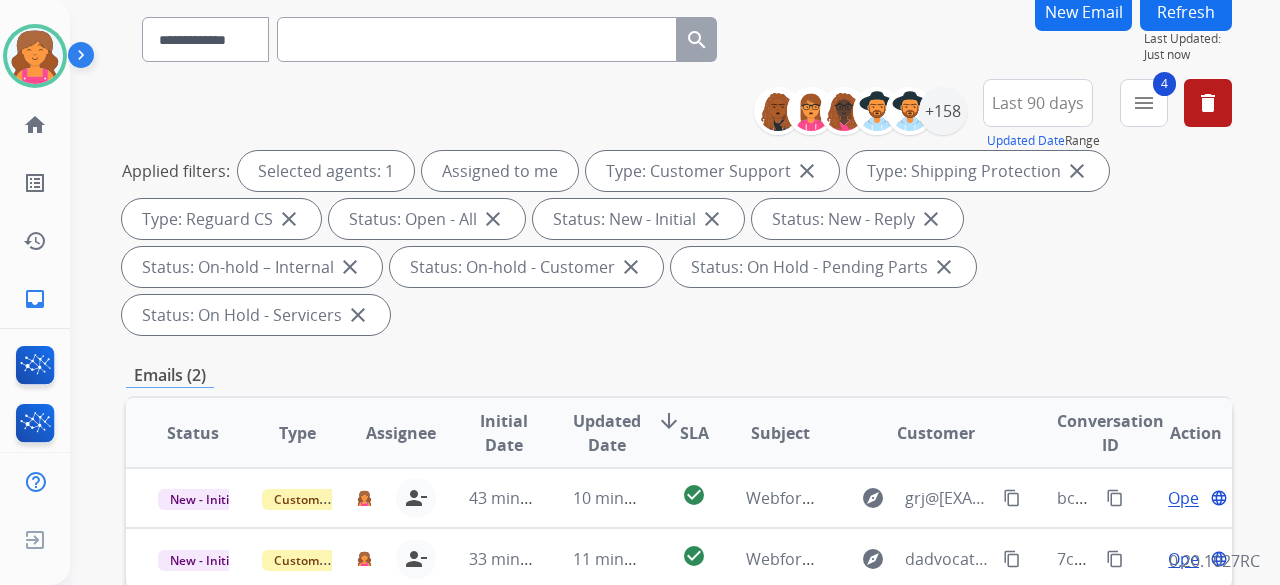 scroll, scrollTop: 300, scrollLeft: 0, axis: vertical 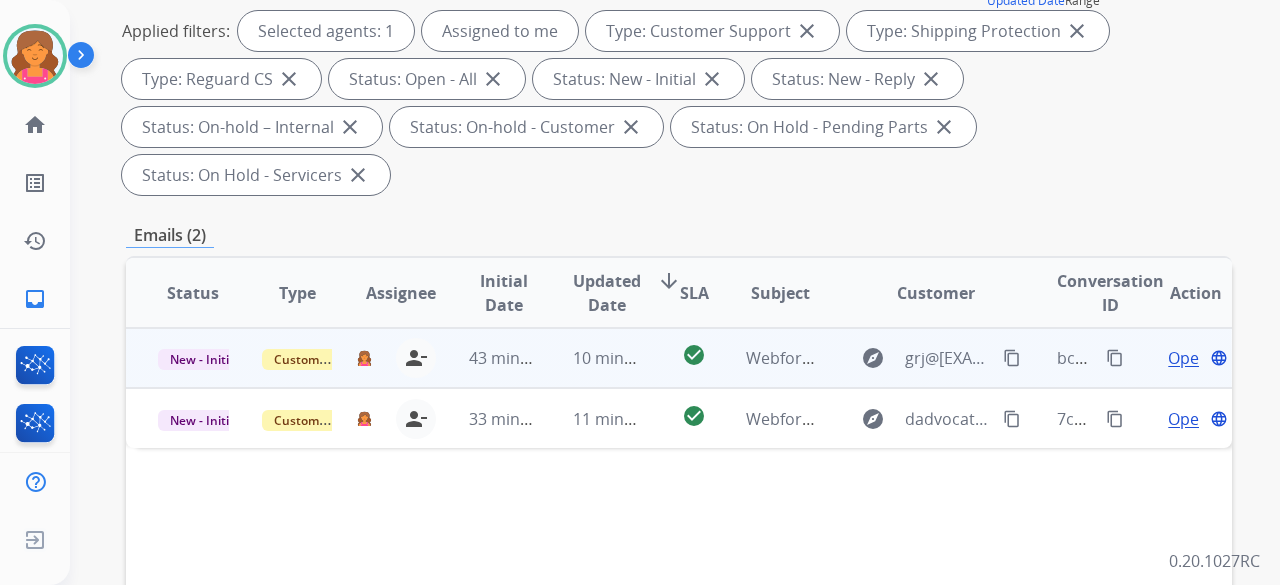 click on "Open" at bounding box center [1188, 358] 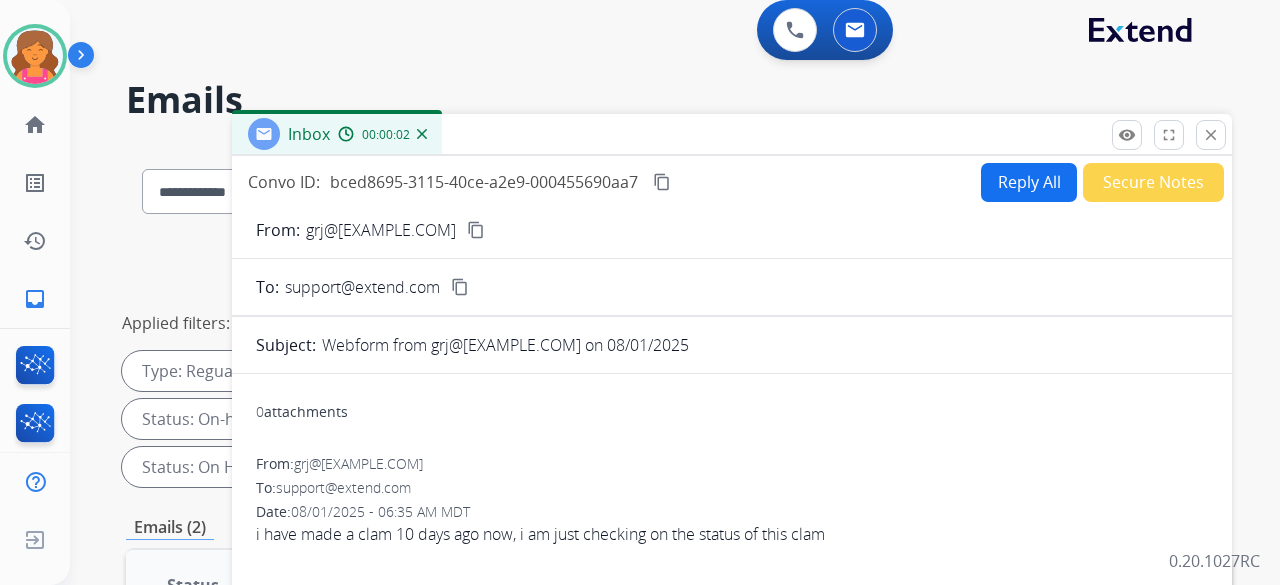 scroll, scrollTop: 0, scrollLeft: 0, axis: both 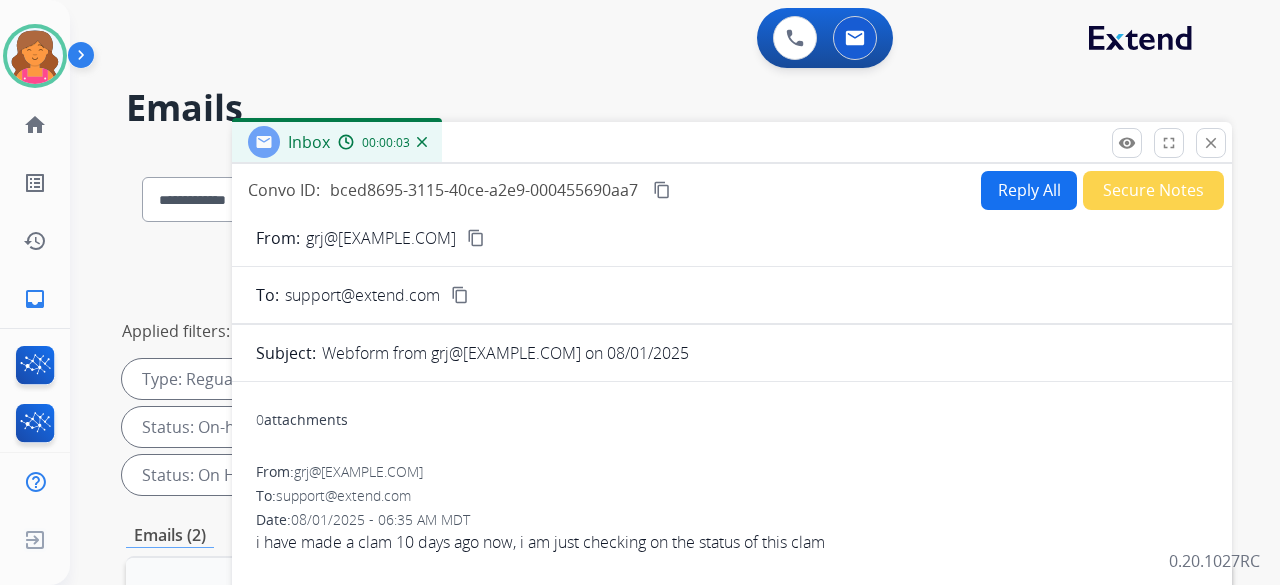 click on "content_copy" at bounding box center [476, 238] 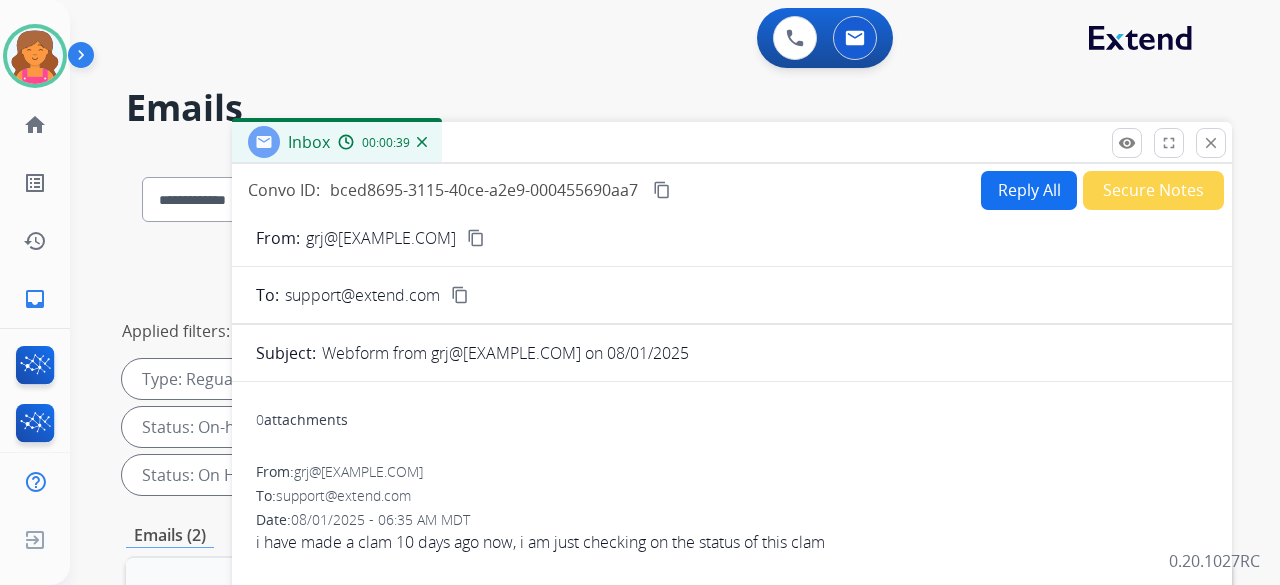 click on "Reply All" at bounding box center [1029, 190] 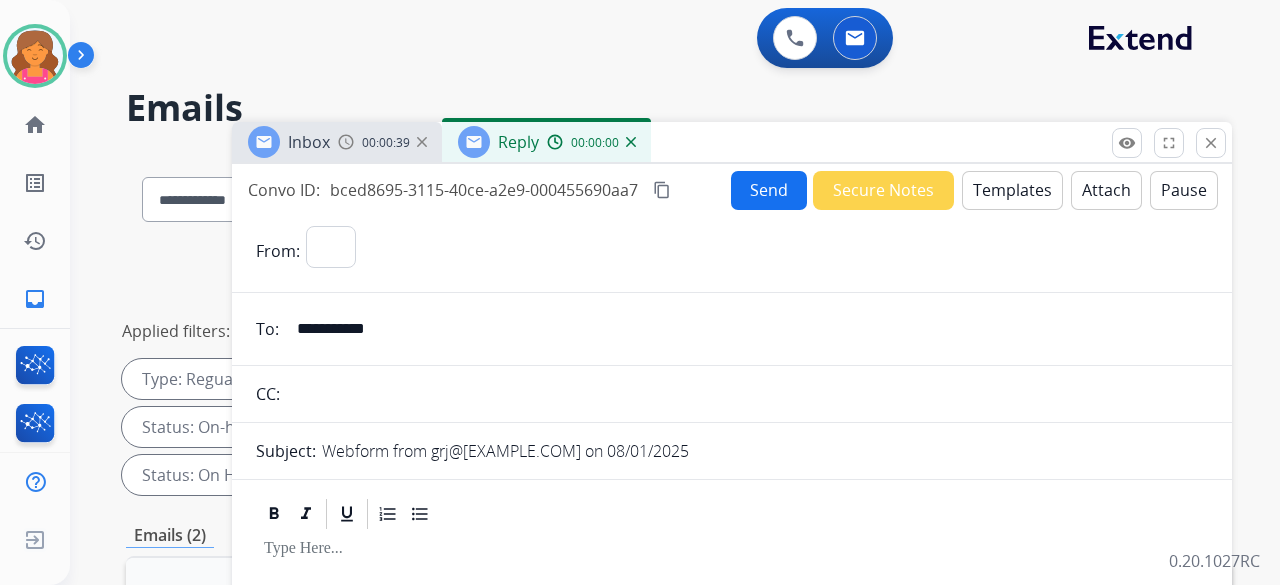 select on "**********" 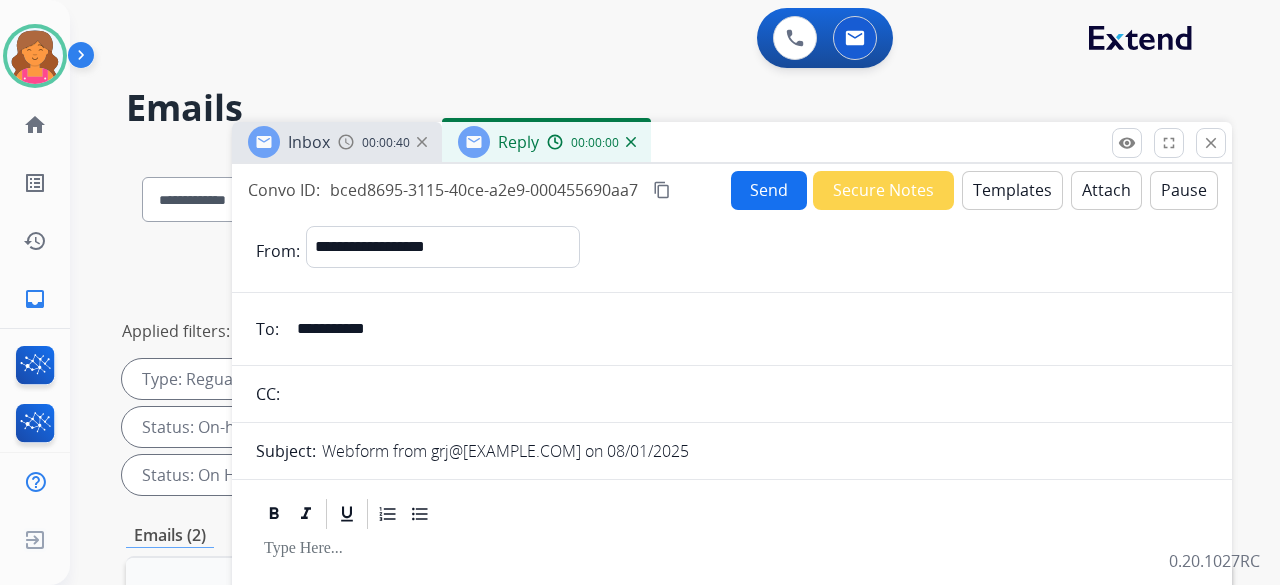 click on "Templates" at bounding box center [1012, 190] 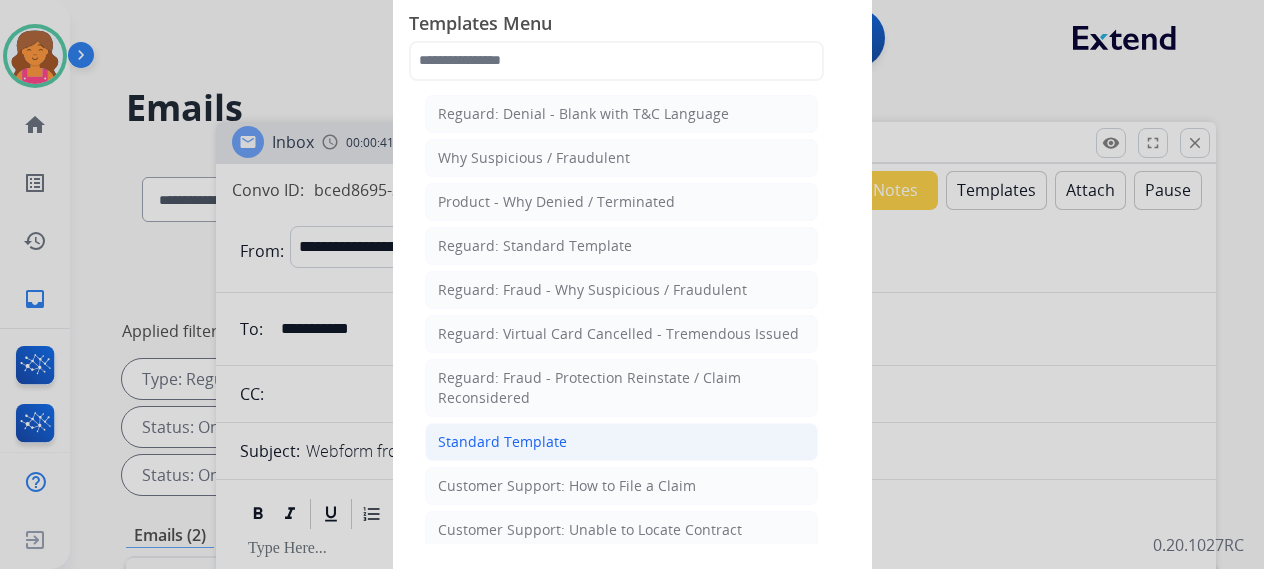 click on "Standard Template" 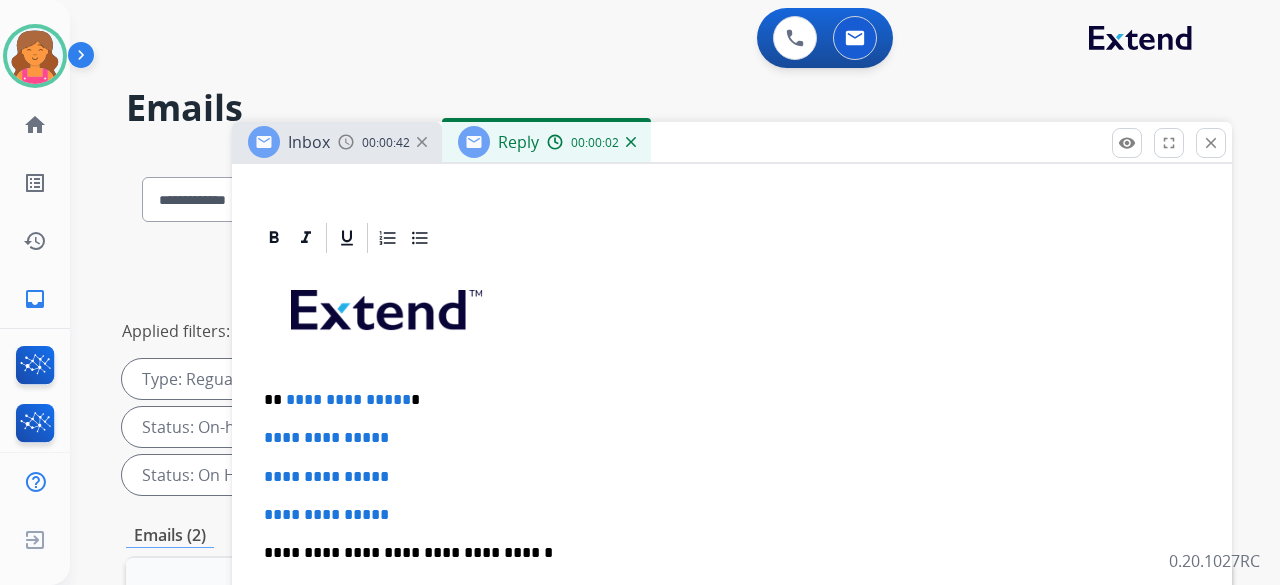 scroll, scrollTop: 436, scrollLeft: 0, axis: vertical 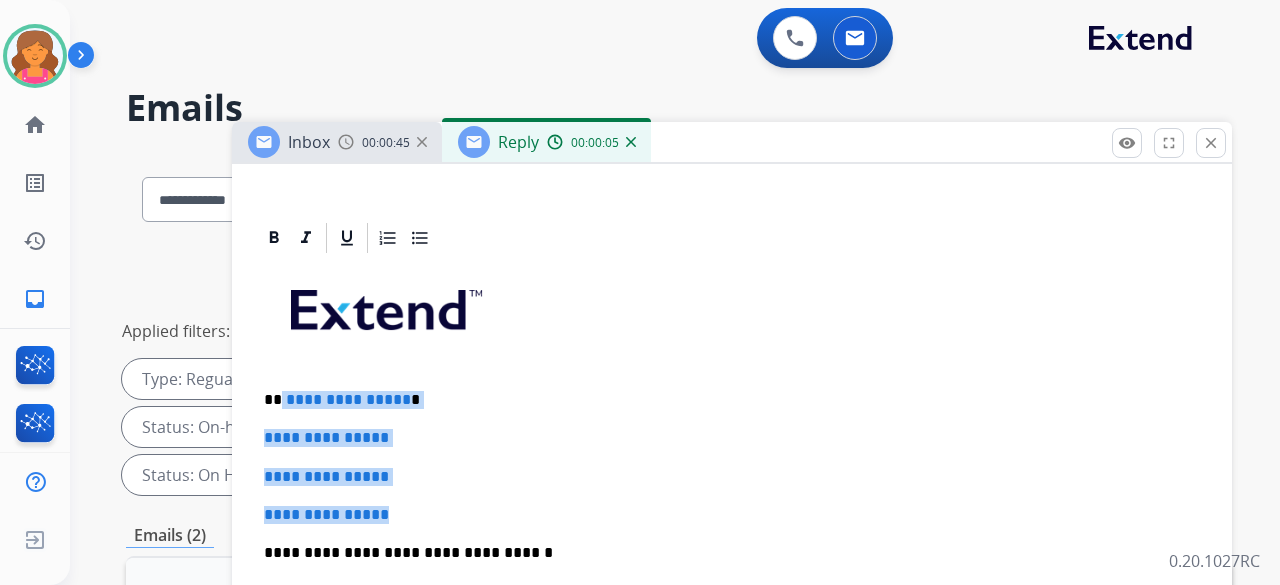 drag, startPoint x: 430, startPoint y: 473, endPoint x: 281, endPoint y: 341, distance: 199.06029 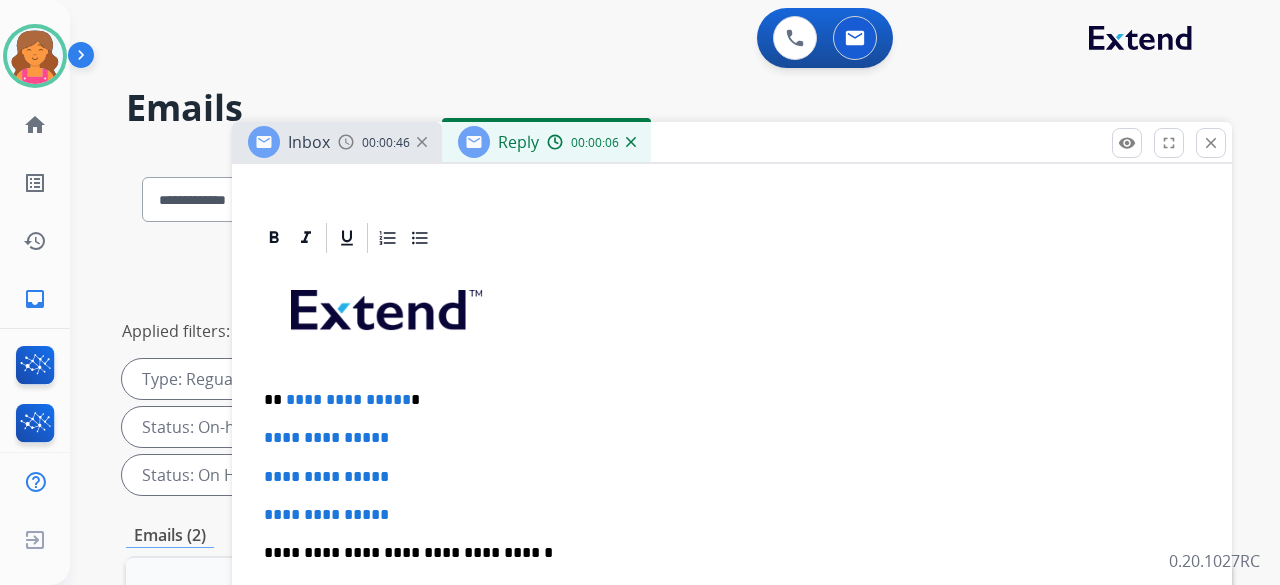 scroll, scrollTop: 322, scrollLeft: 0, axis: vertical 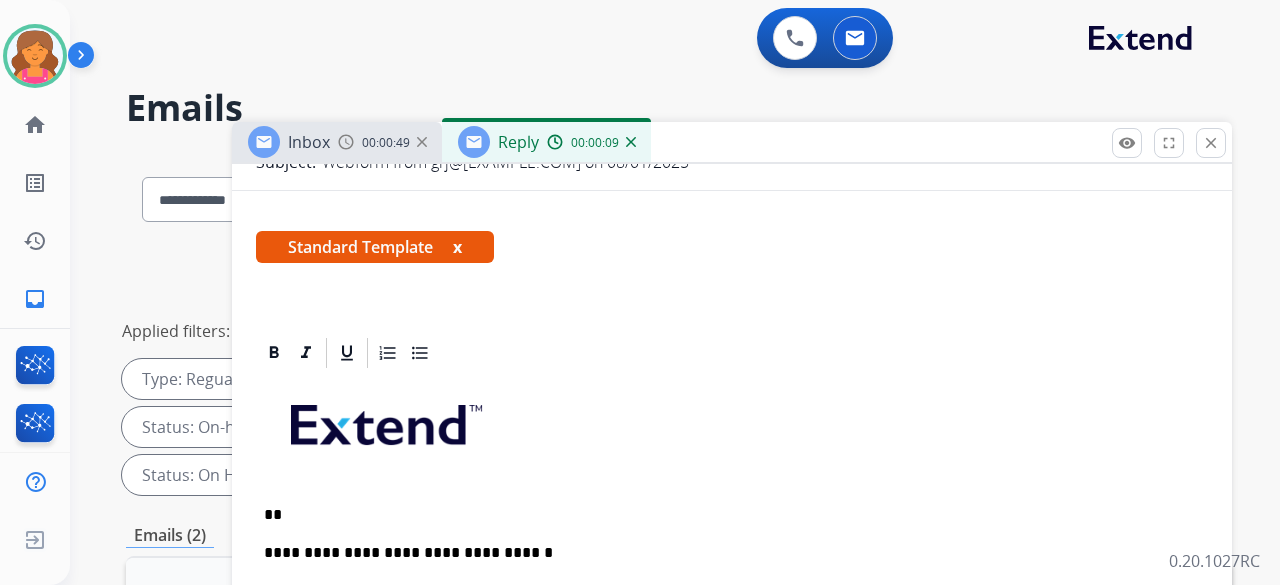 type 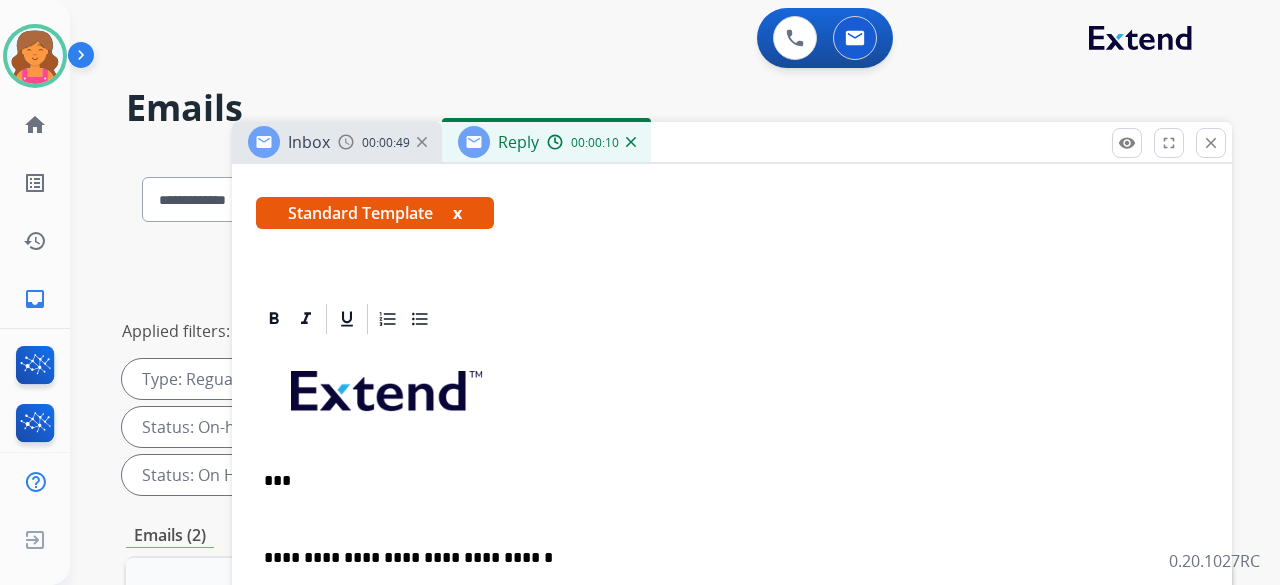scroll, scrollTop: 360, scrollLeft: 0, axis: vertical 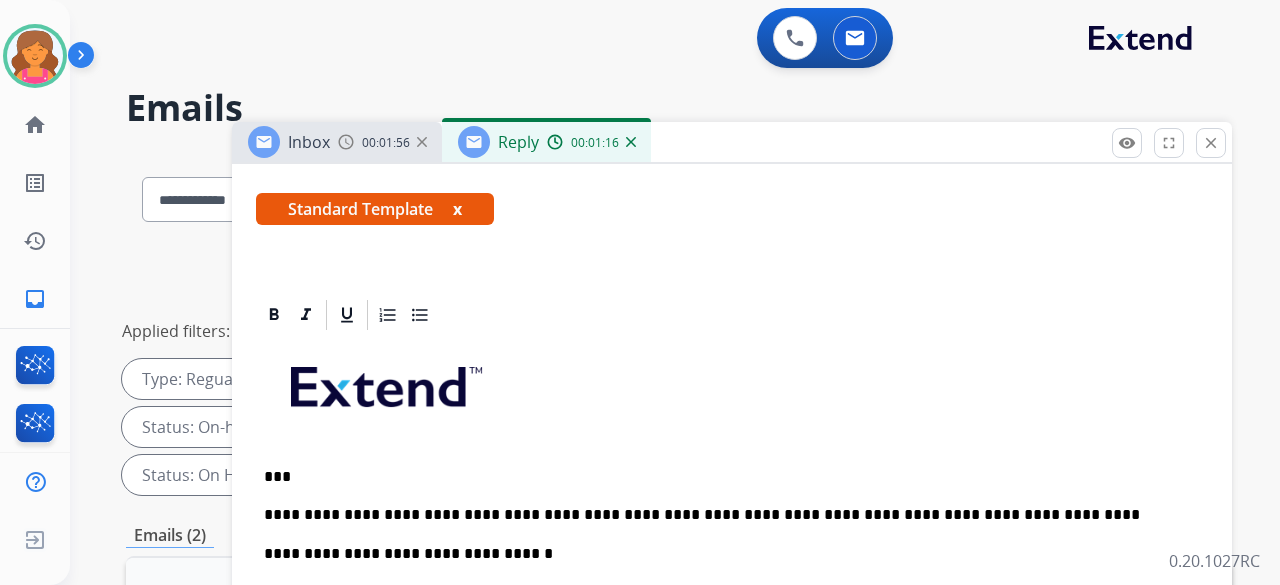 click on "**********" at bounding box center (732, 638) 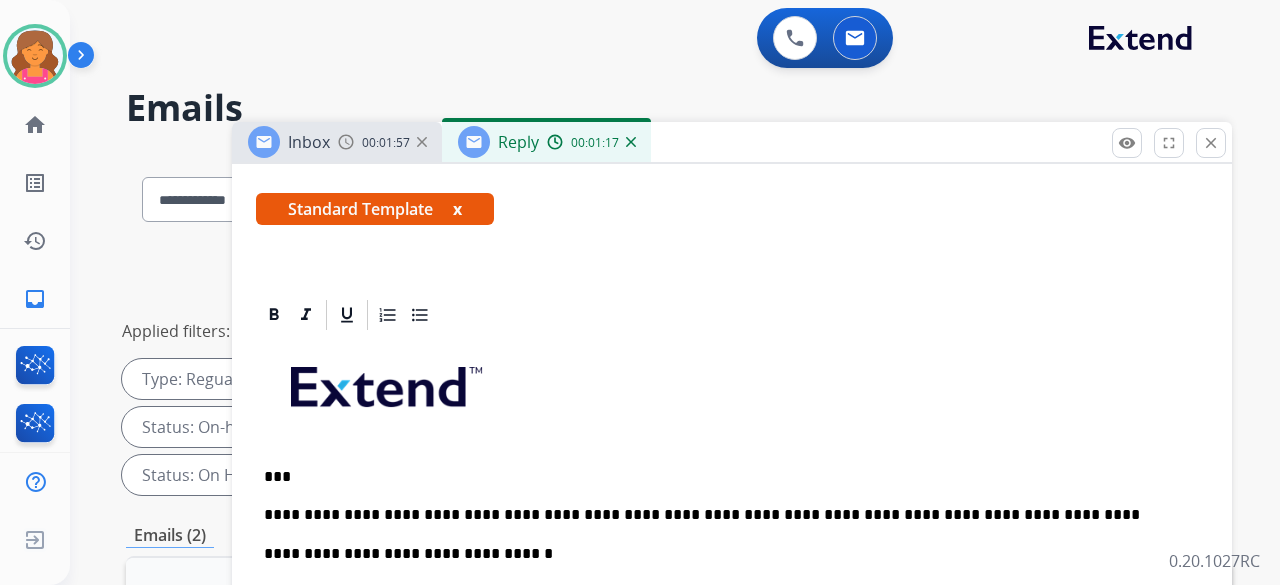 click on "**********" at bounding box center (724, 515) 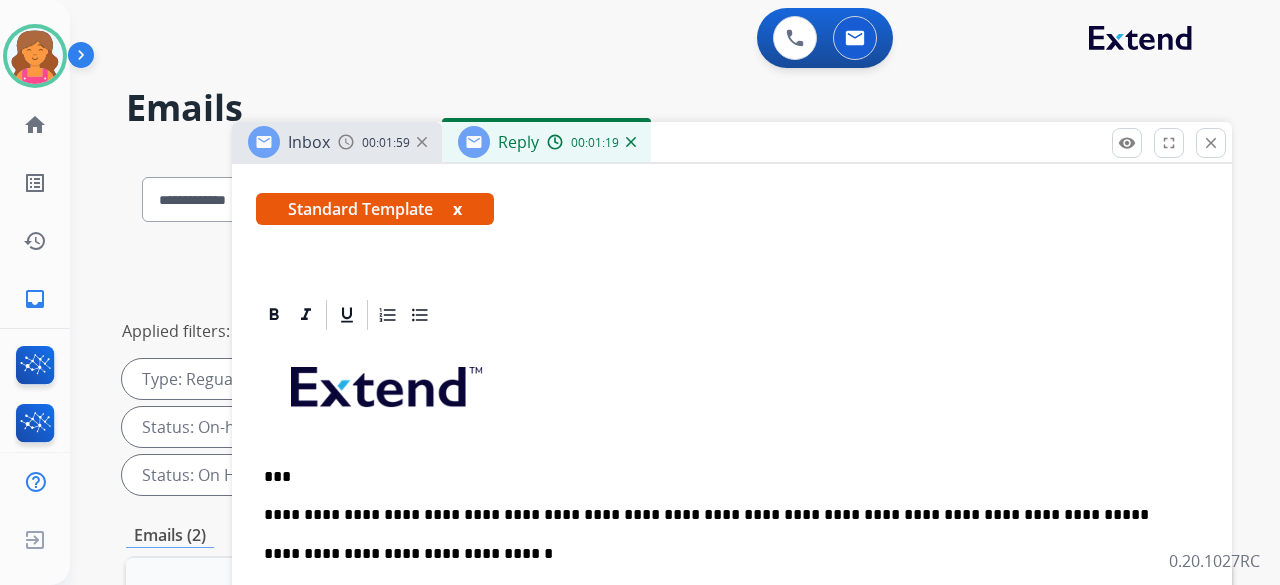 click on "**********" at bounding box center (724, 515) 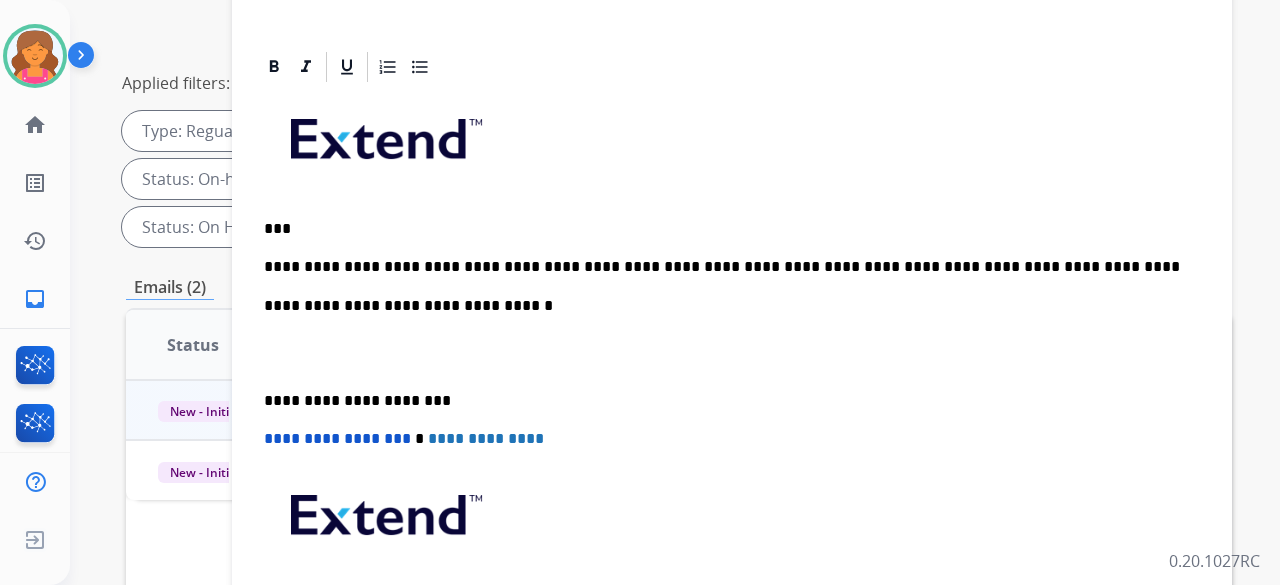 scroll, scrollTop: 256, scrollLeft: 0, axis: vertical 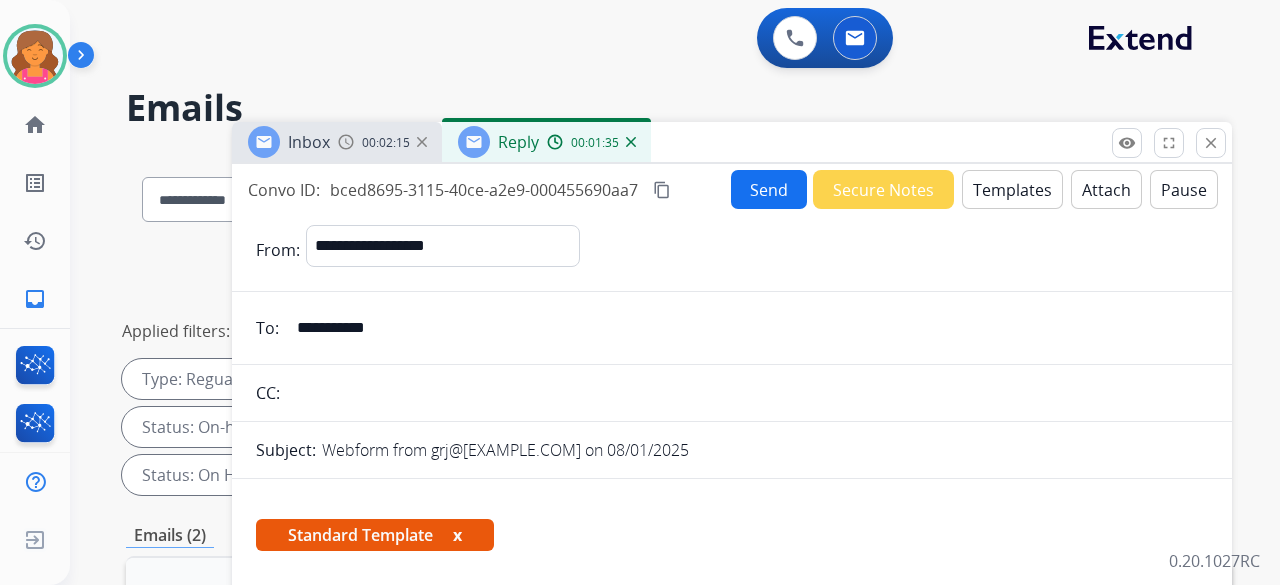 click on "content_copy" at bounding box center (662, 190) 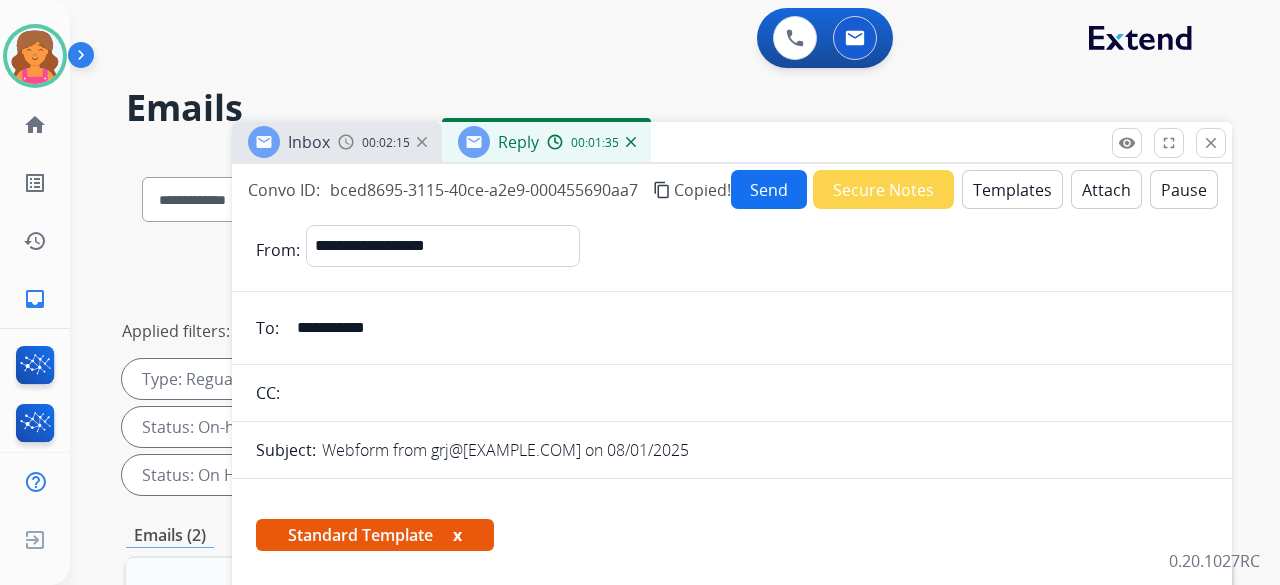 click on "Send" at bounding box center [769, 189] 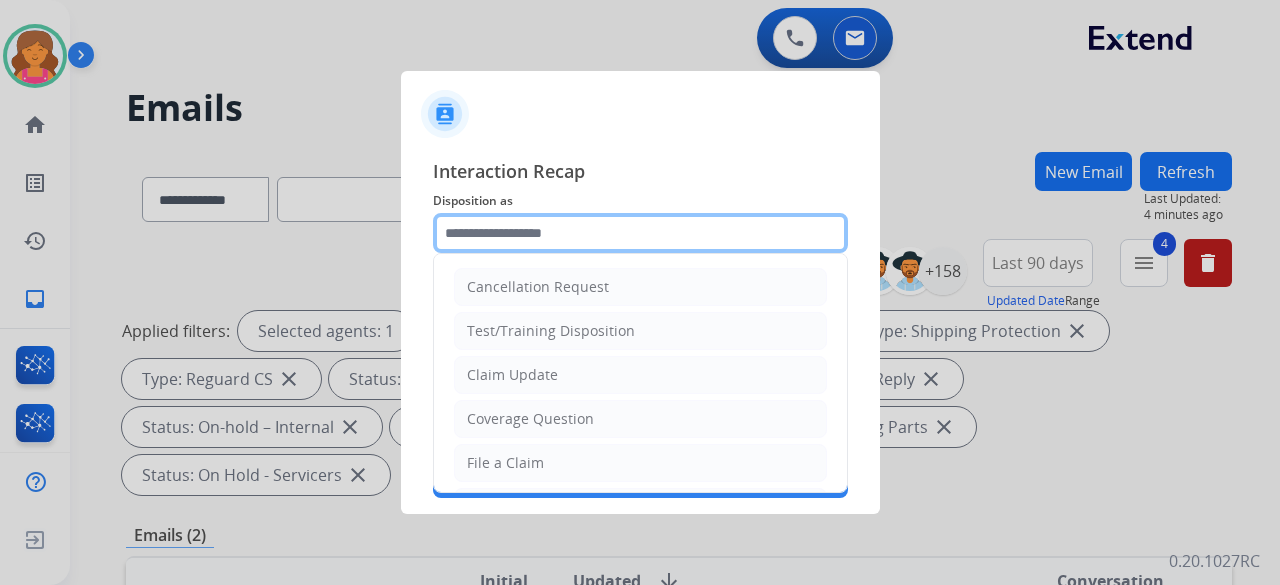 drag, startPoint x: 548, startPoint y: 255, endPoint x: 550, endPoint y: 237, distance: 18.110771 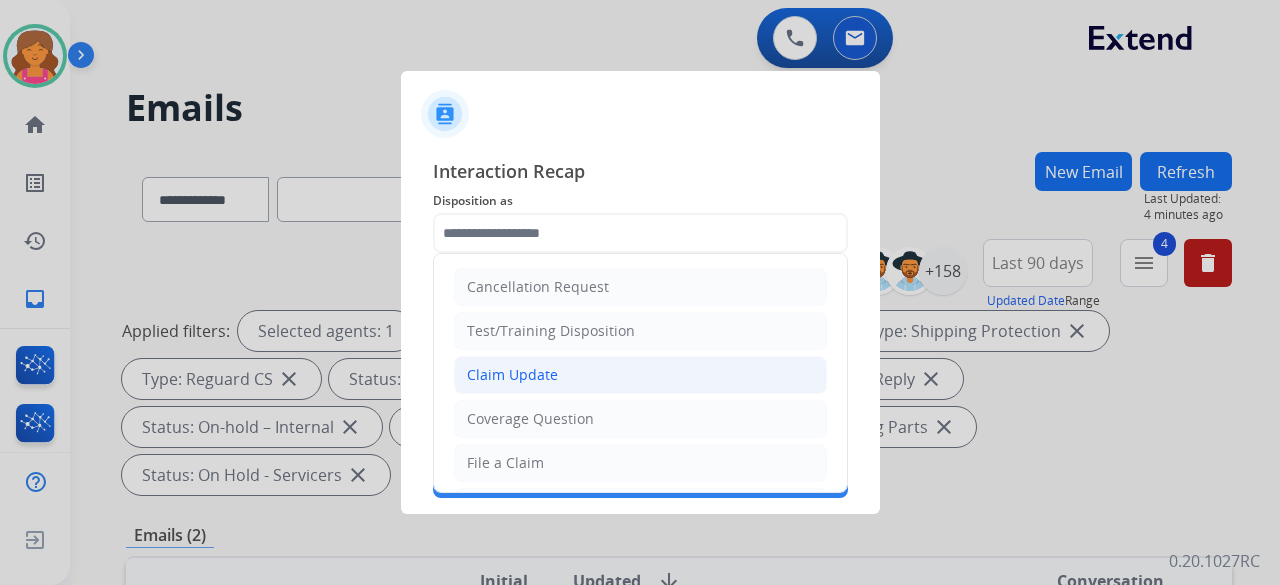 click on "Claim Update" 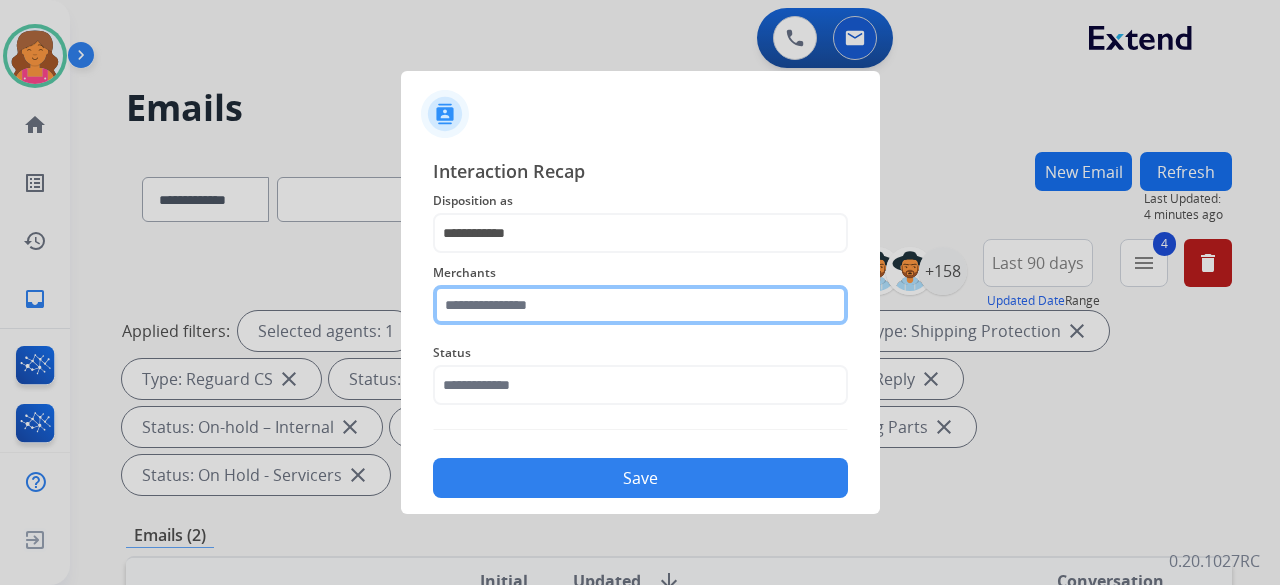 click 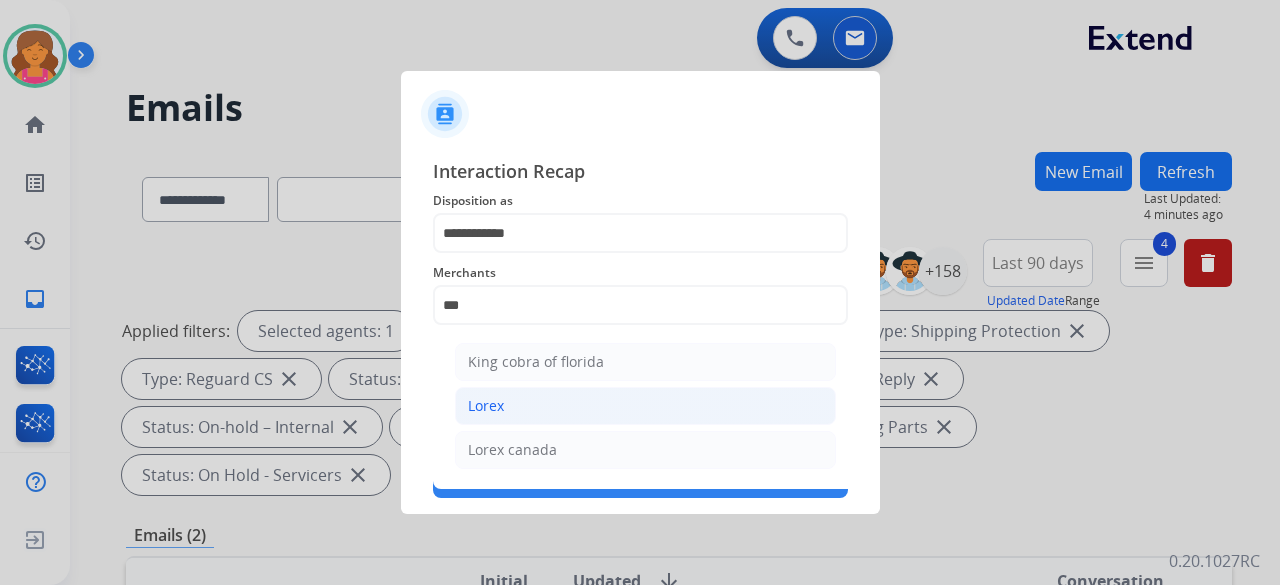 click on "Lorex" 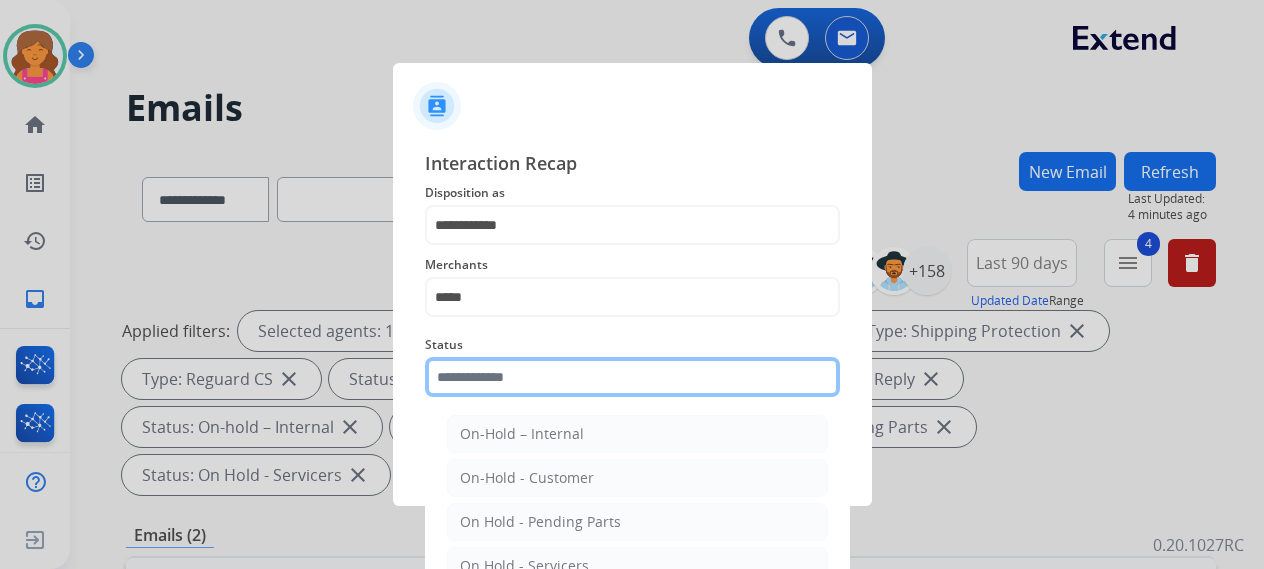 click 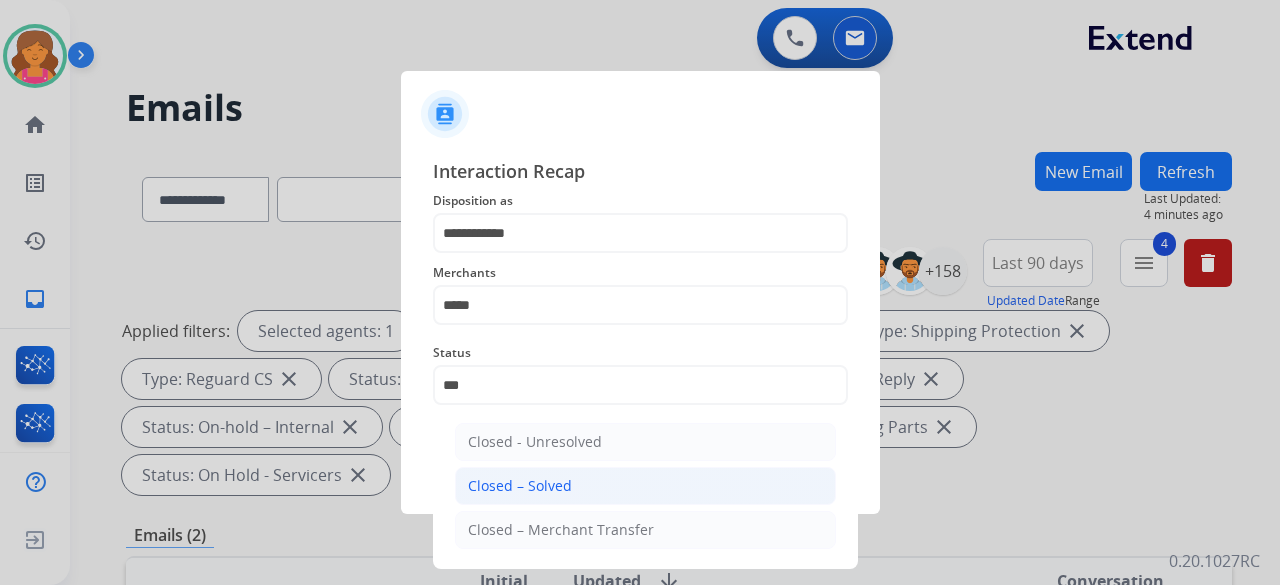 click on "Closed – Solved" 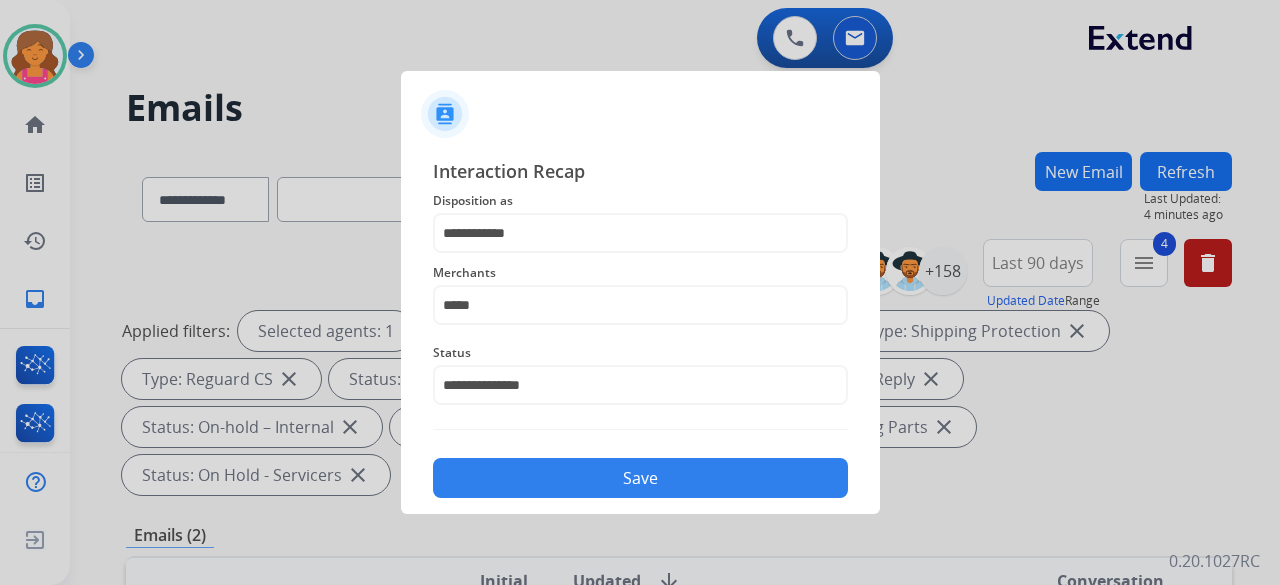 click on "Save" 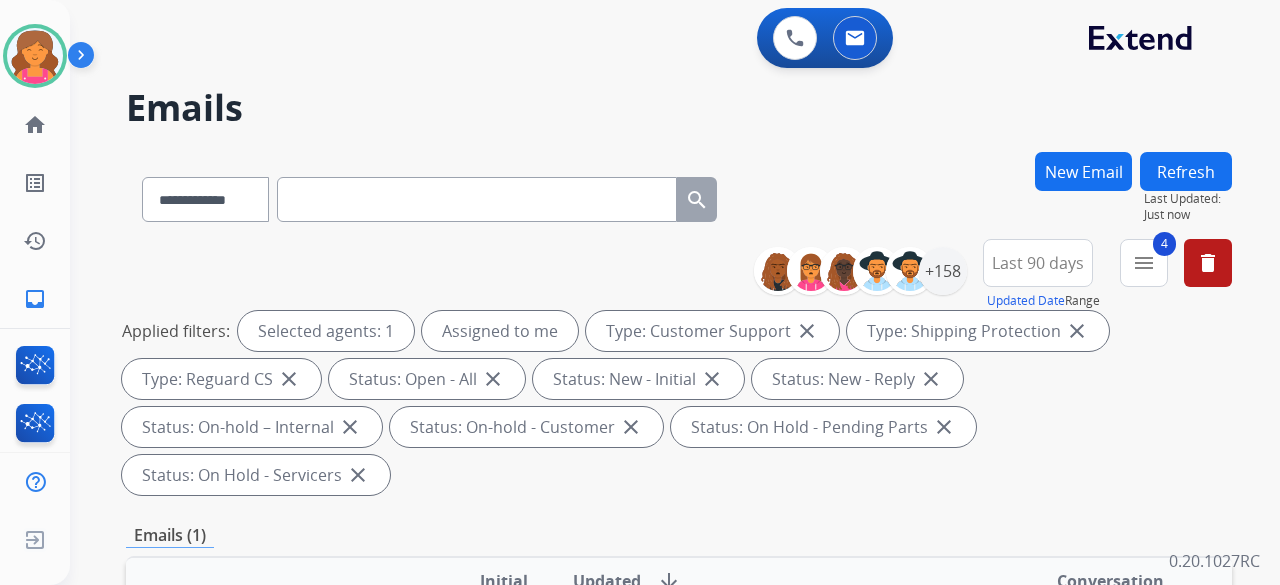 click at bounding box center (477, 199) 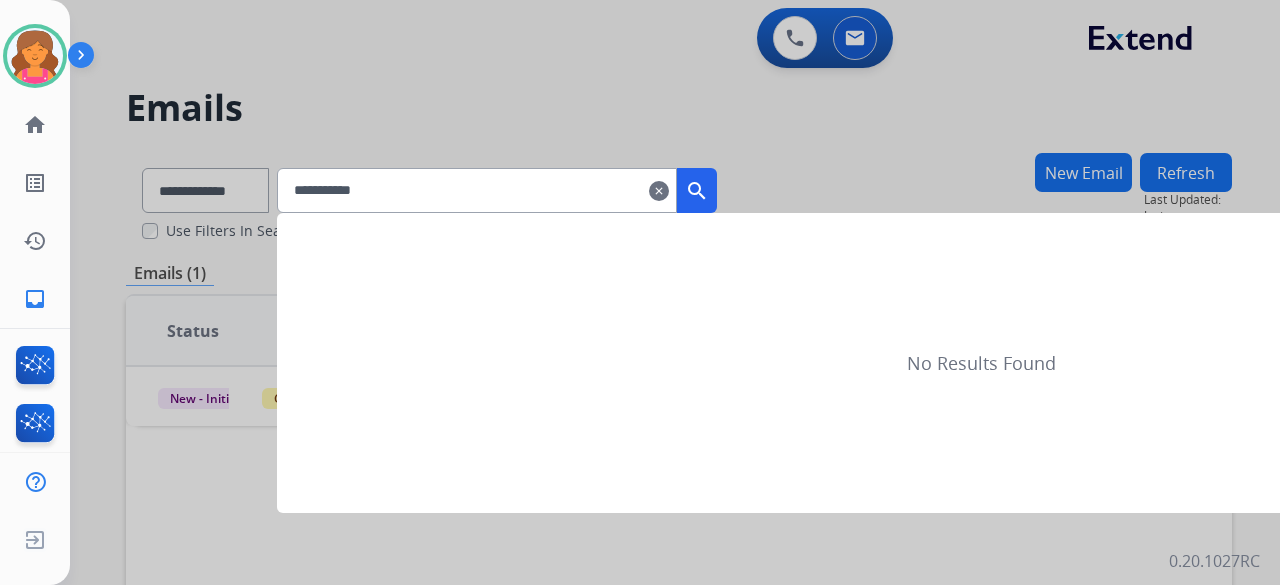 type on "**********" 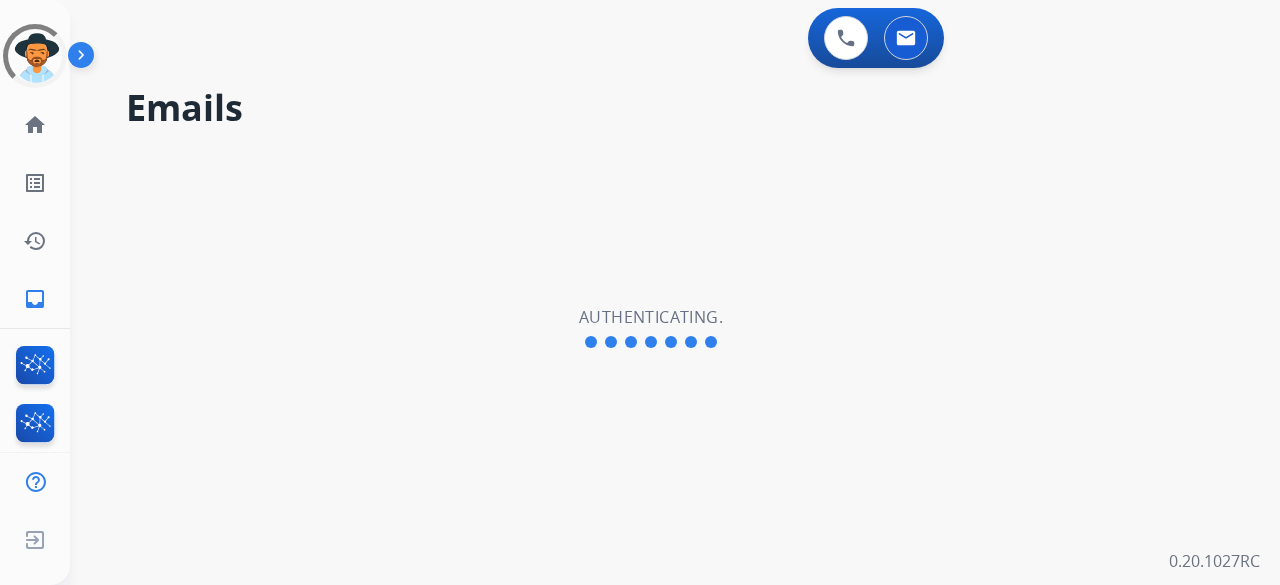 scroll, scrollTop: 0, scrollLeft: 0, axis: both 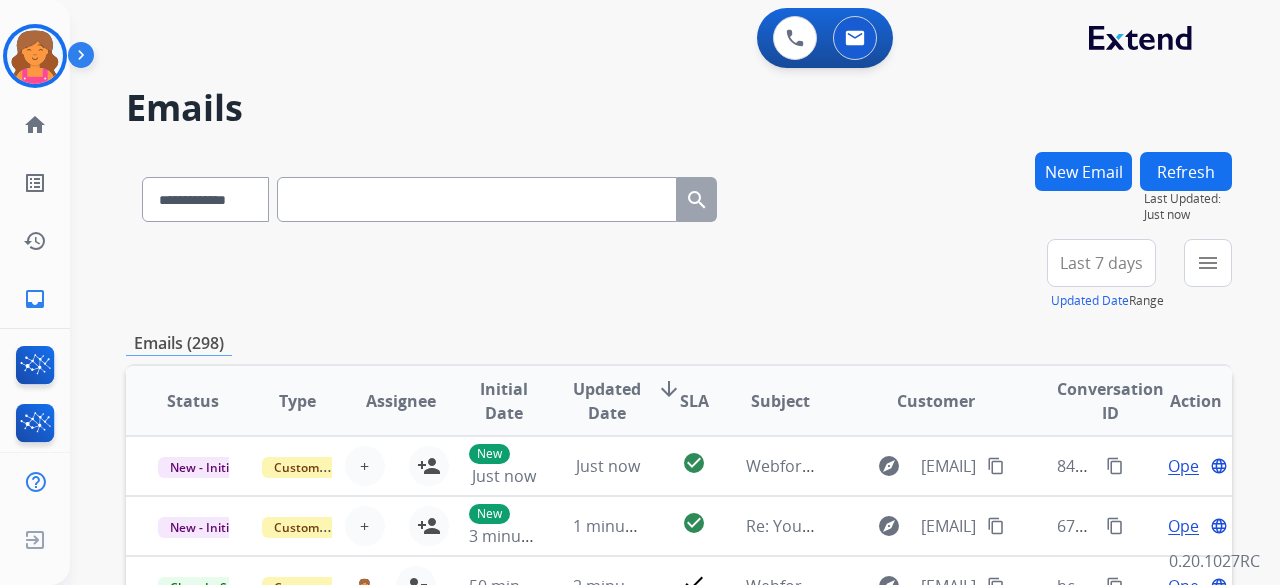 click at bounding box center [477, 199] 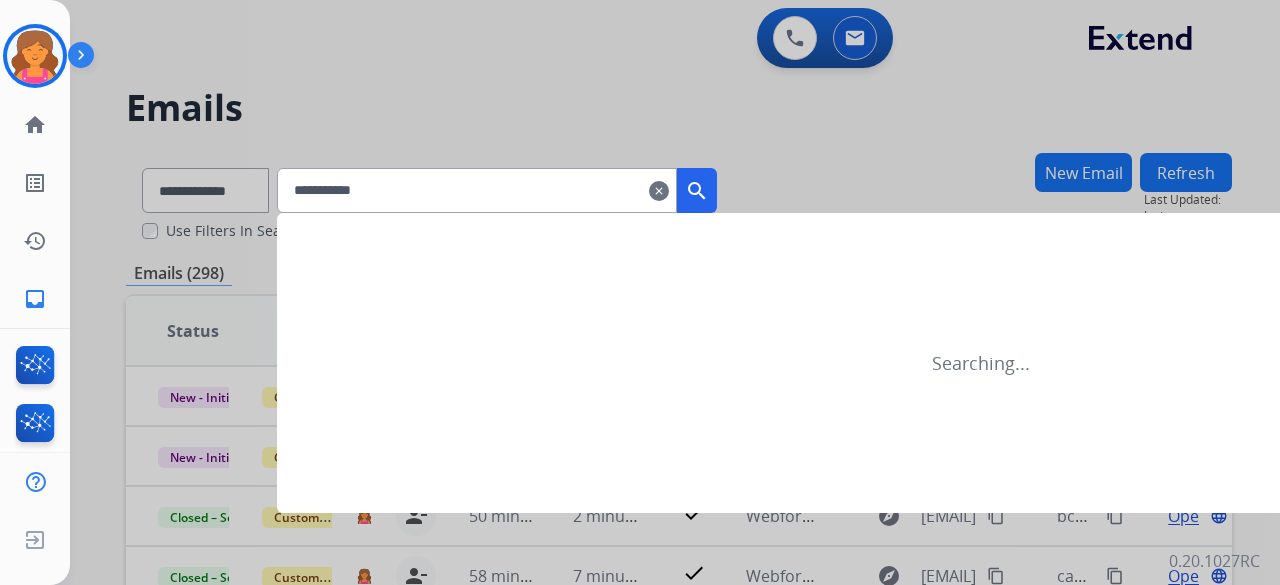 type on "**********" 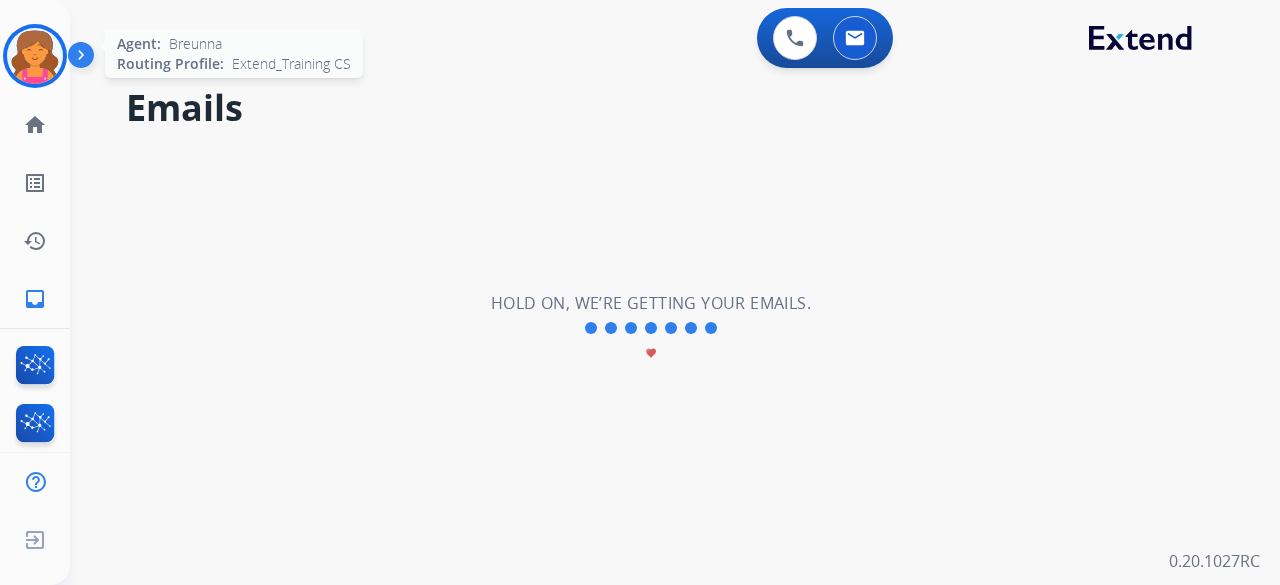 click at bounding box center [35, 56] 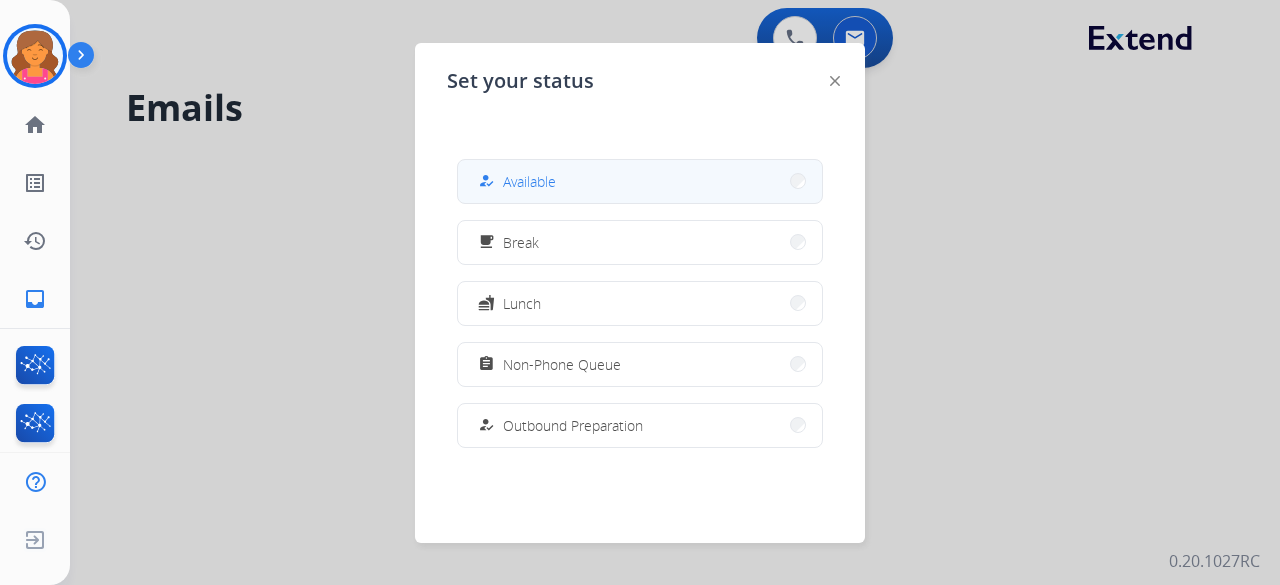 click on "how_to_reg Available" at bounding box center (640, 181) 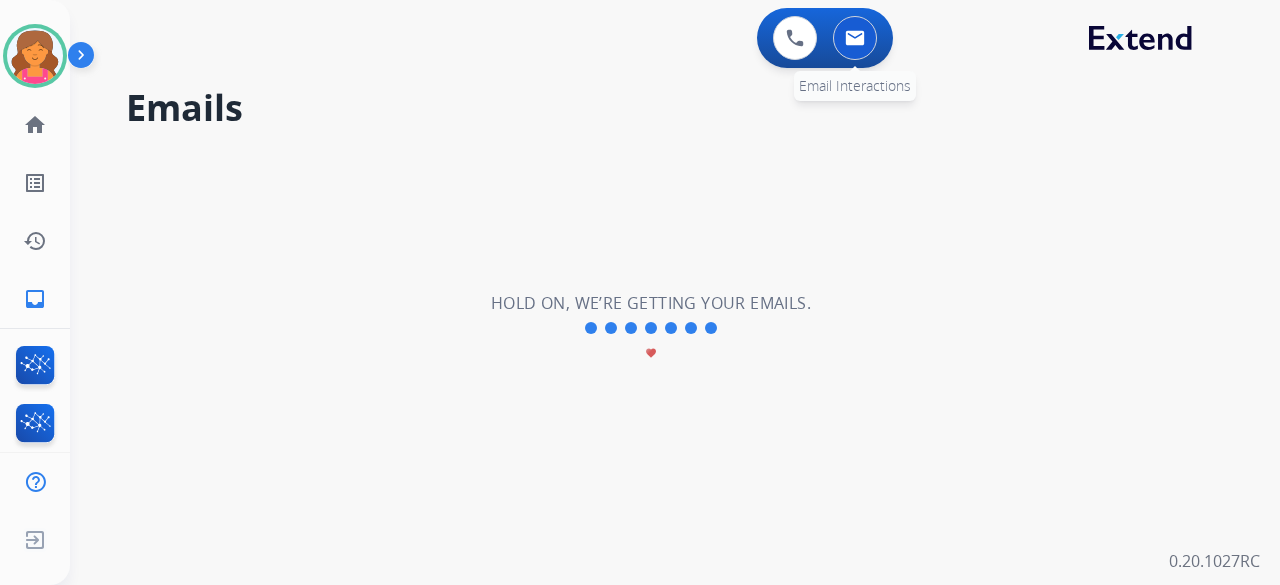 click at bounding box center (855, 38) 